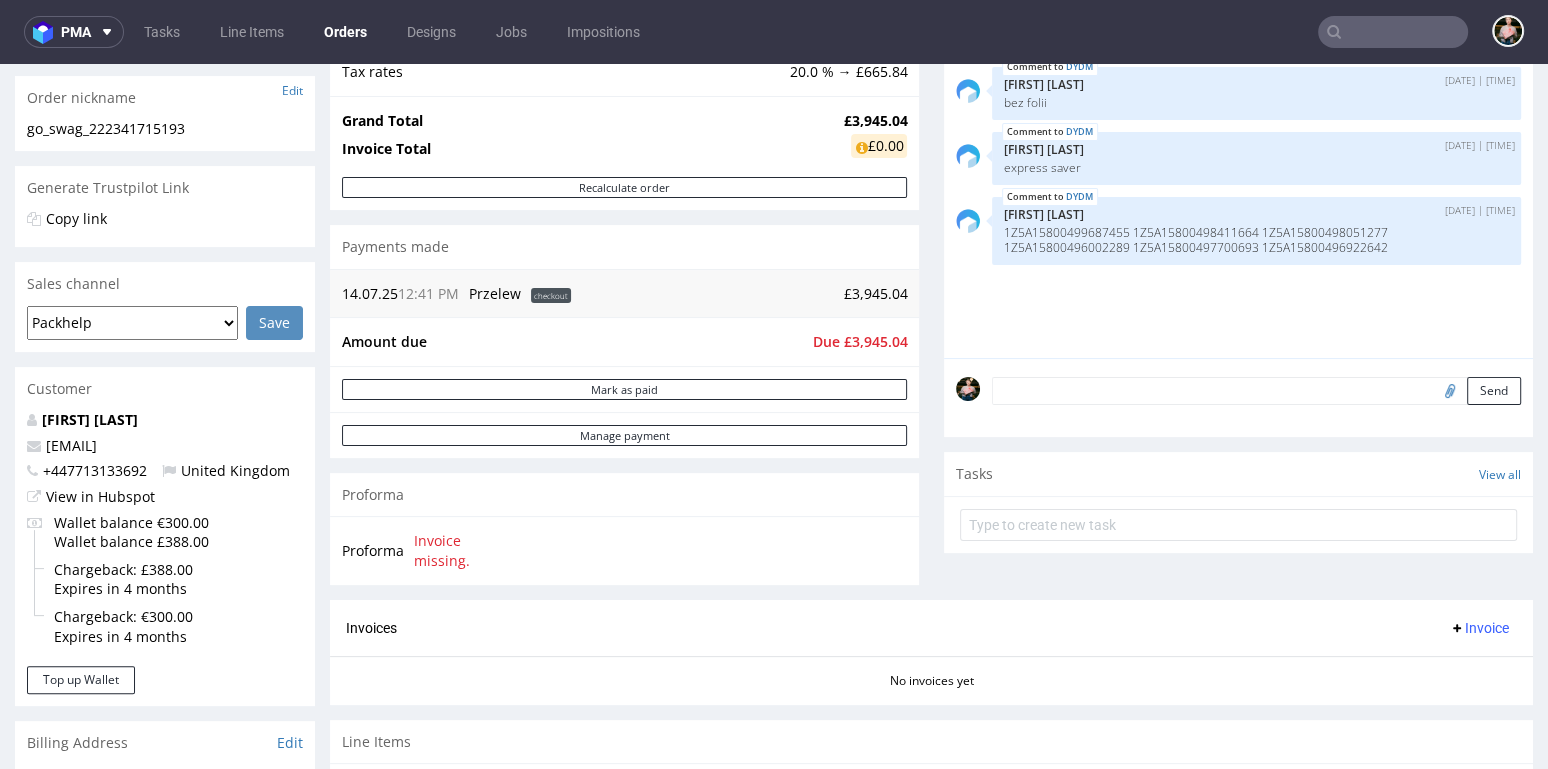 scroll, scrollTop: 315, scrollLeft: 0, axis: vertical 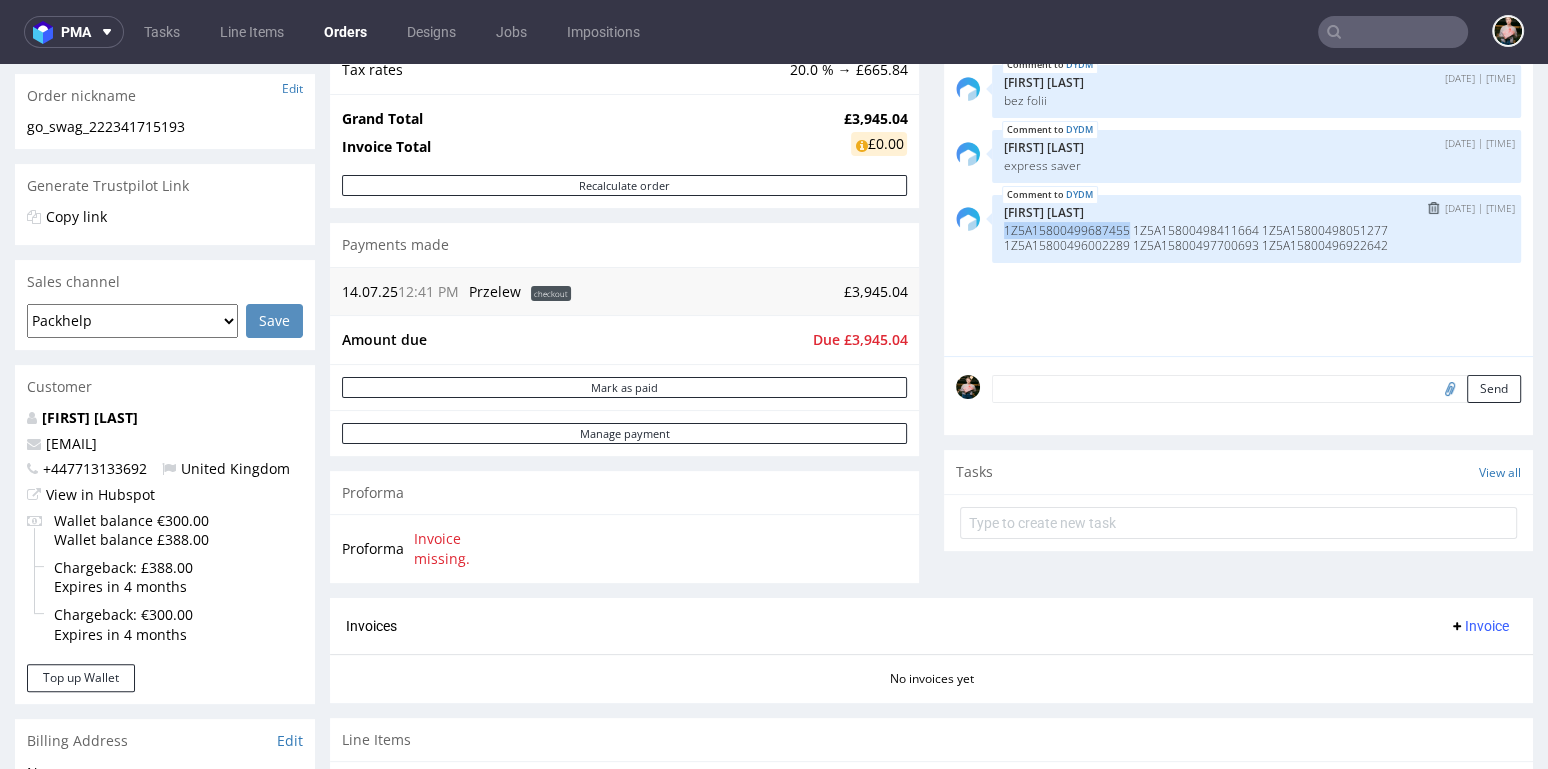 drag, startPoint x: 994, startPoint y: 228, endPoint x: 1123, endPoint y: 222, distance: 129.13947 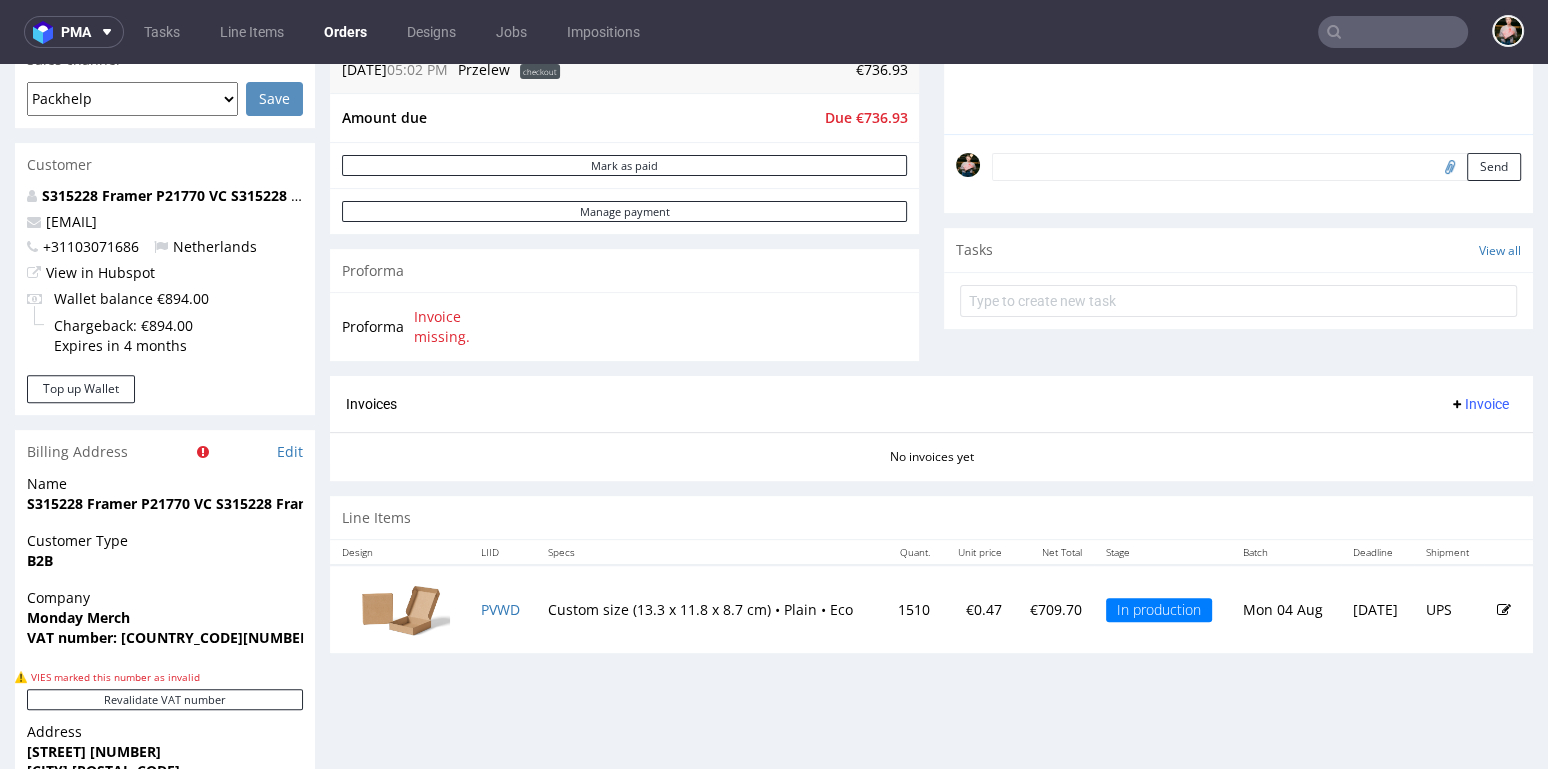 scroll, scrollTop: 605, scrollLeft: 0, axis: vertical 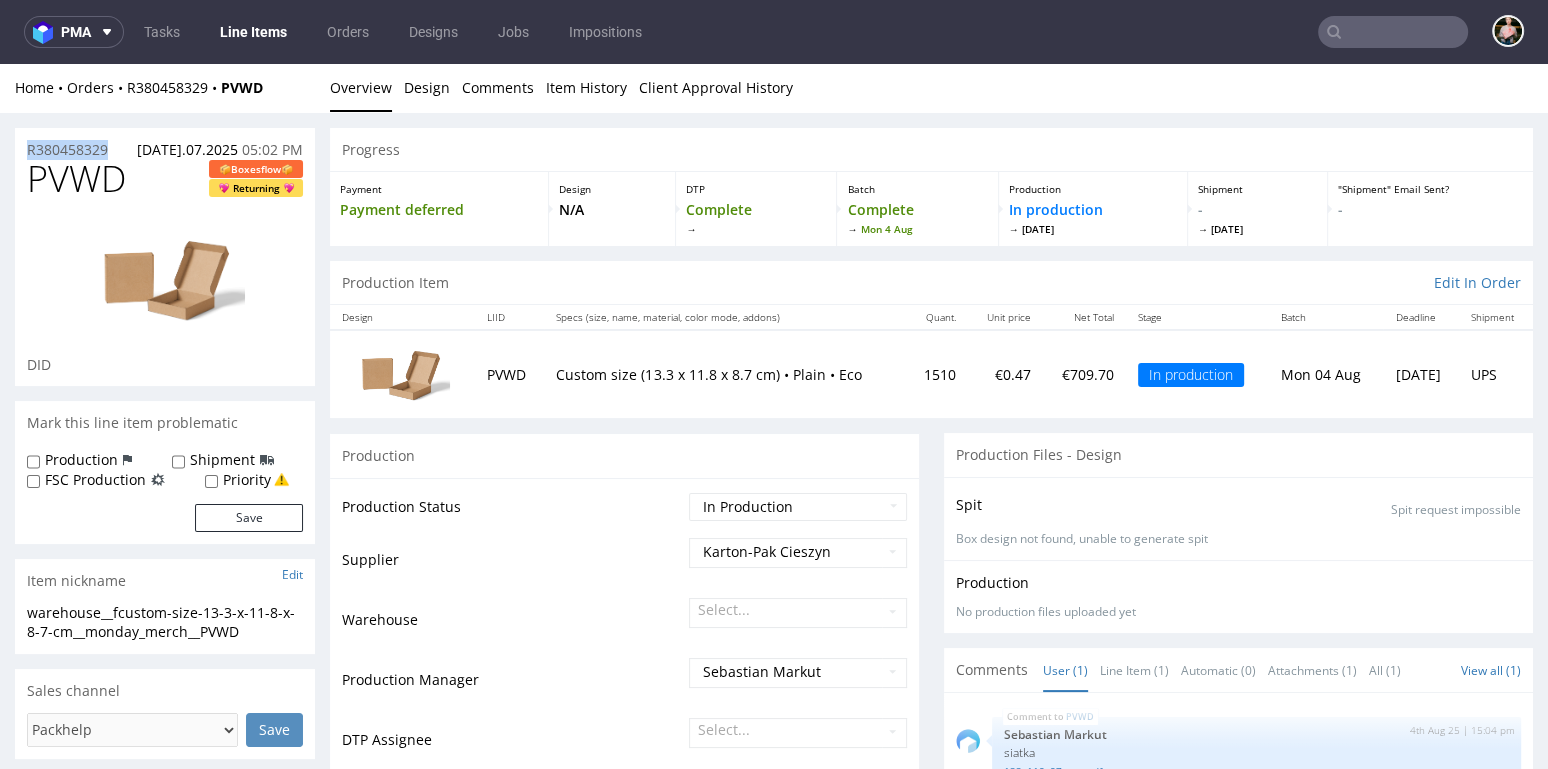drag, startPoint x: 119, startPoint y: 140, endPoint x: 14, endPoint y: 152, distance: 105.68349 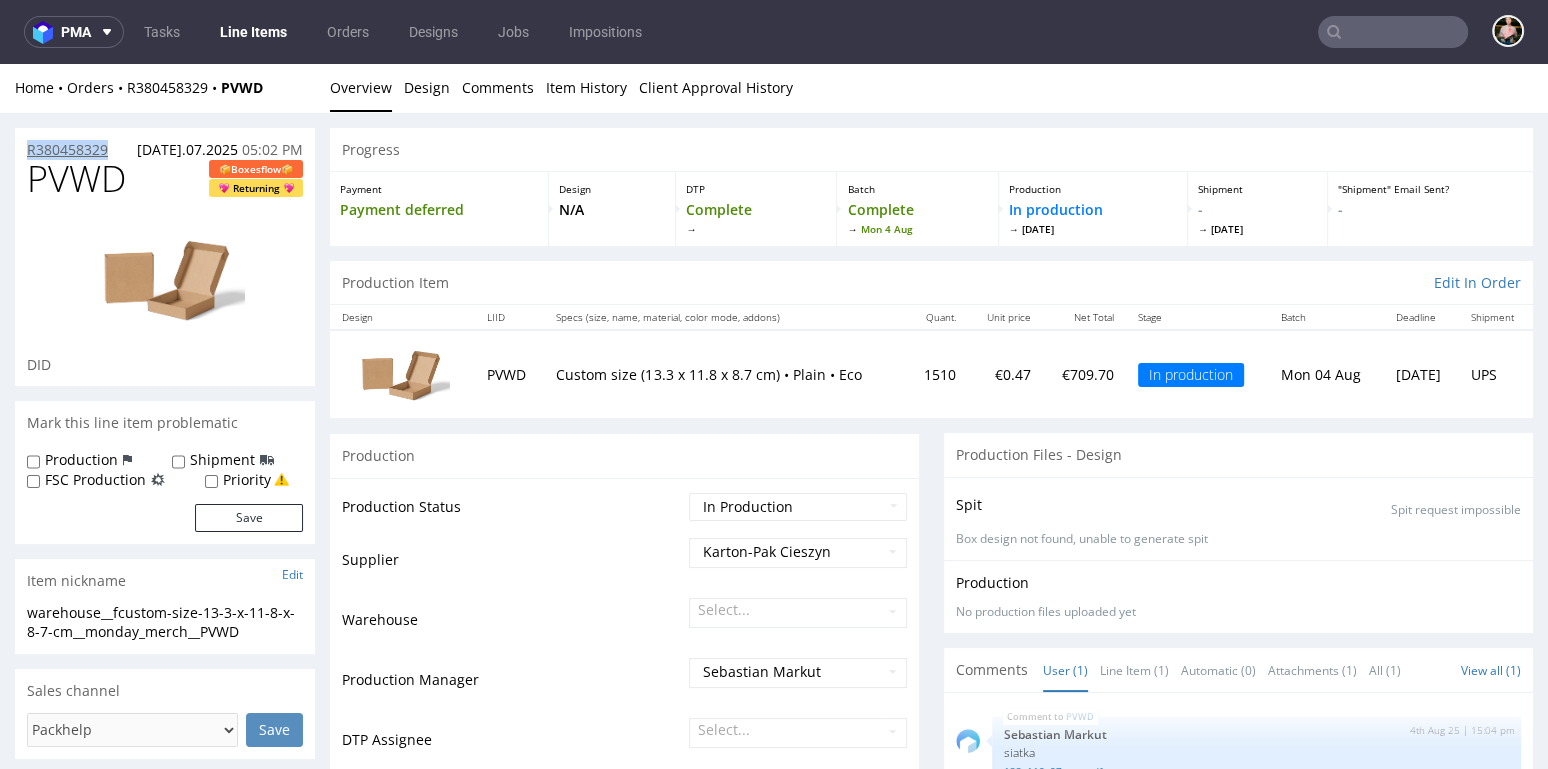 copy on "R380458329" 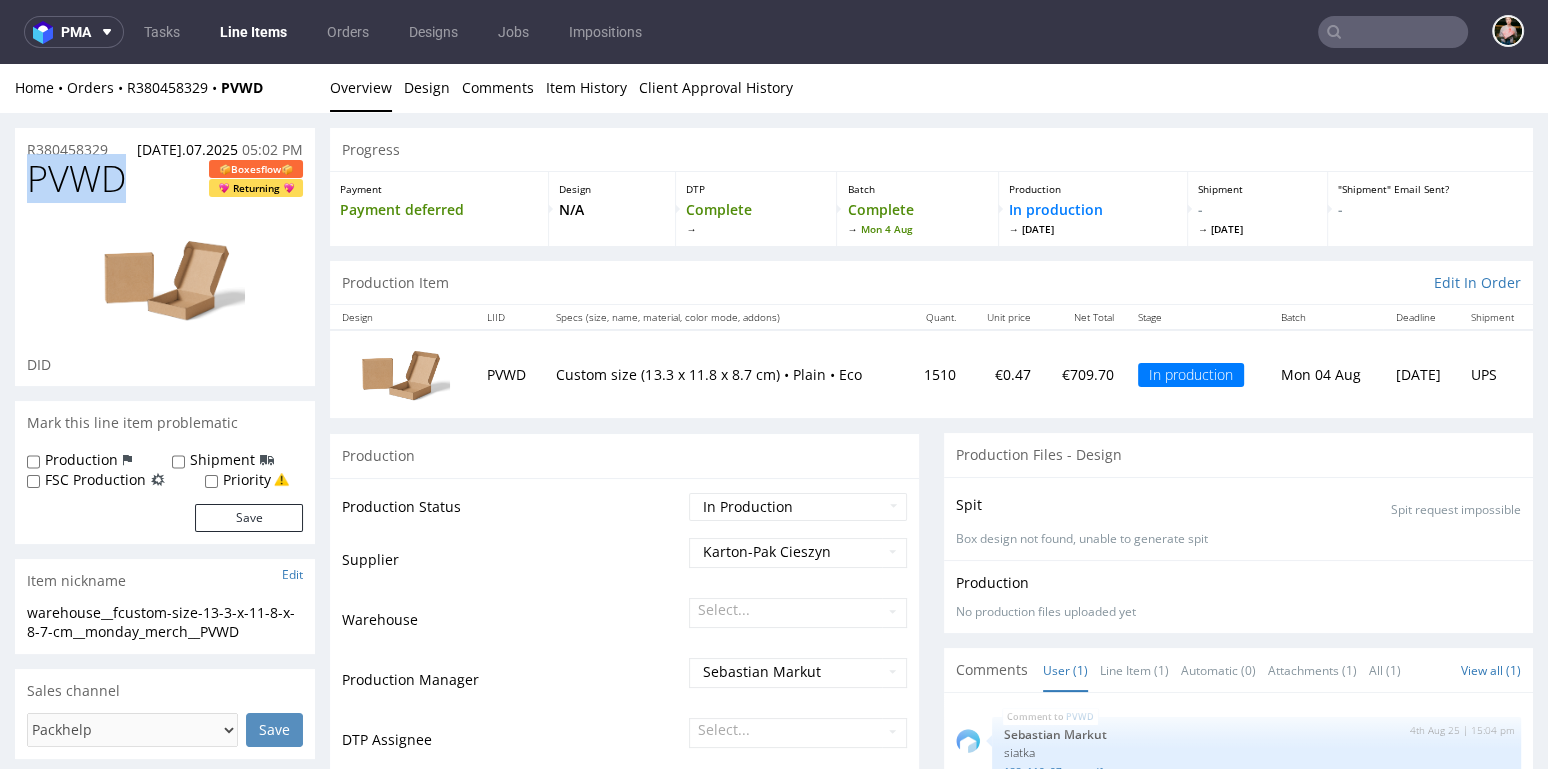 drag, startPoint x: 133, startPoint y: 180, endPoint x: 15, endPoint y: 180, distance: 118 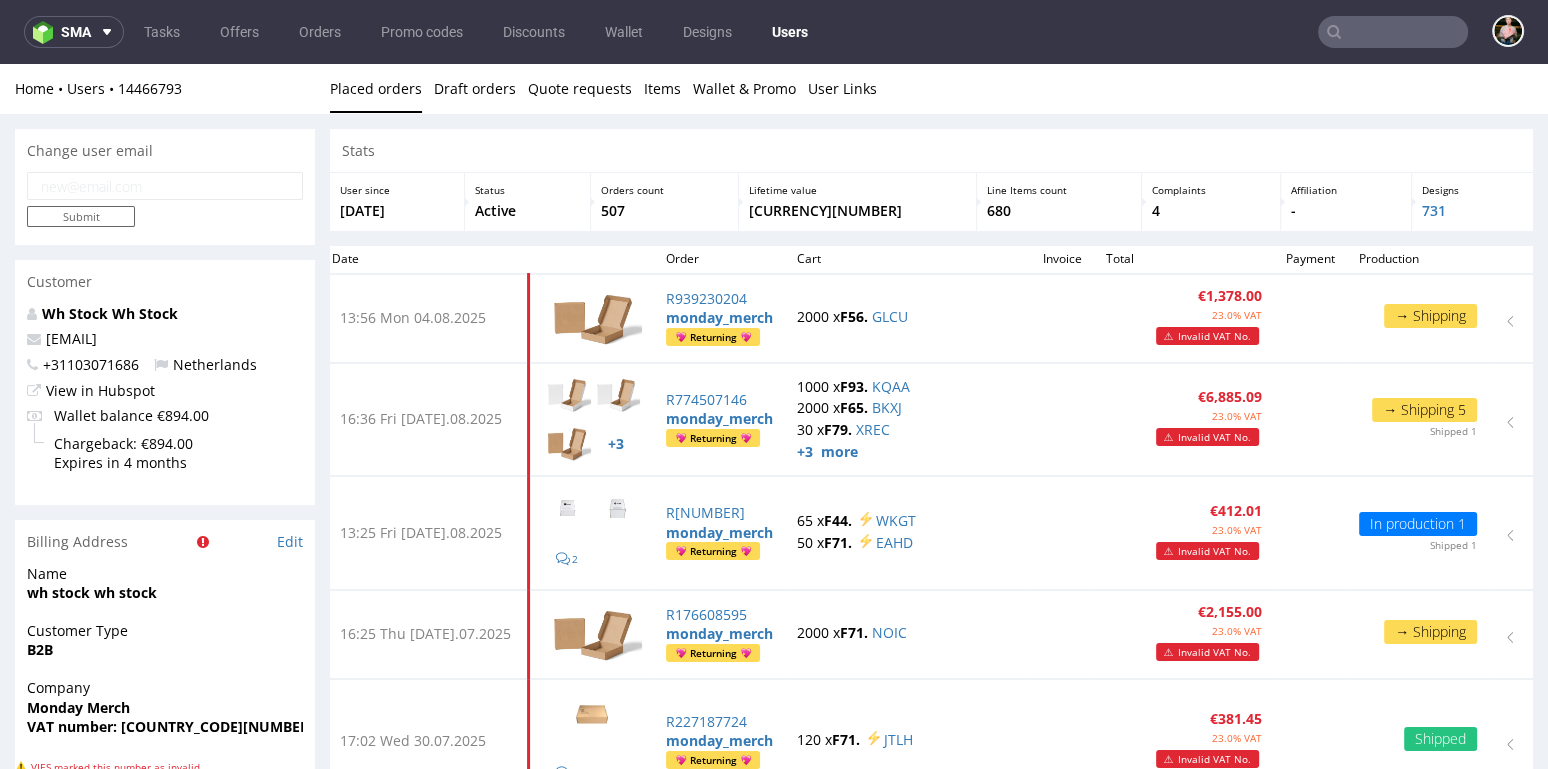 scroll, scrollTop: 0, scrollLeft: 0, axis: both 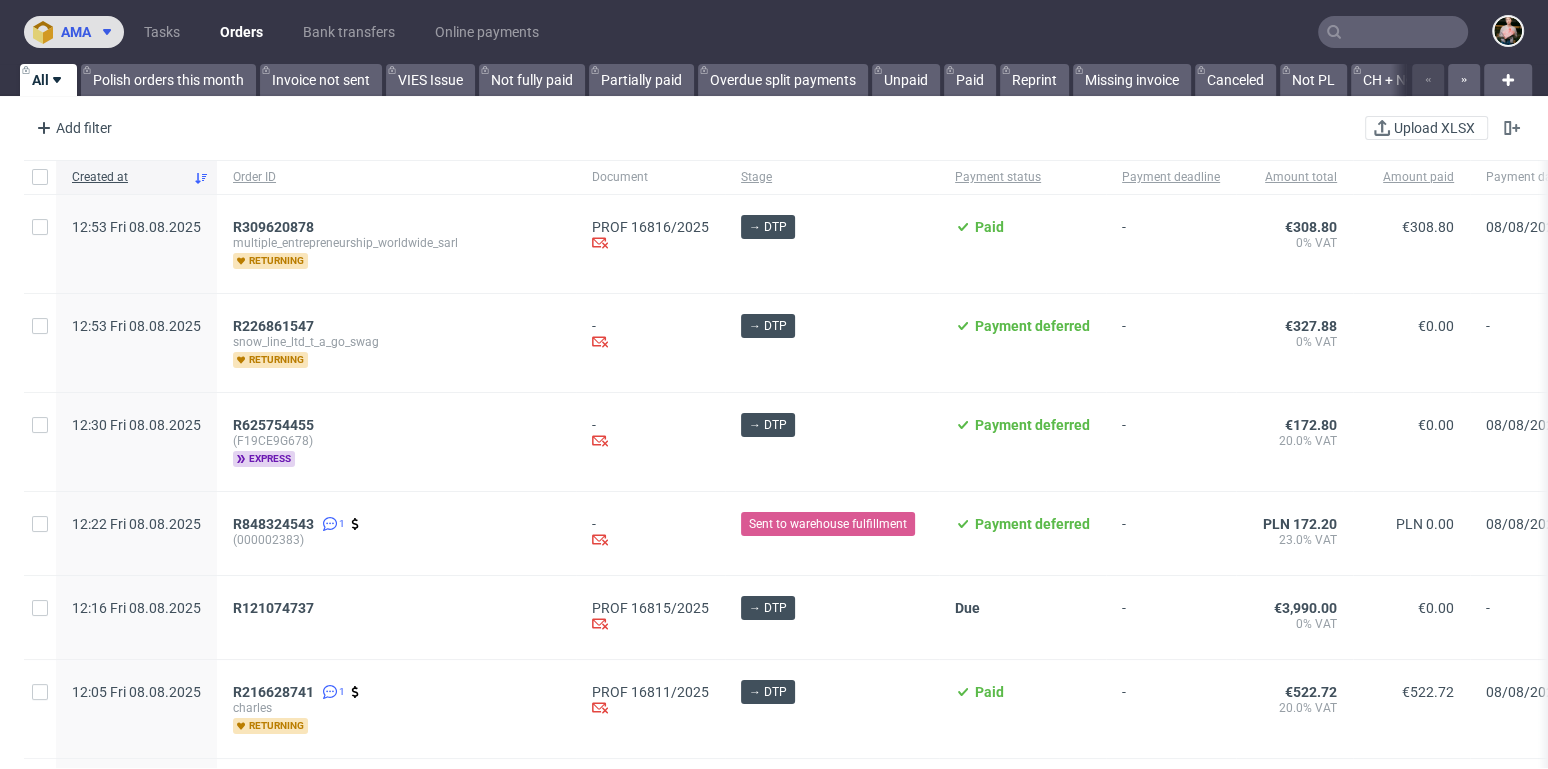 click on "ama" at bounding box center (74, 32) 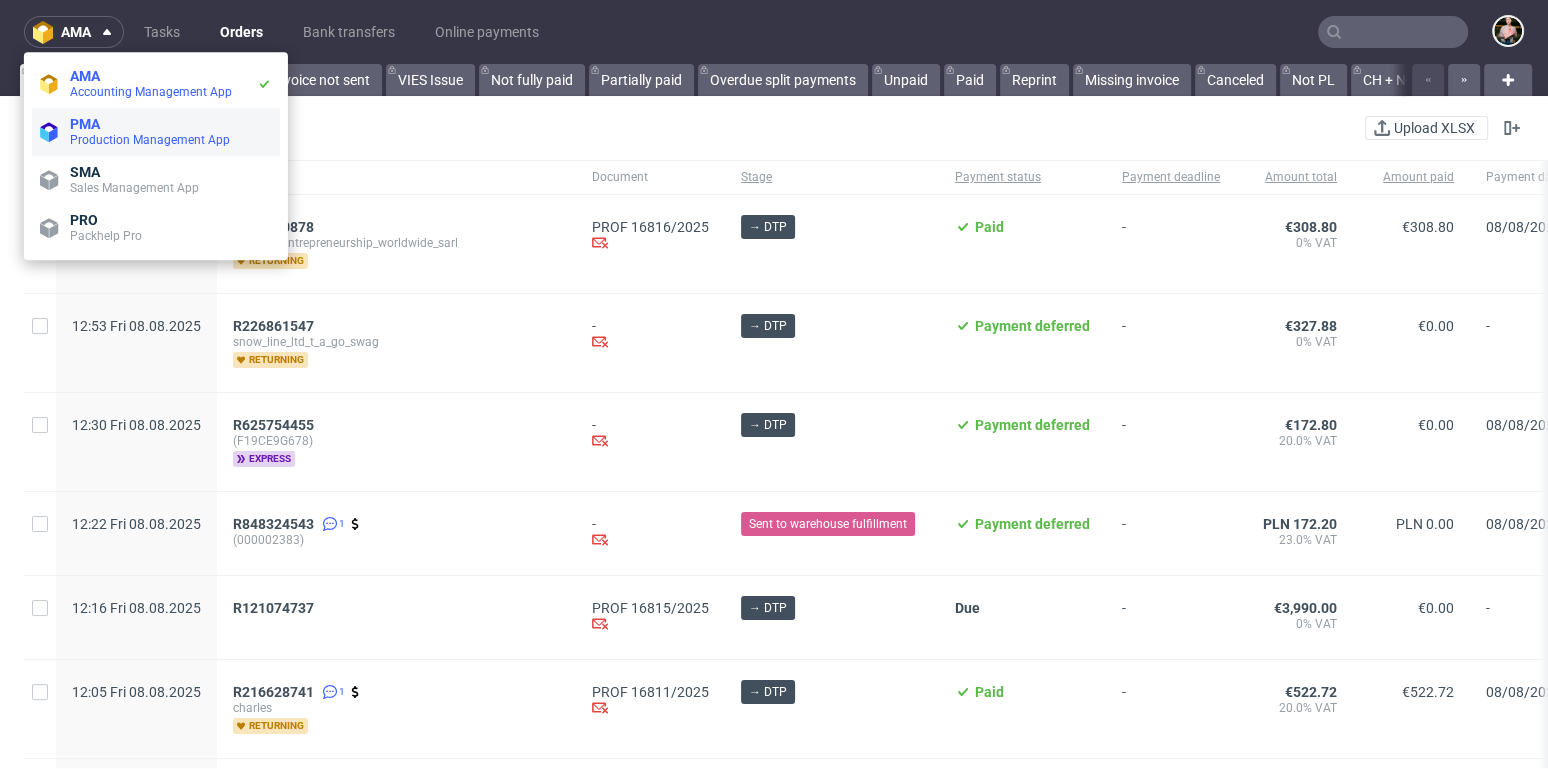 click on "PMA" at bounding box center (171, 124) 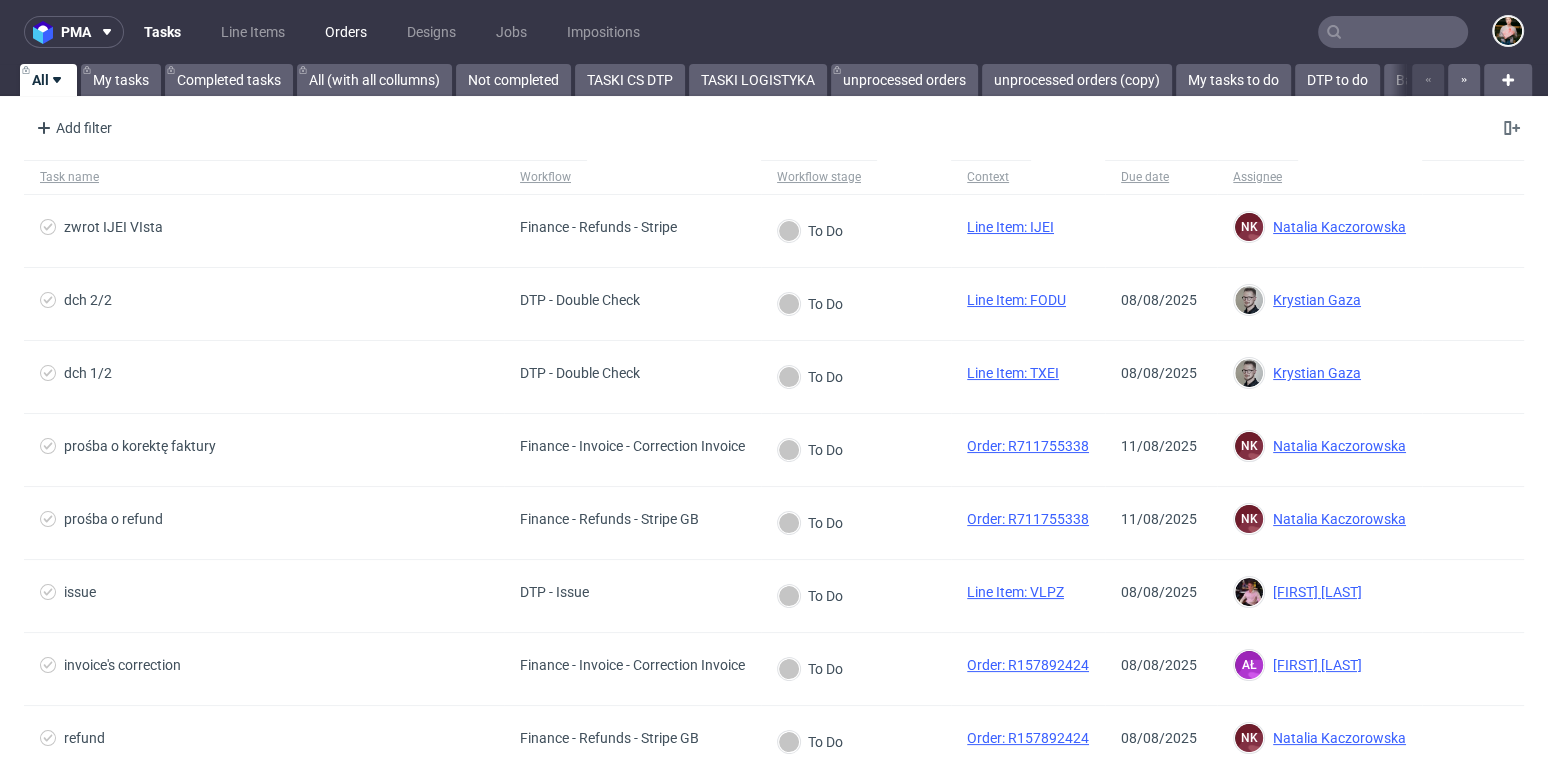 click on "Orders" at bounding box center [346, 32] 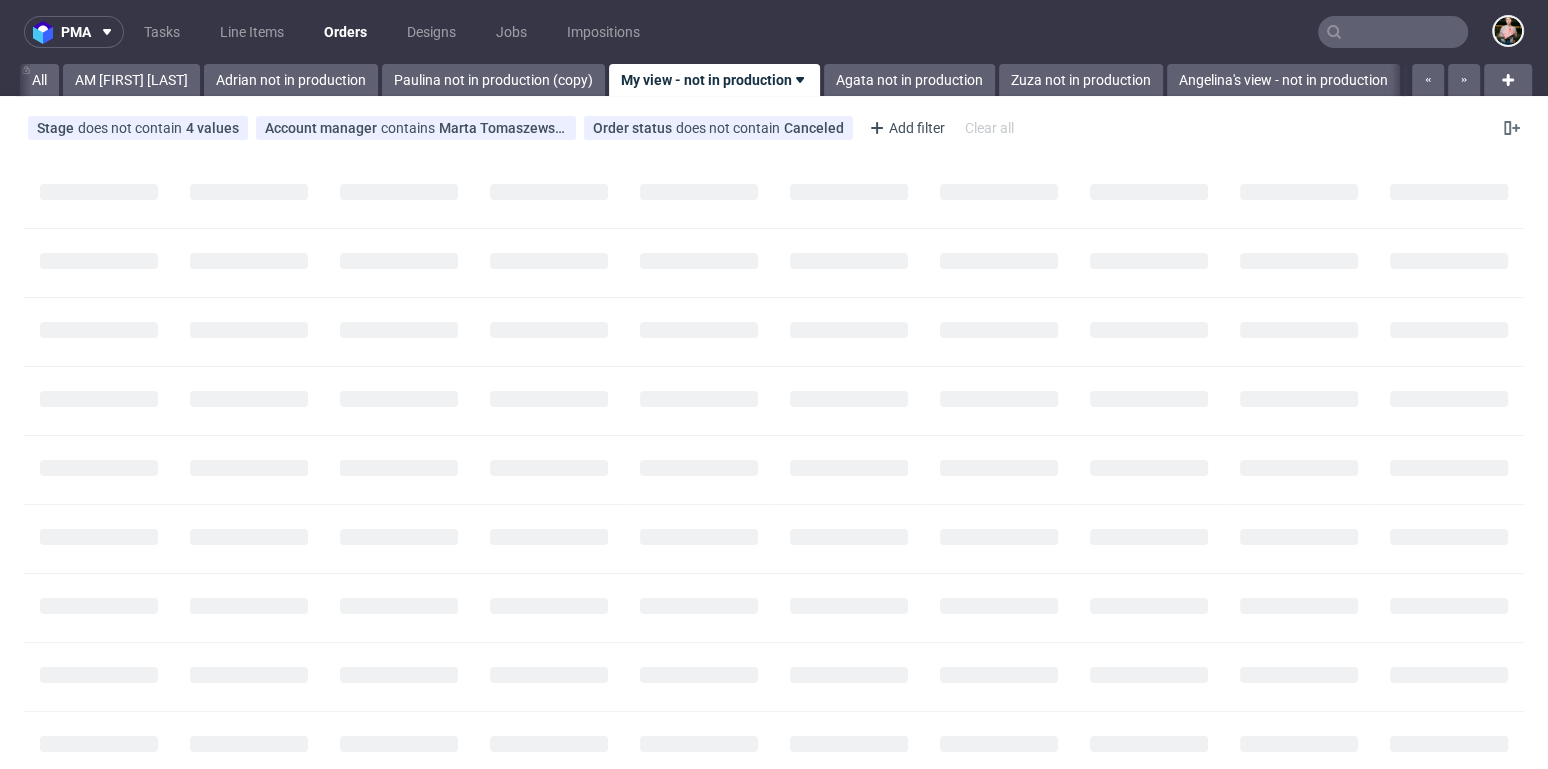 scroll, scrollTop: 0, scrollLeft: 53, axis: horizontal 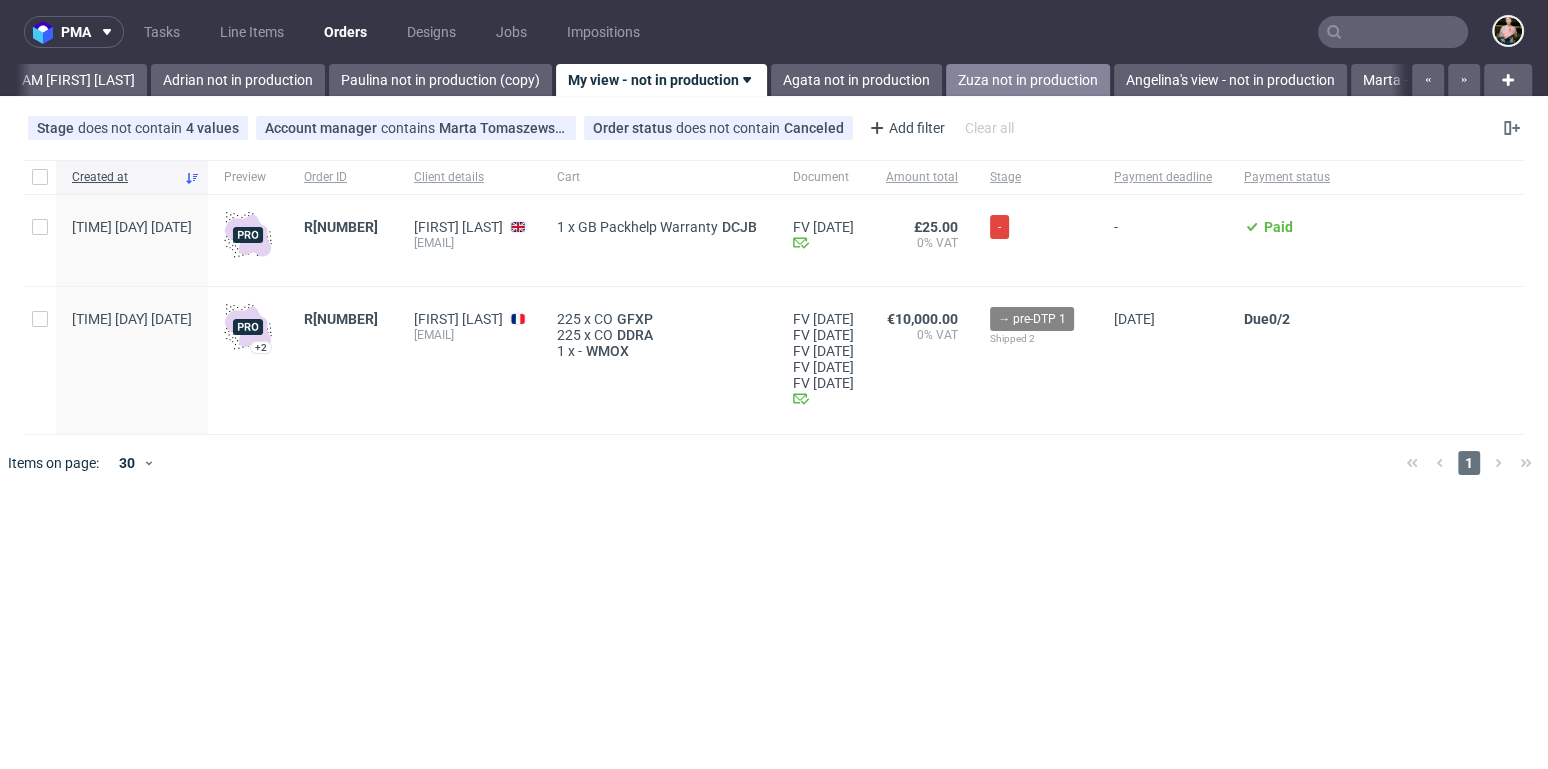 click on "Zuza not in production" at bounding box center [1028, 80] 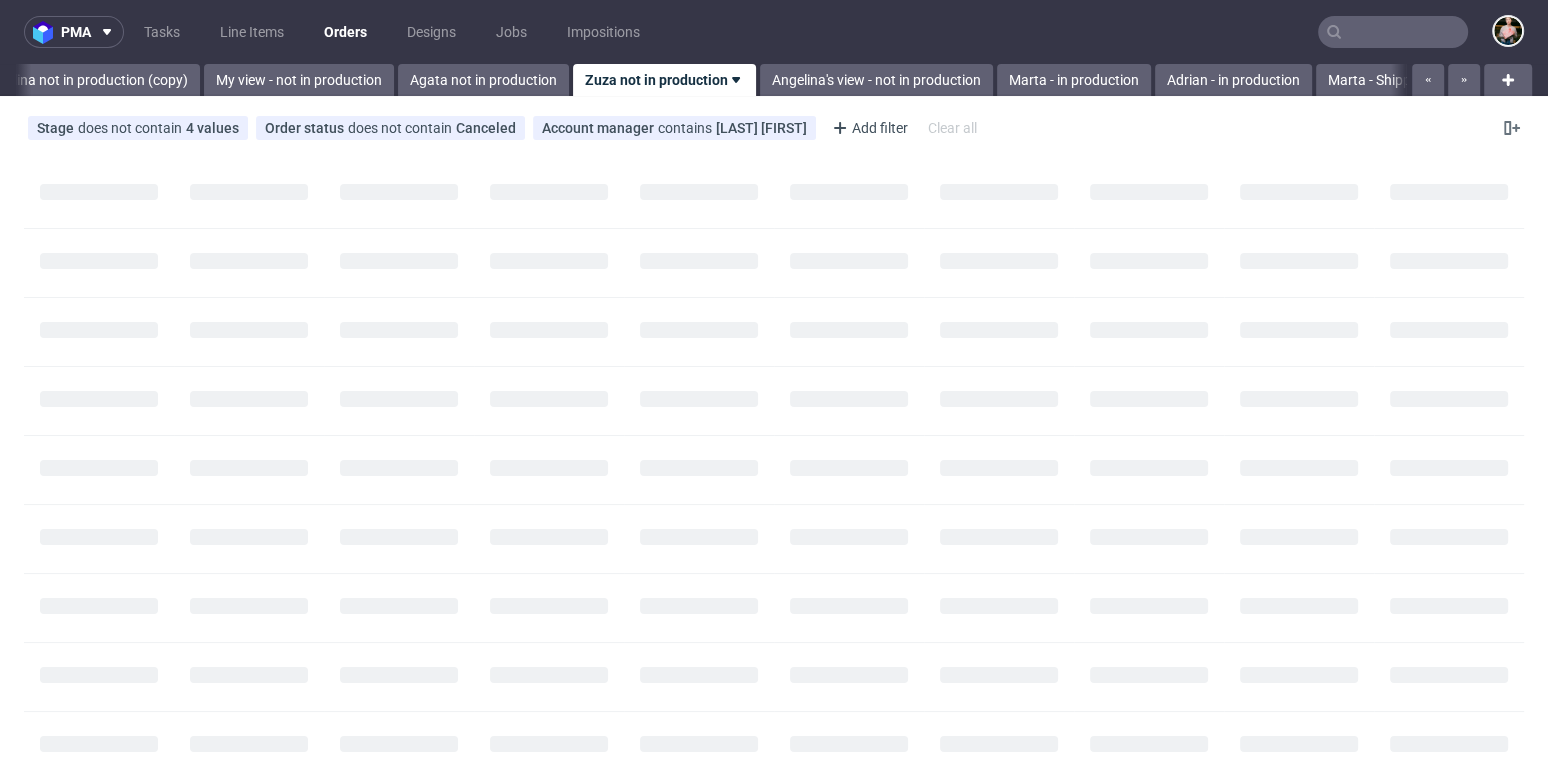 scroll, scrollTop: 0, scrollLeft: 407, axis: horizontal 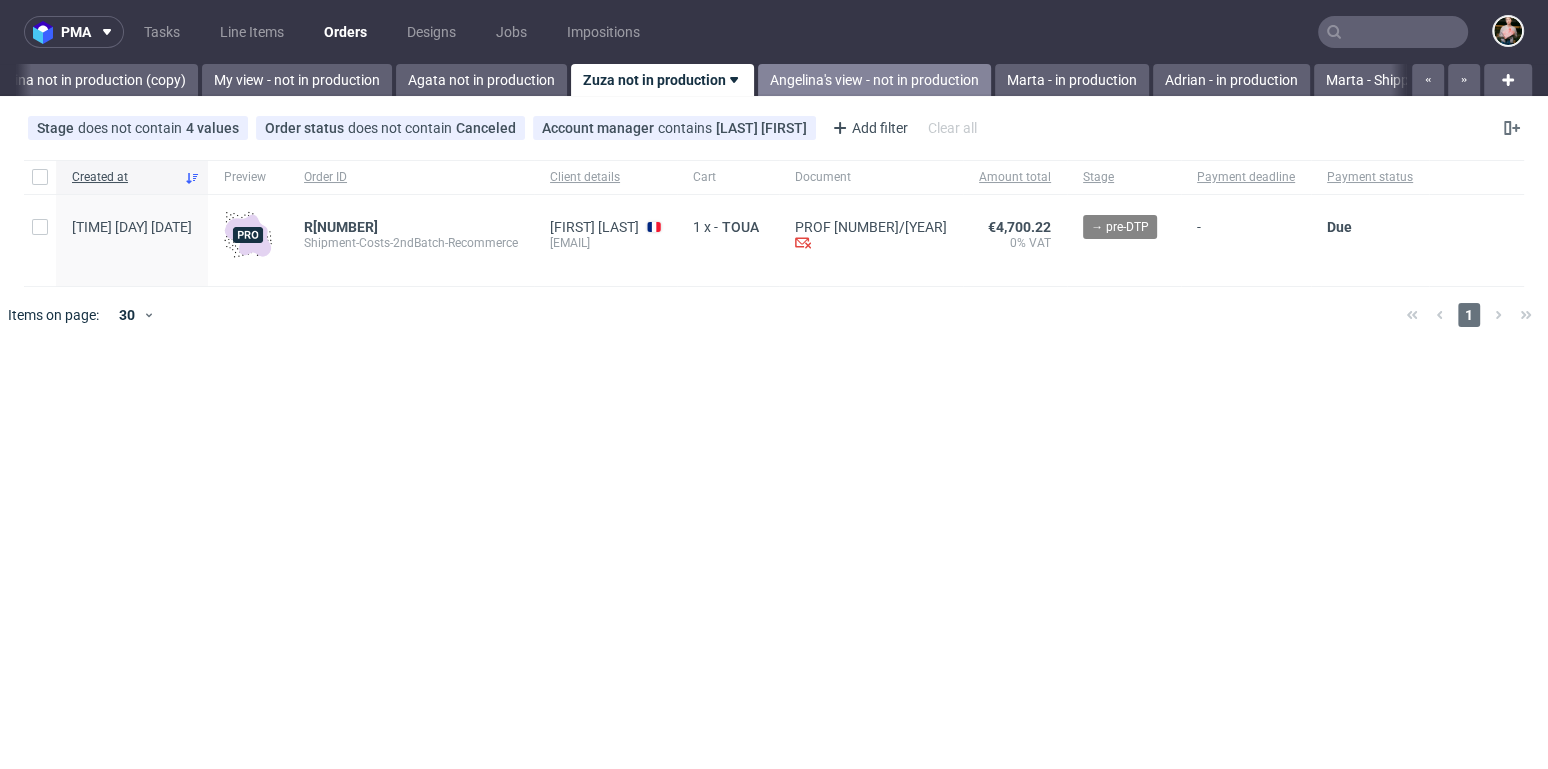 click on "Angelina's view - not in production" at bounding box center [874, 80] 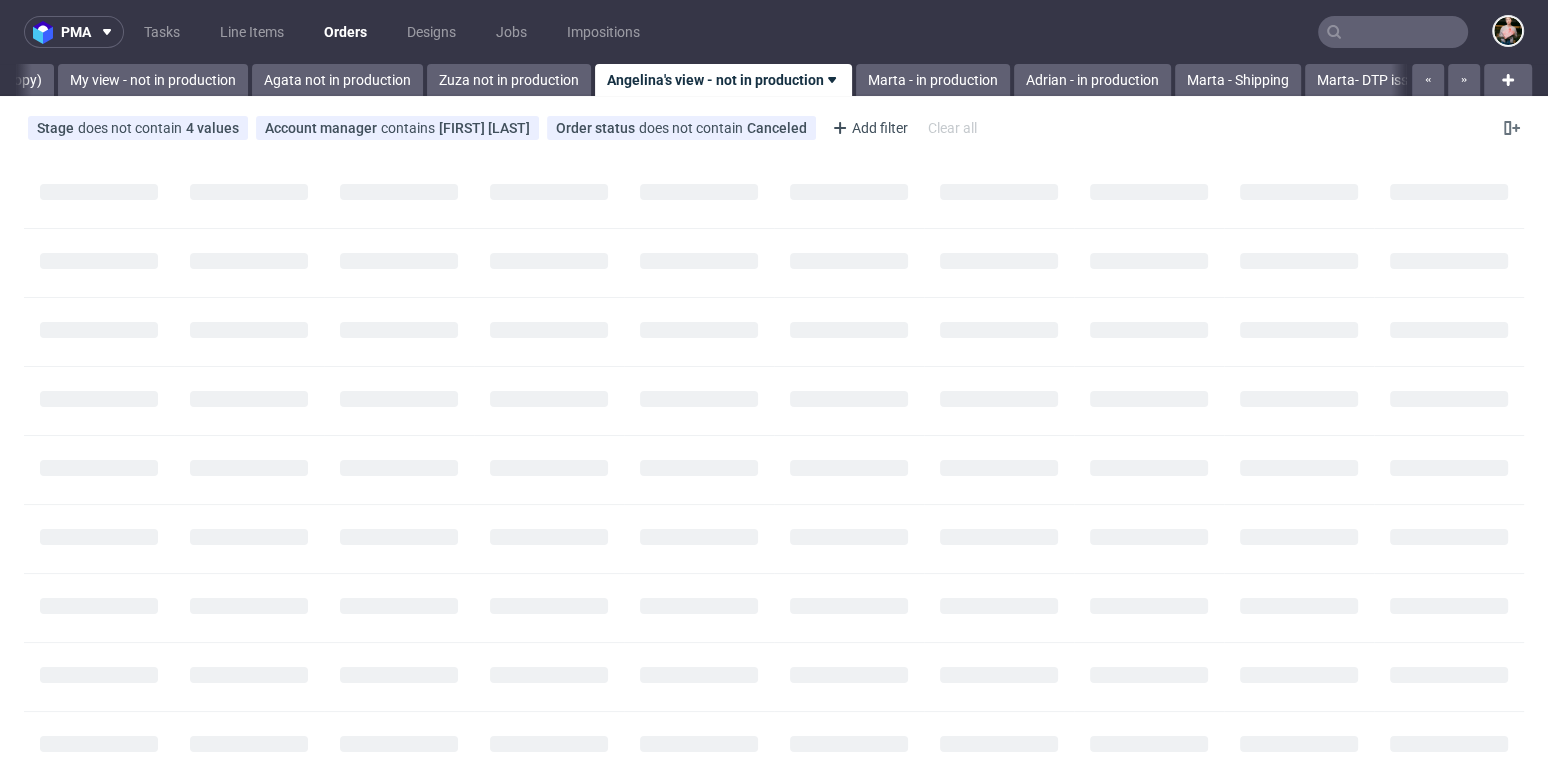 scroll, scrollTop: 0, scrollLeft: 611, axis: horizontal 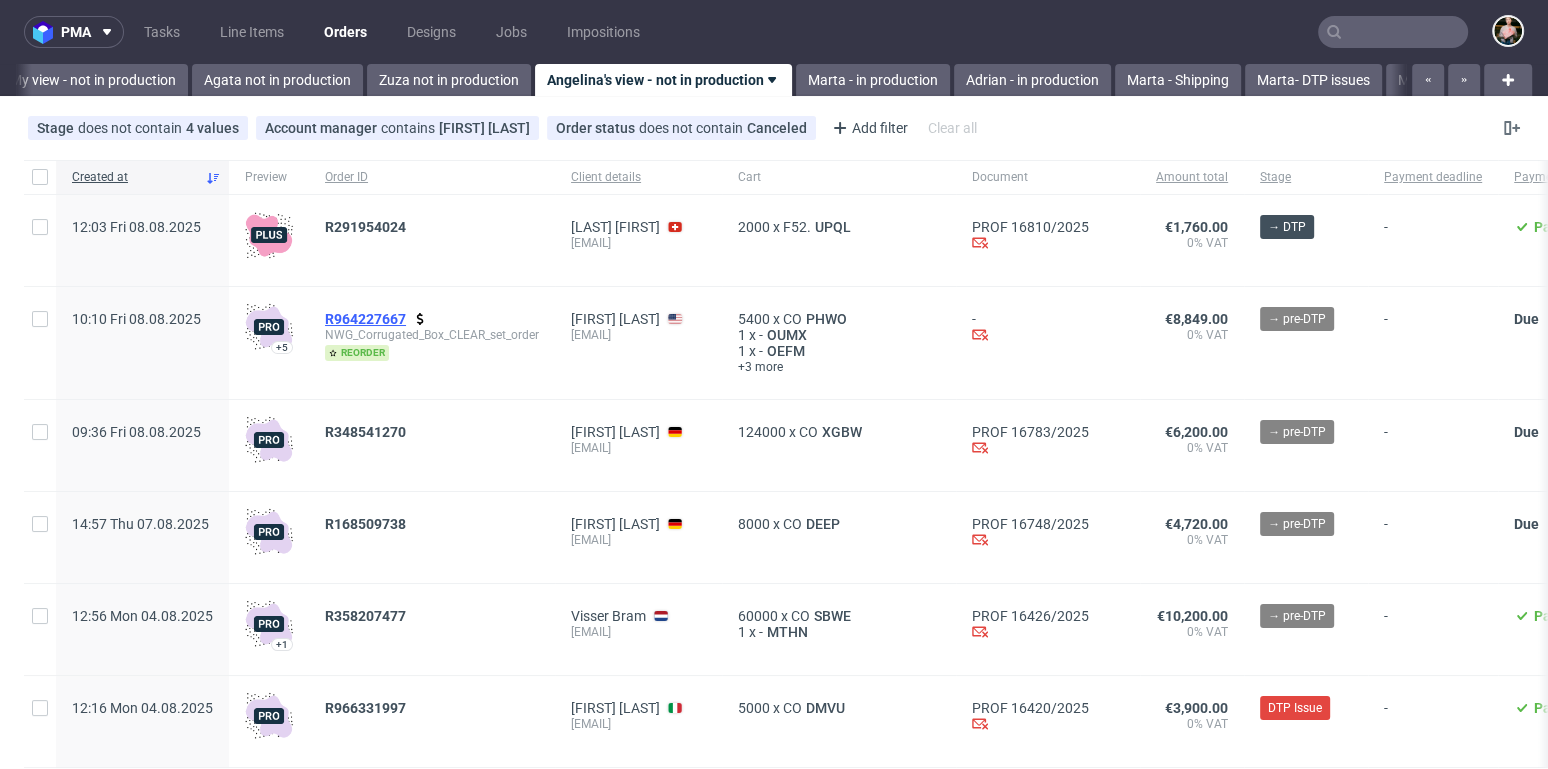 click on "R964227667" at bounding box center [365, 319] 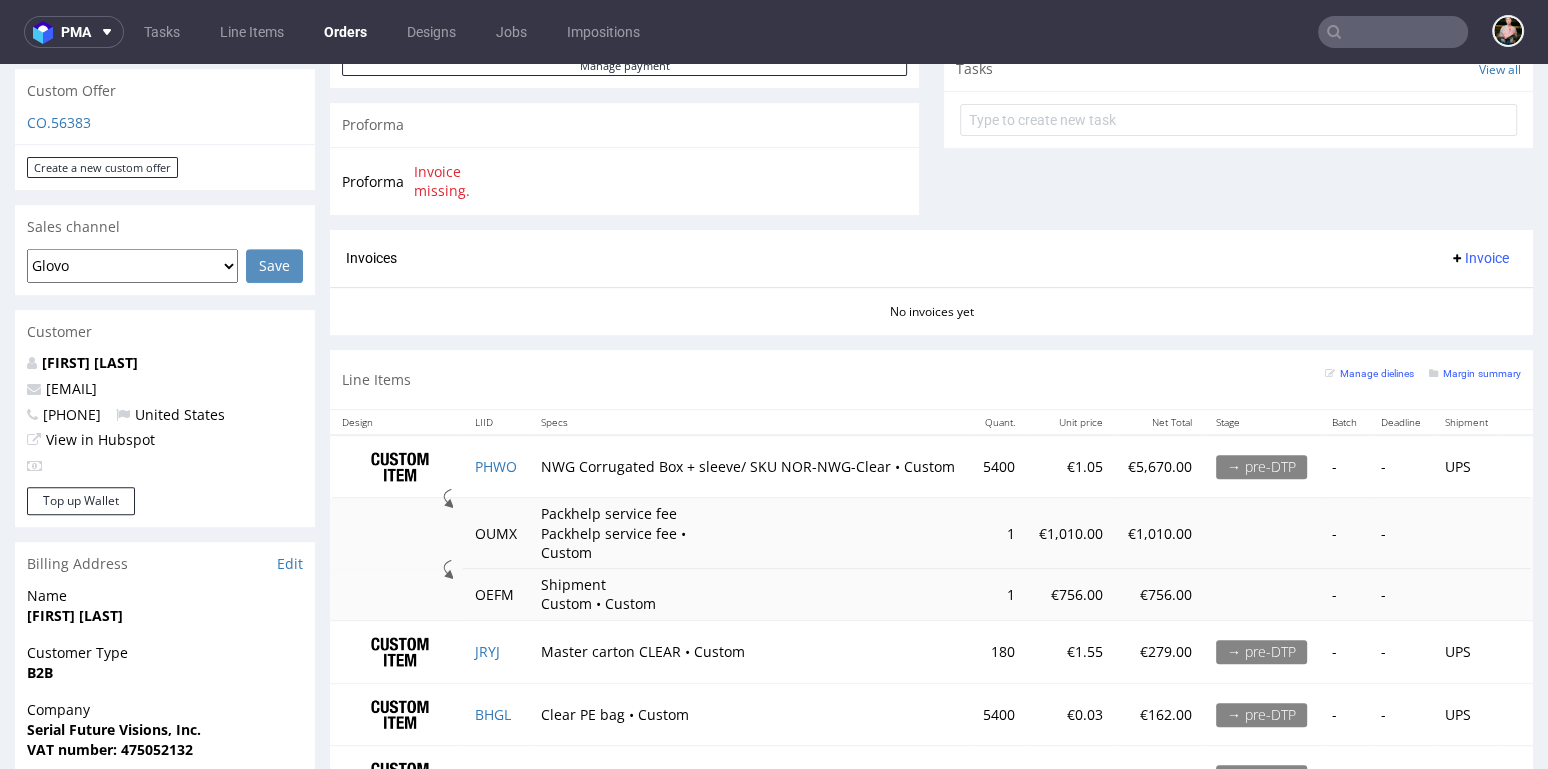 scroll, scrollTop: 731, scrollLeft: 0, axis: vertical 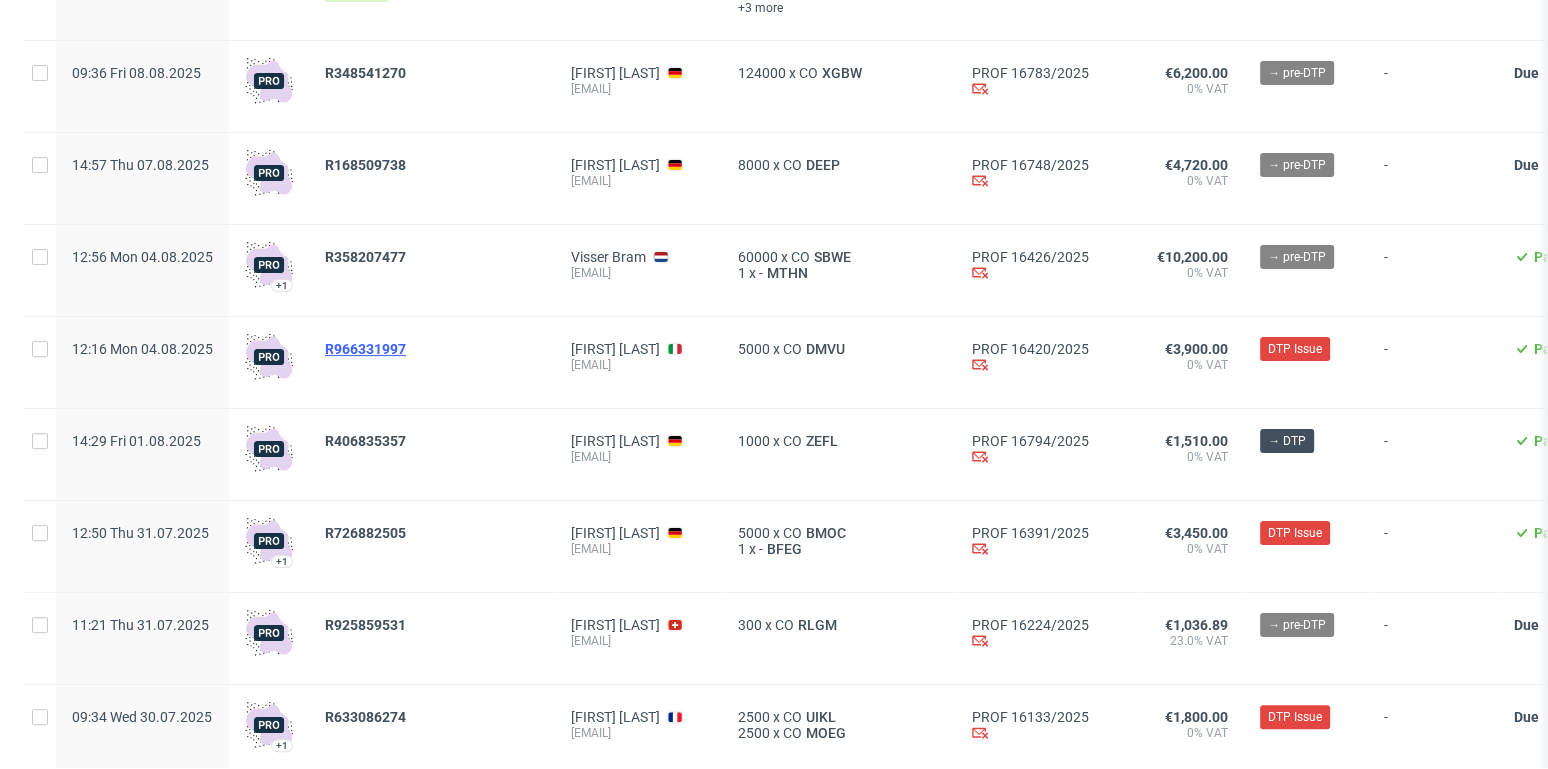 click on "R966331997" at bounding box center (365, 349) 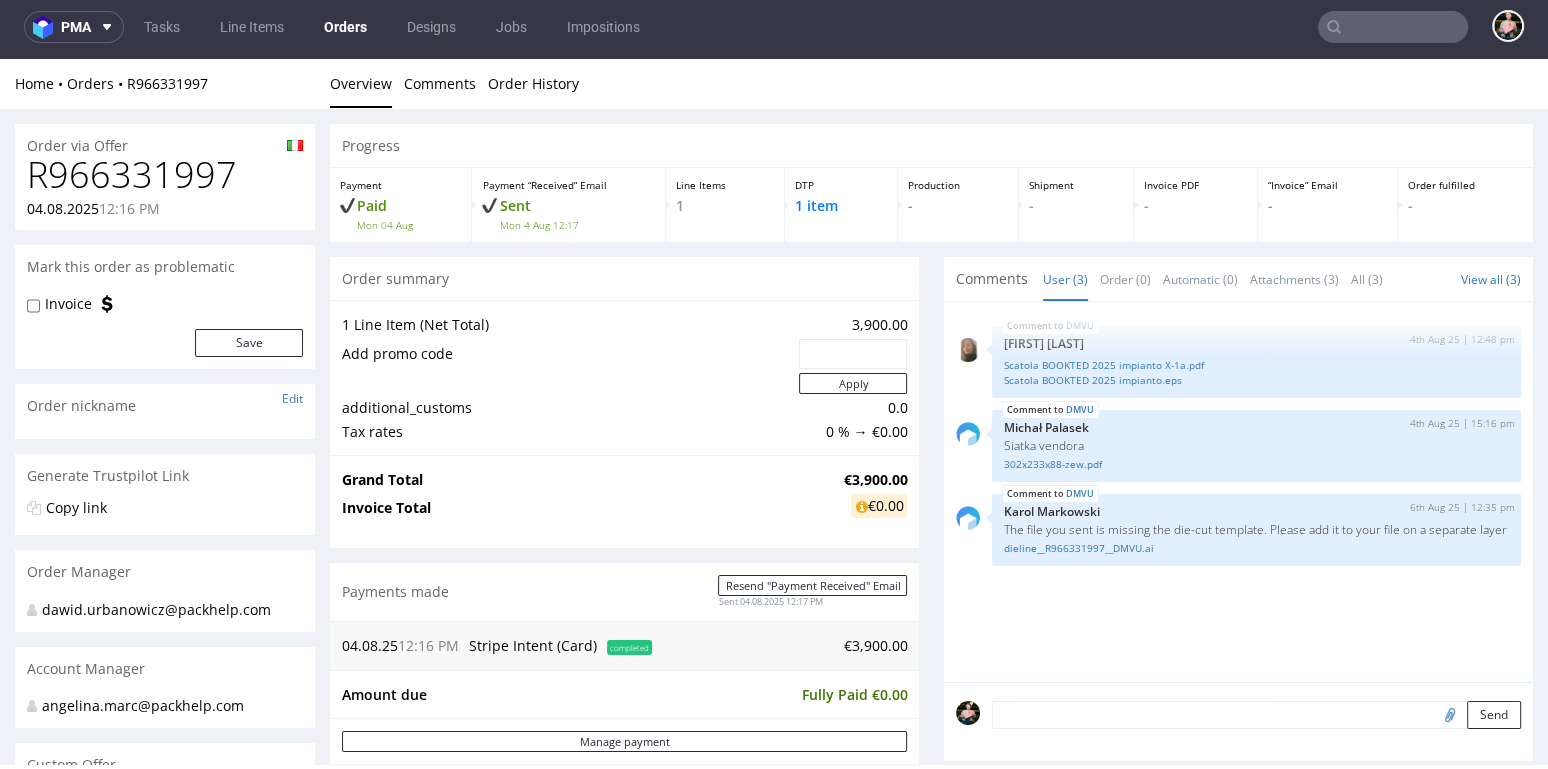 scroll, scrollTop: 5, scrollLeft: 0, axis: vertical 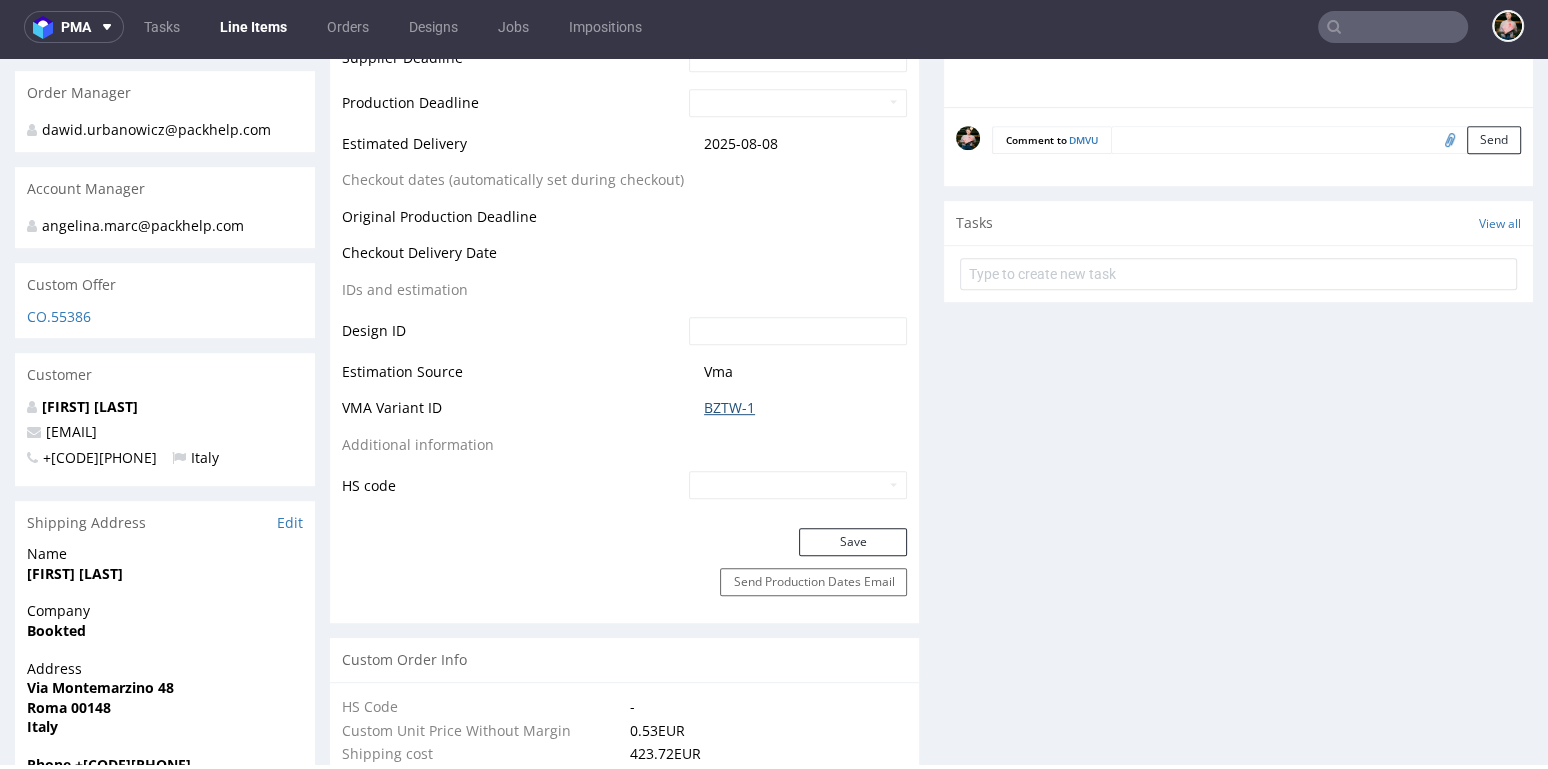 click on "BZTW-1" at bounding box center [729, 408] 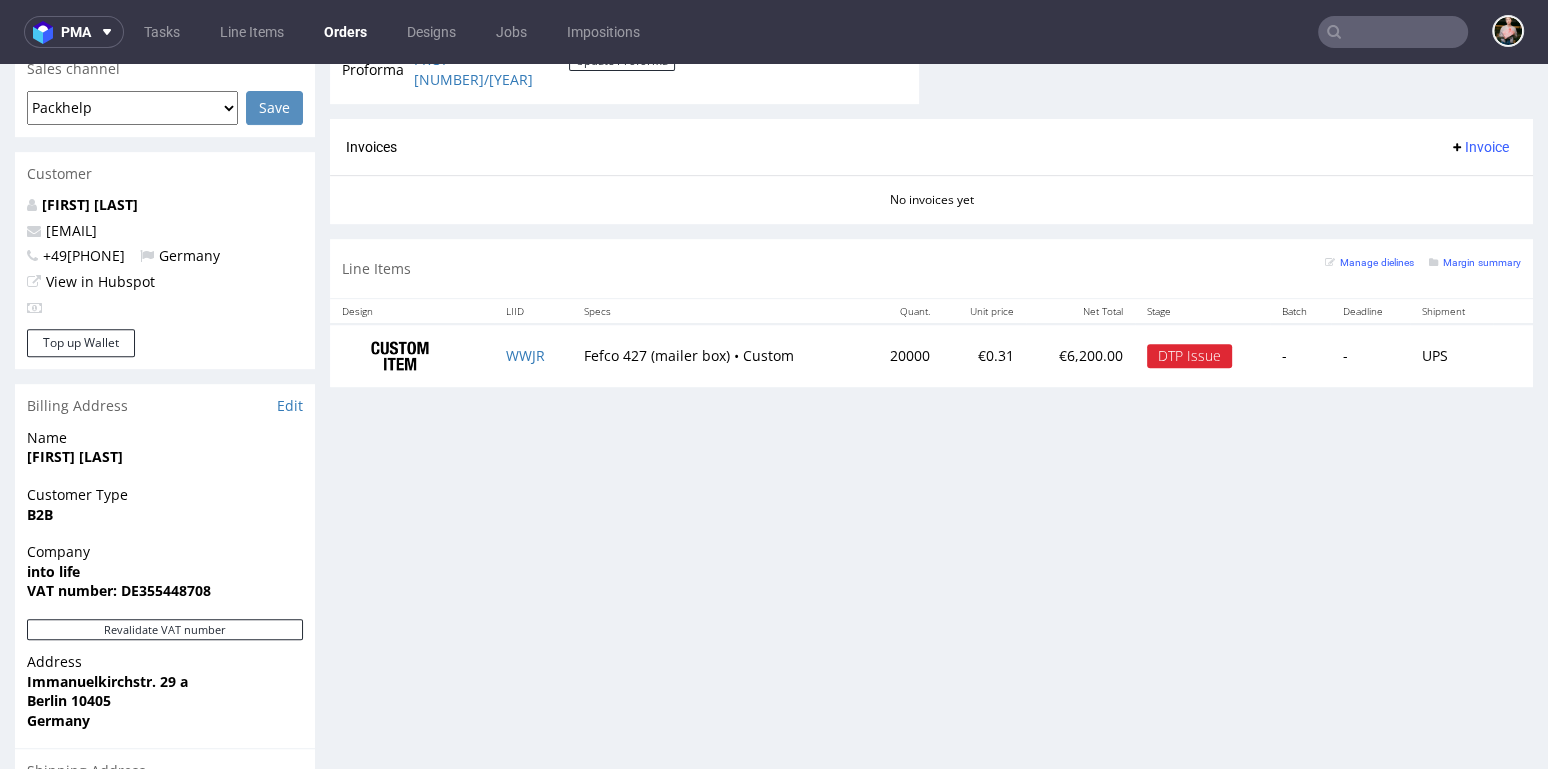 scroll, scrollTop: 555, scrollLeft: 0, axis: vertical 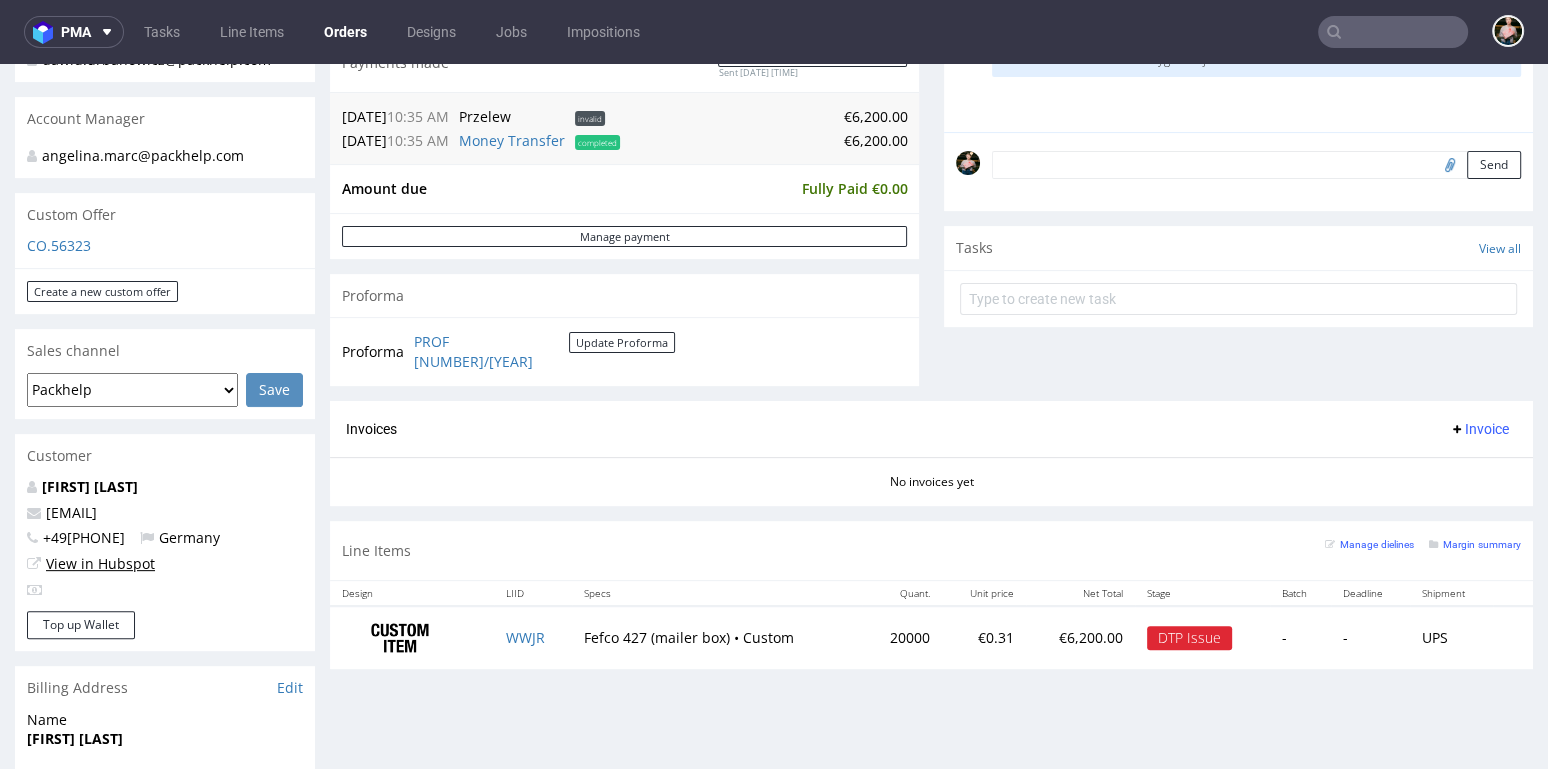 click on "View in Hubspot" at bounding box center [100, 563] 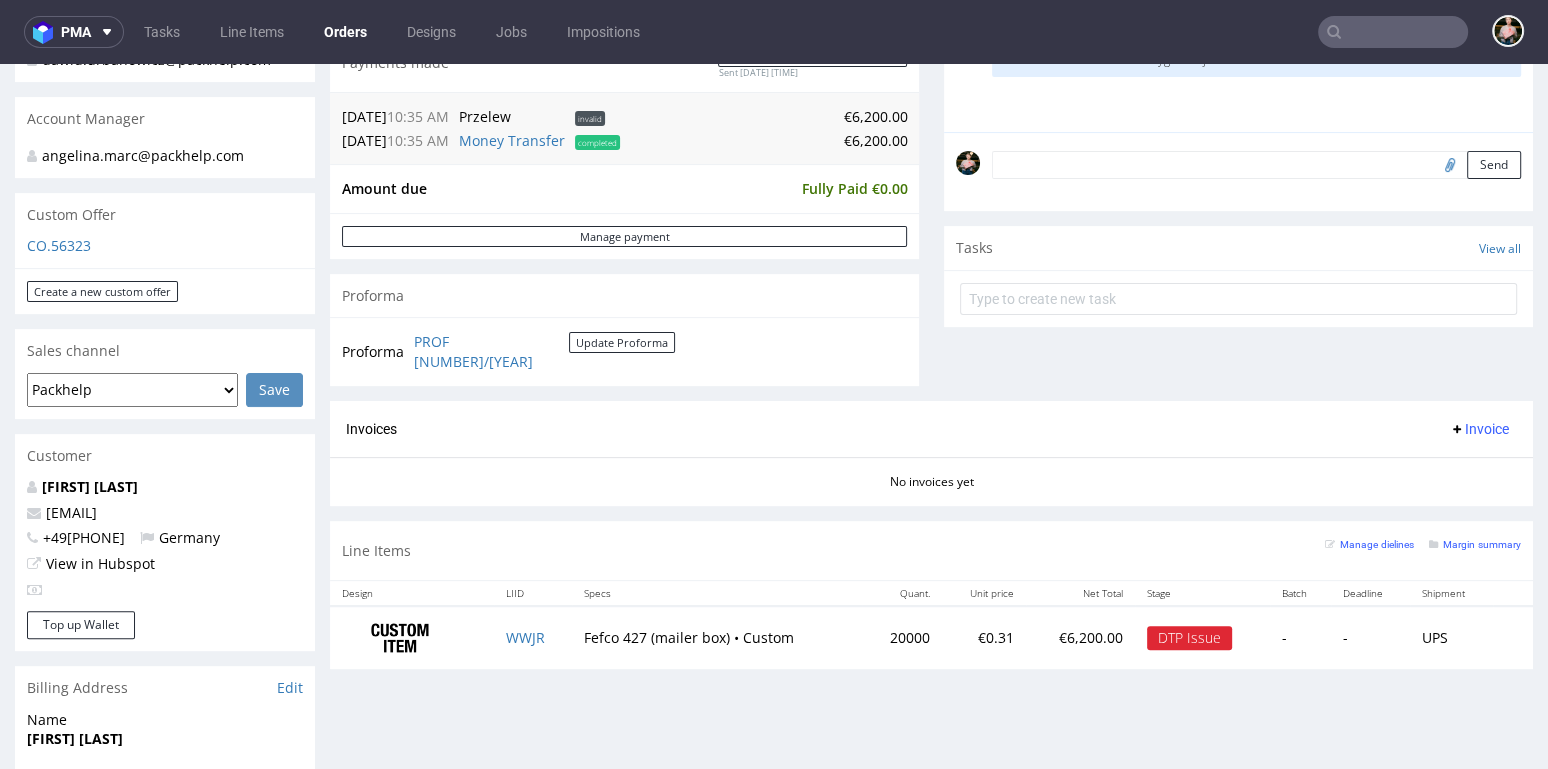 click at bounding box center [1393, 32] 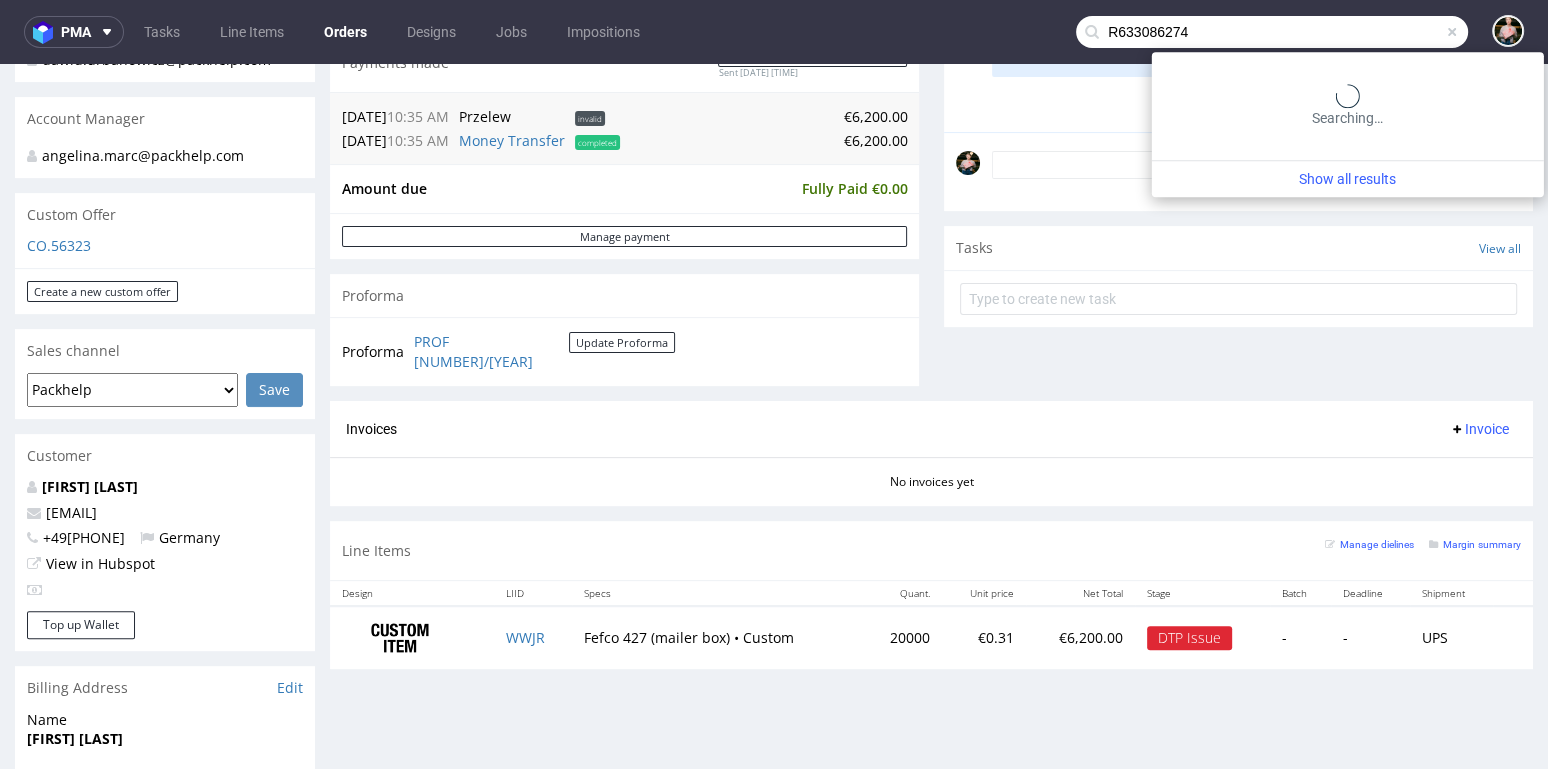 type on "R633086274" 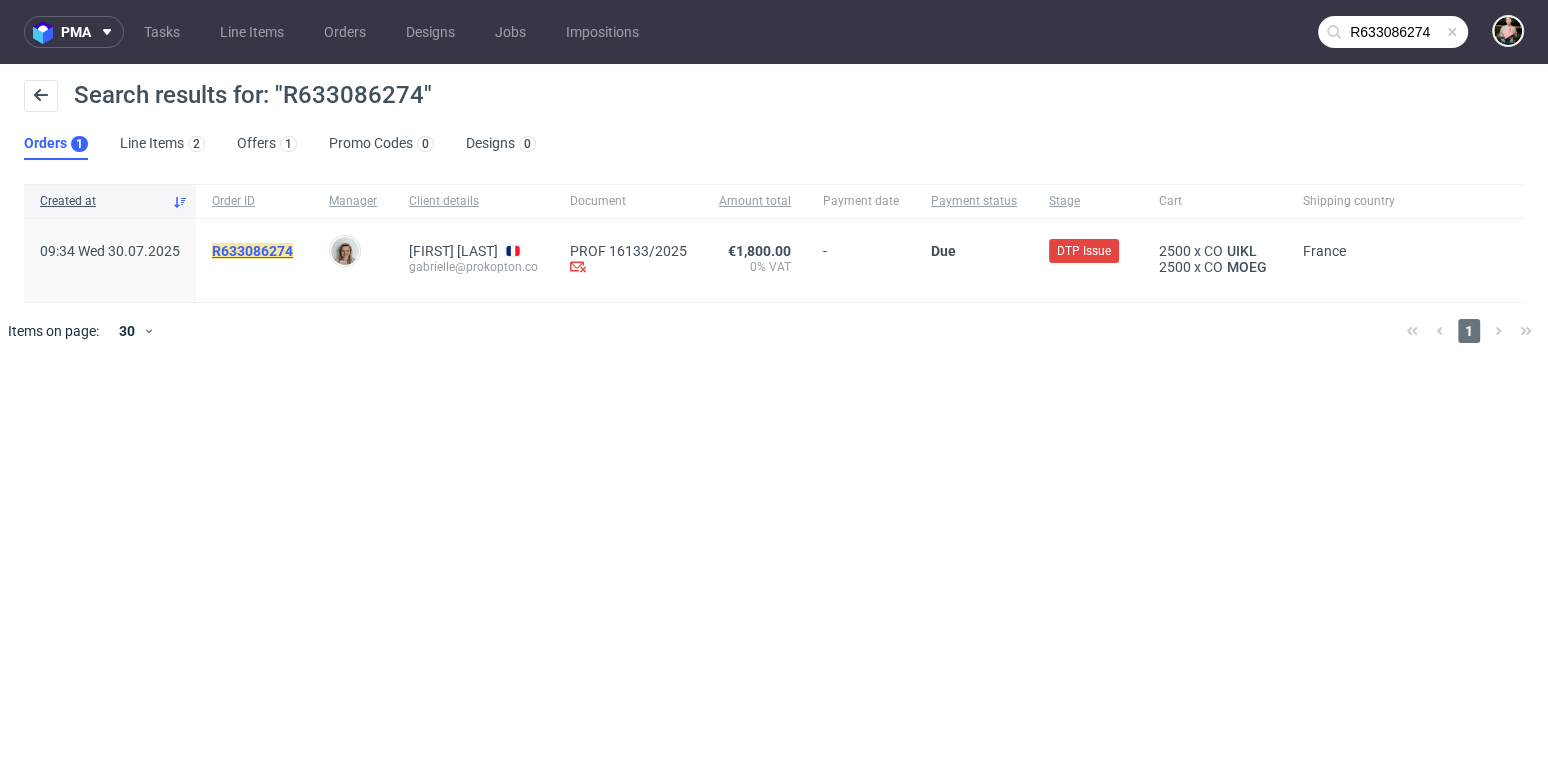 click on "R633086274" 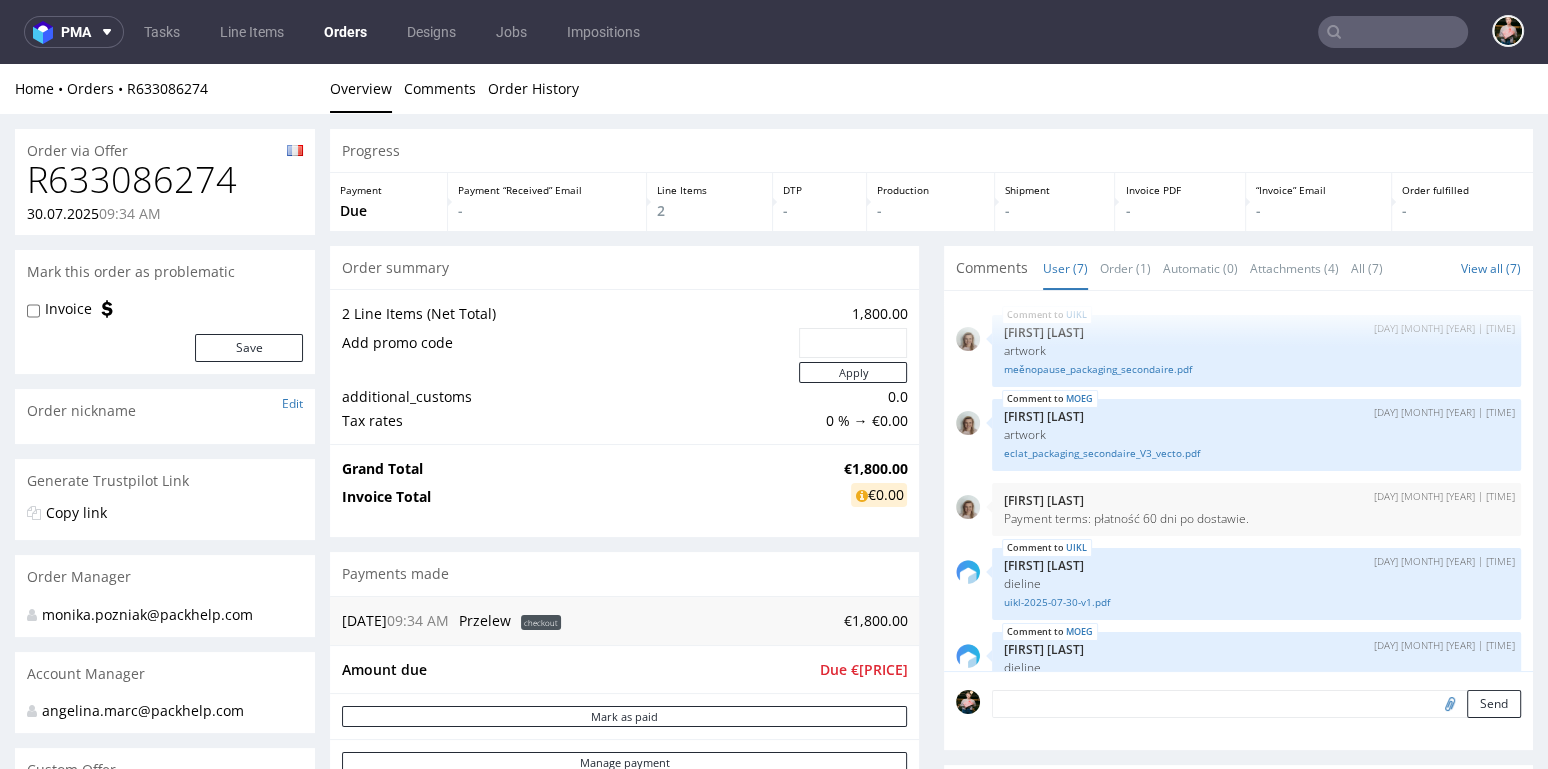 scroll, scrollTop: 0, scrollLeft: 0, axis: both 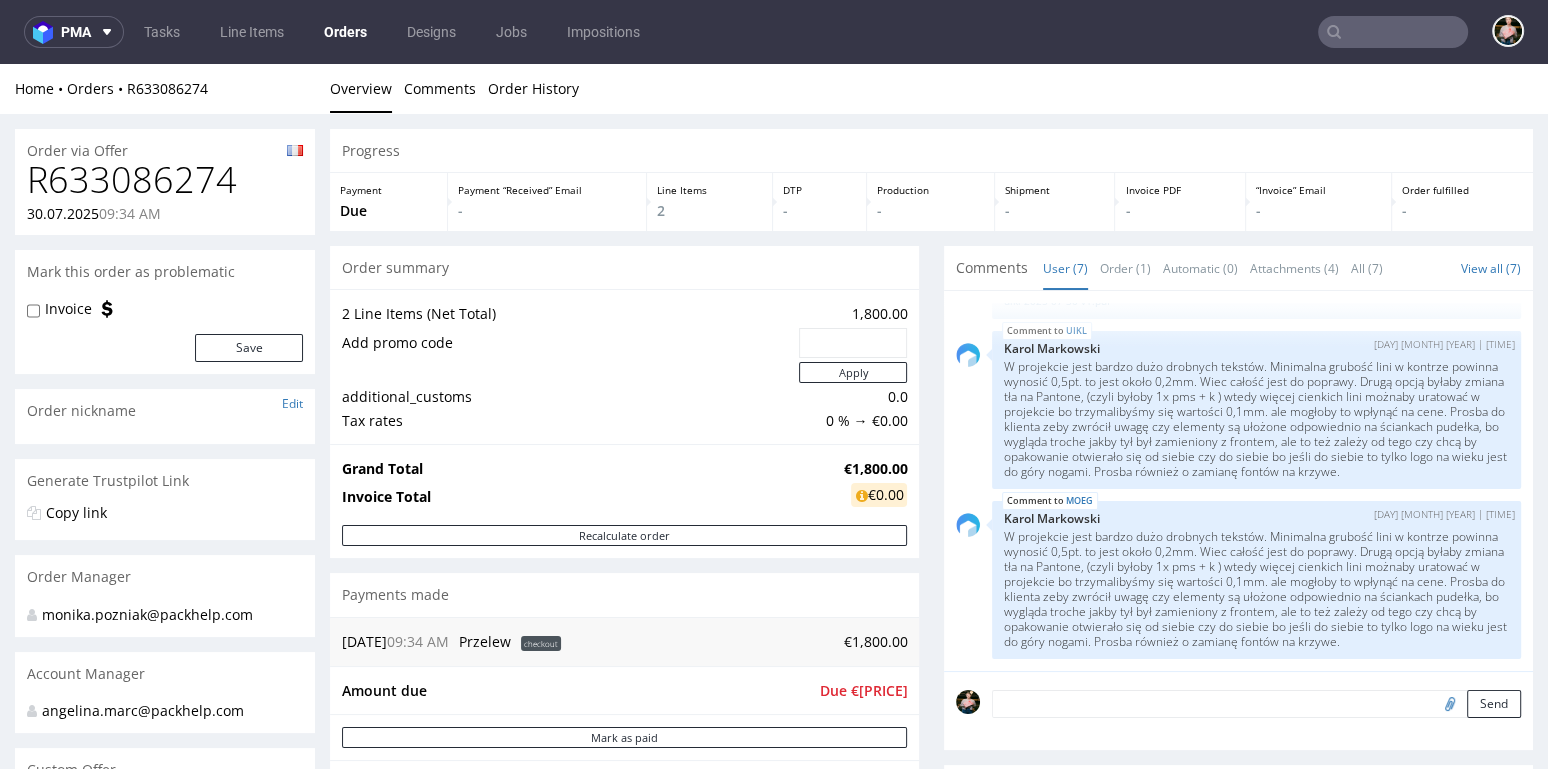 click on "Home Orders R633086274" at bounding box center (165, 89) 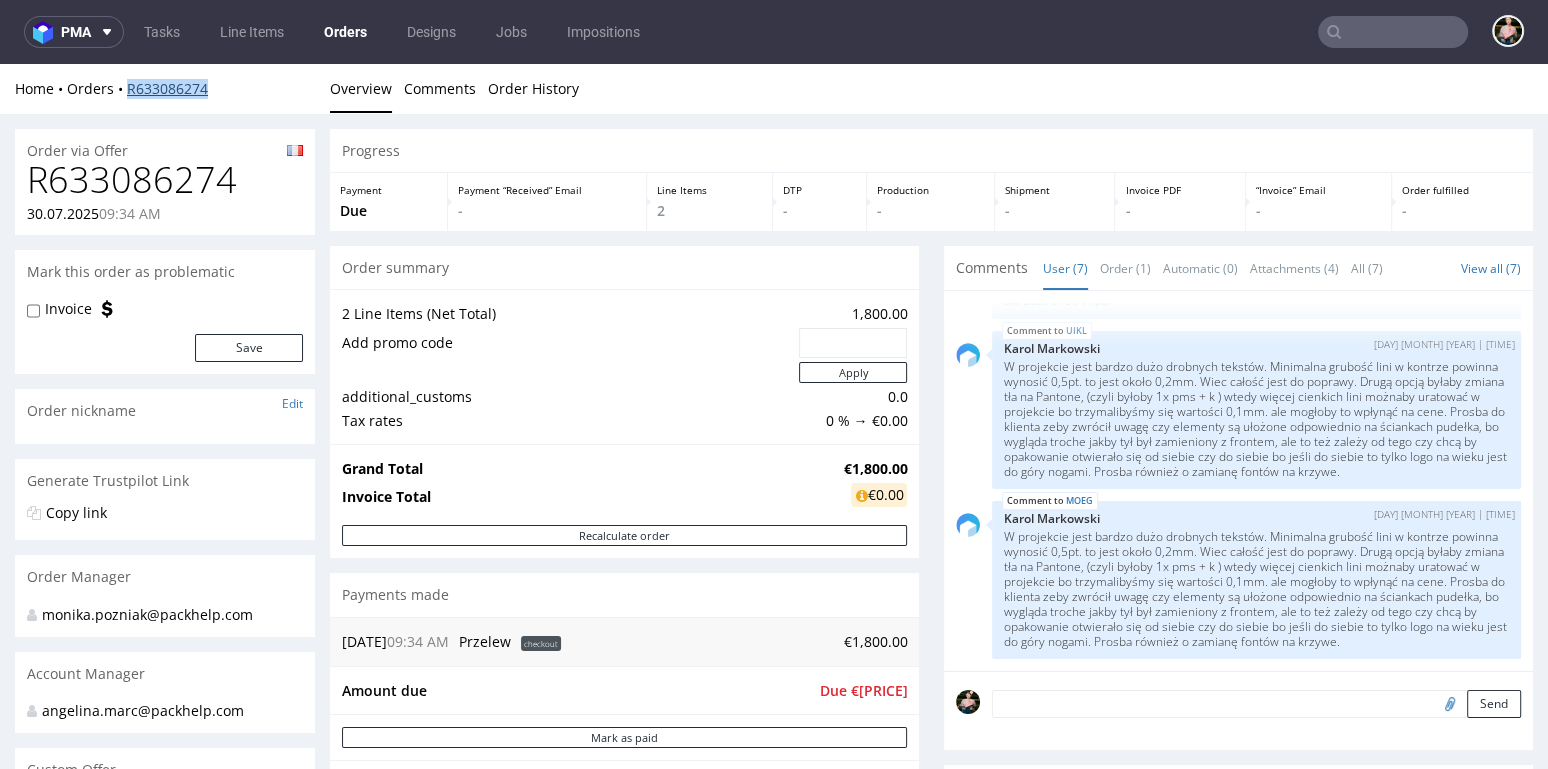 drag, startPoint x: 241, startPoint y: 86, endPoint x: 126, endPoint y: 86, distance: 115 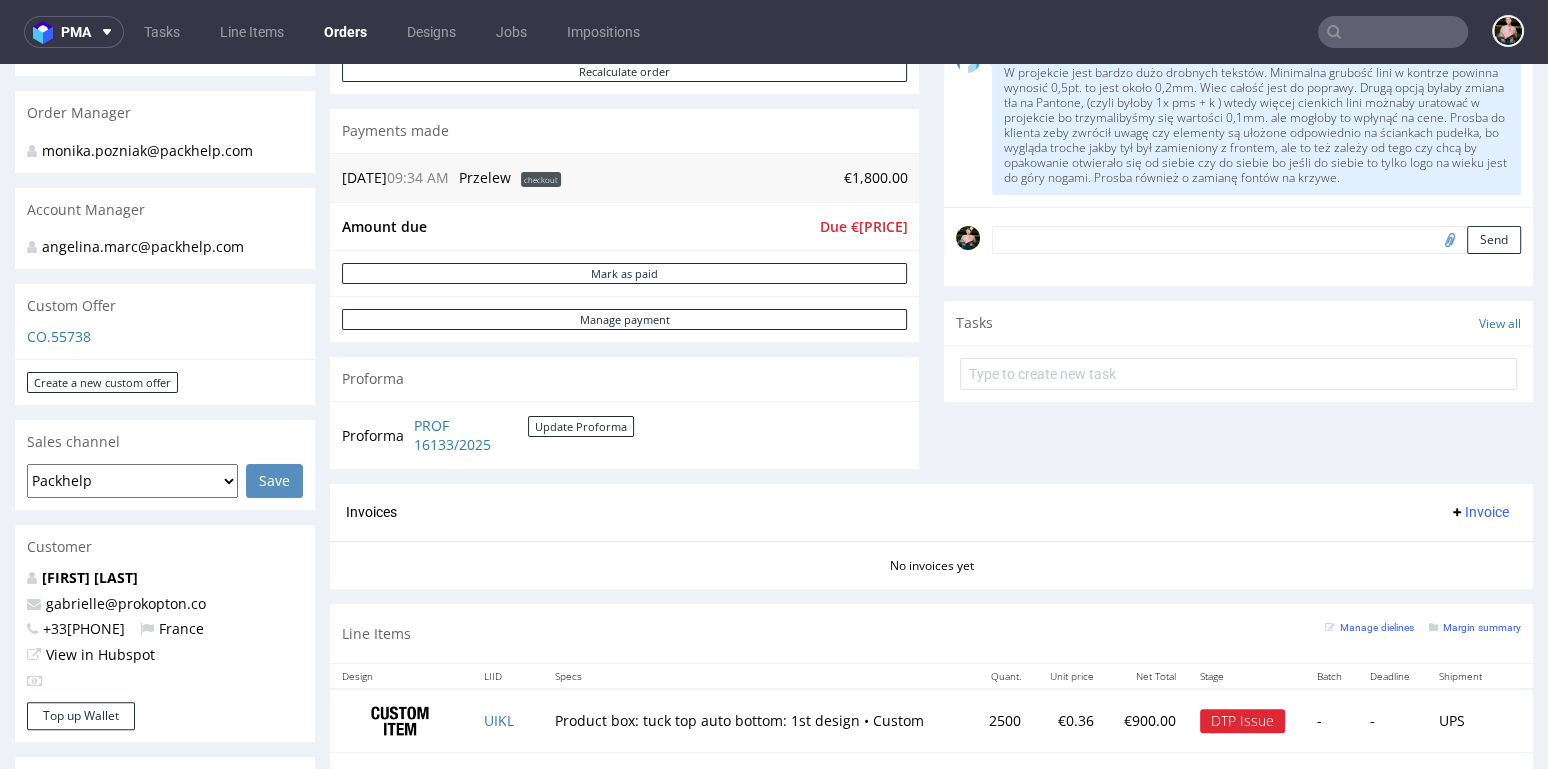 scroll, scrollTop: 486, scrollLeft: 0, axis: vertical 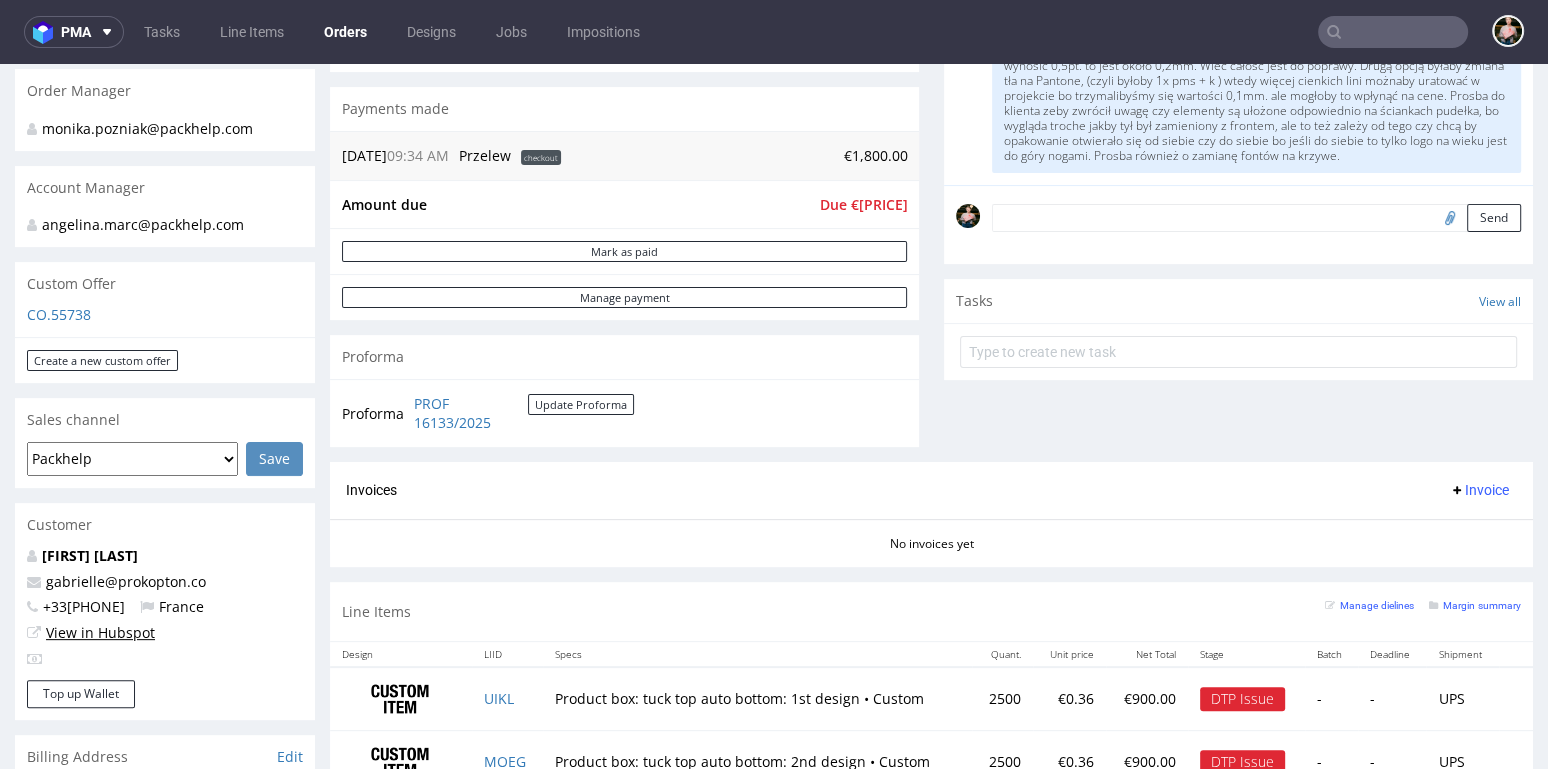 click on "View in Hubspot" at bounding box center [100, 632] 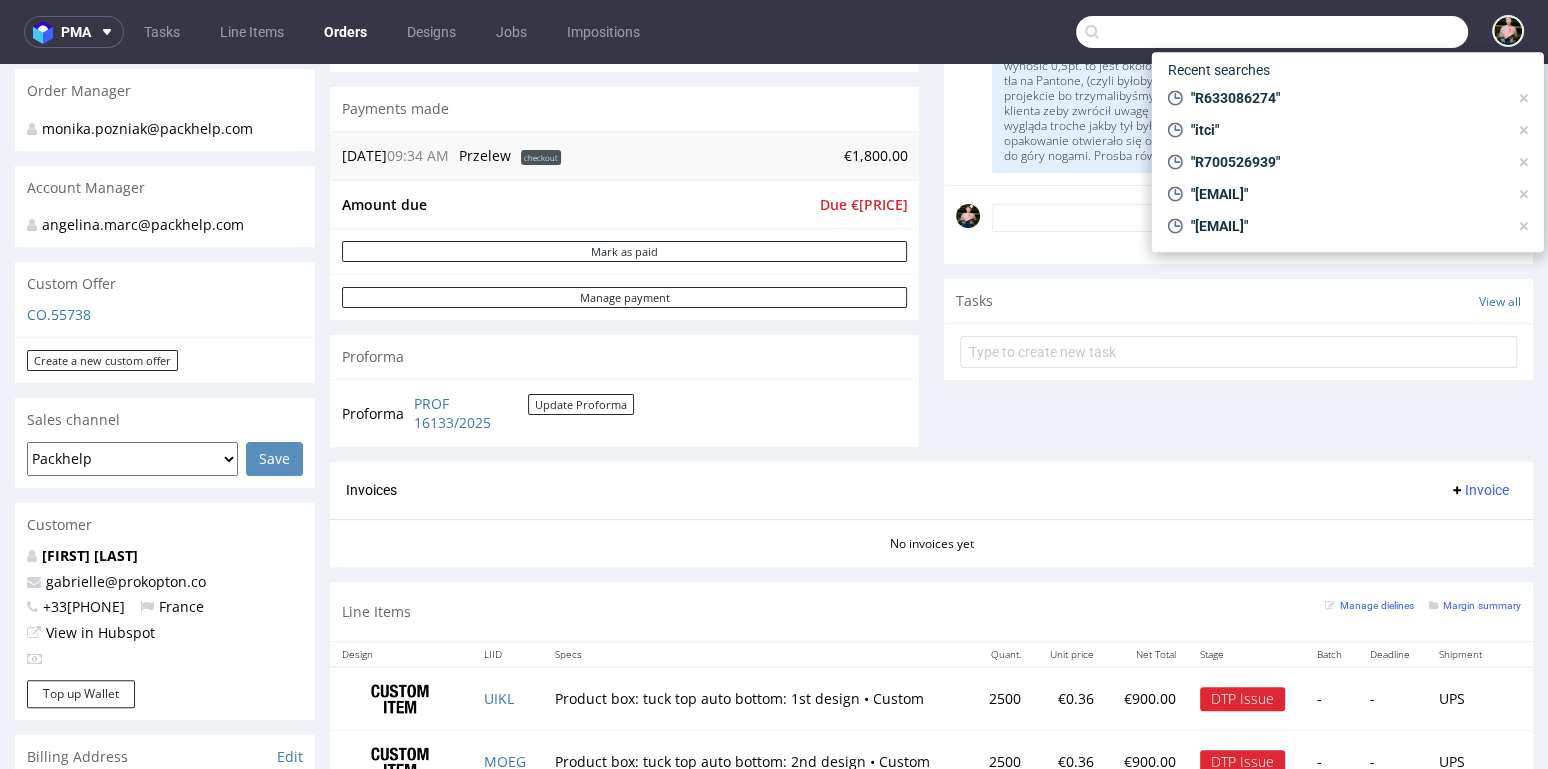 click at bounding box center [1272, 32] 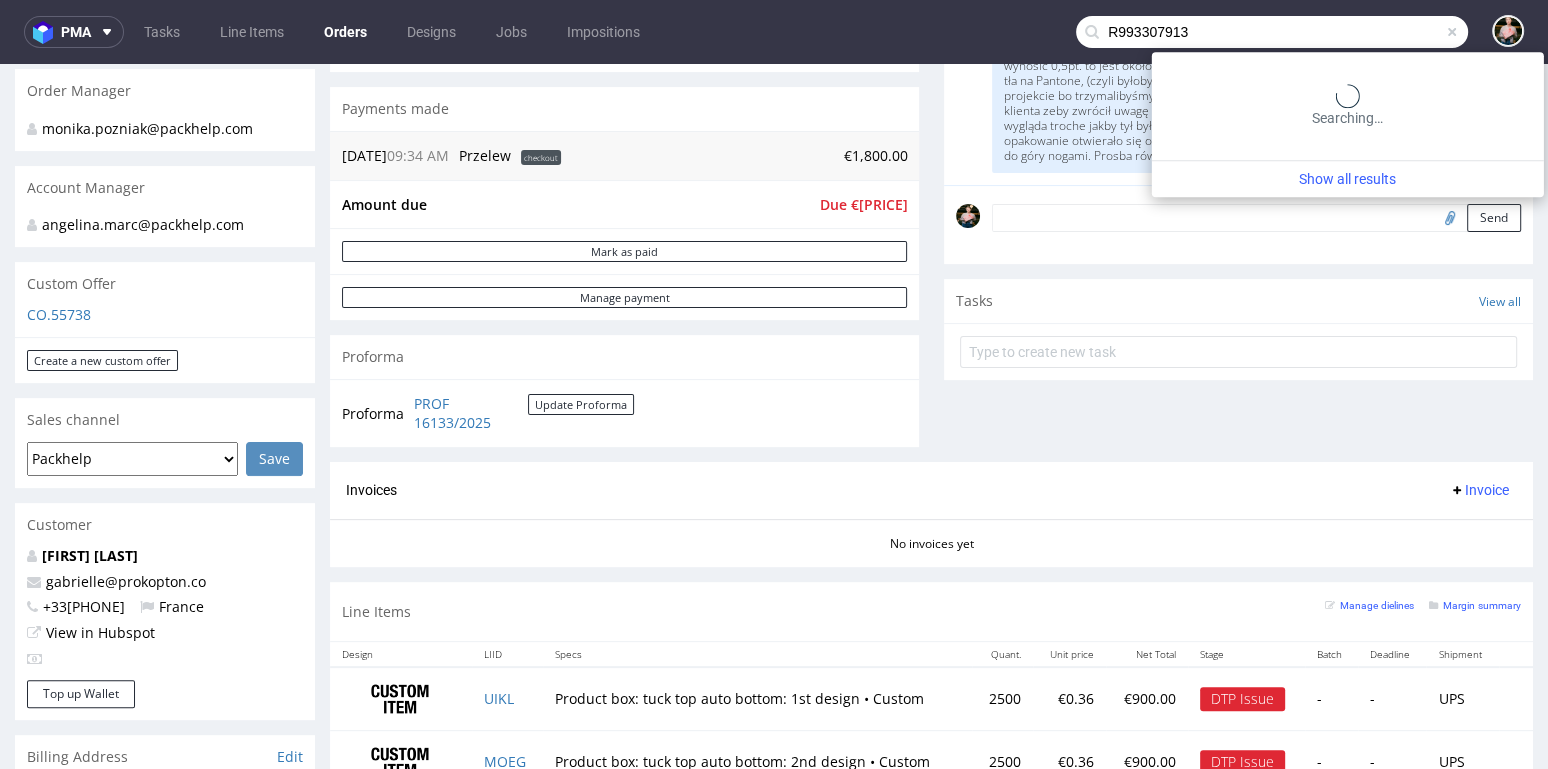 type on "R993307913" 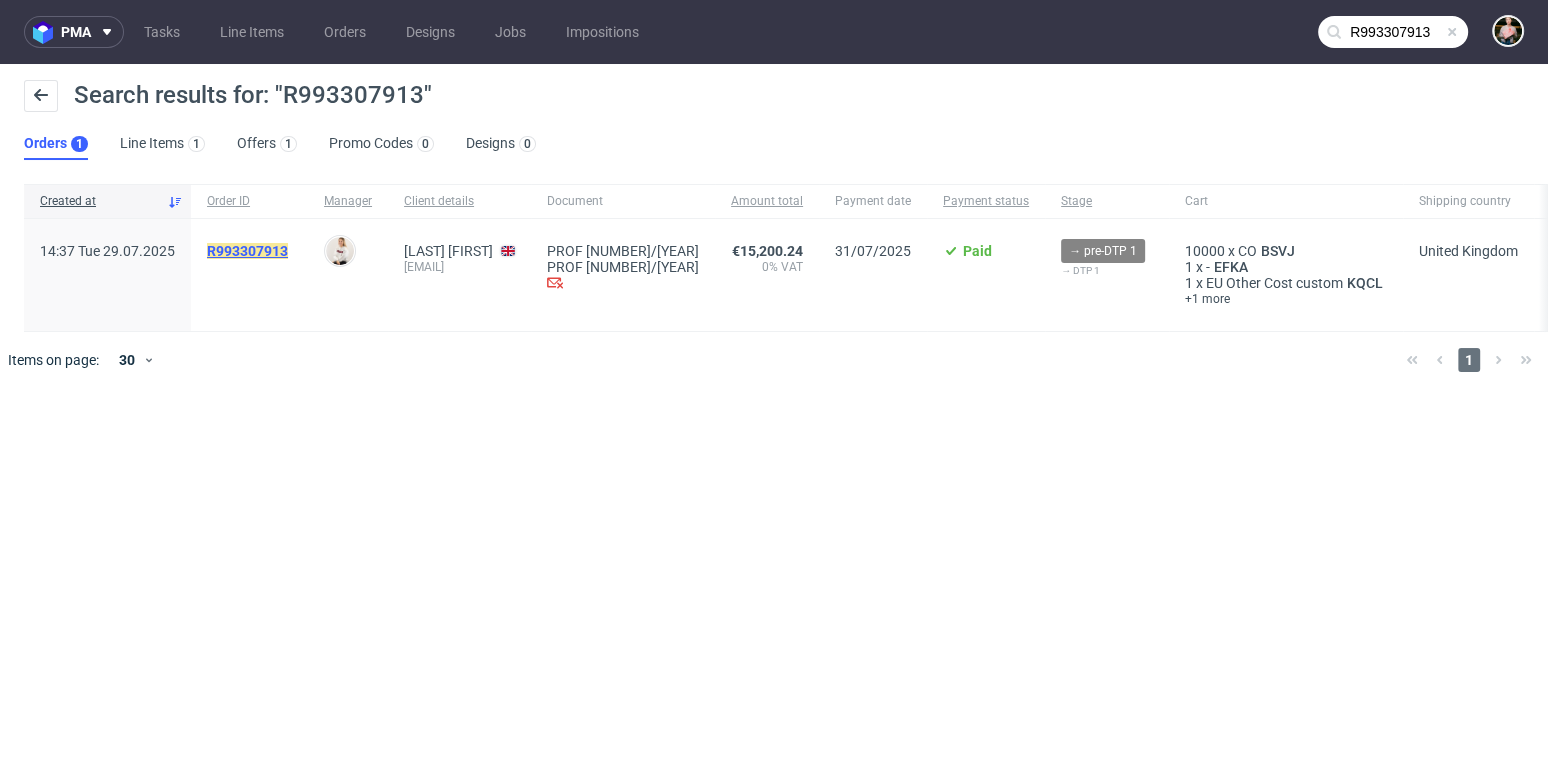click on "R993307913" 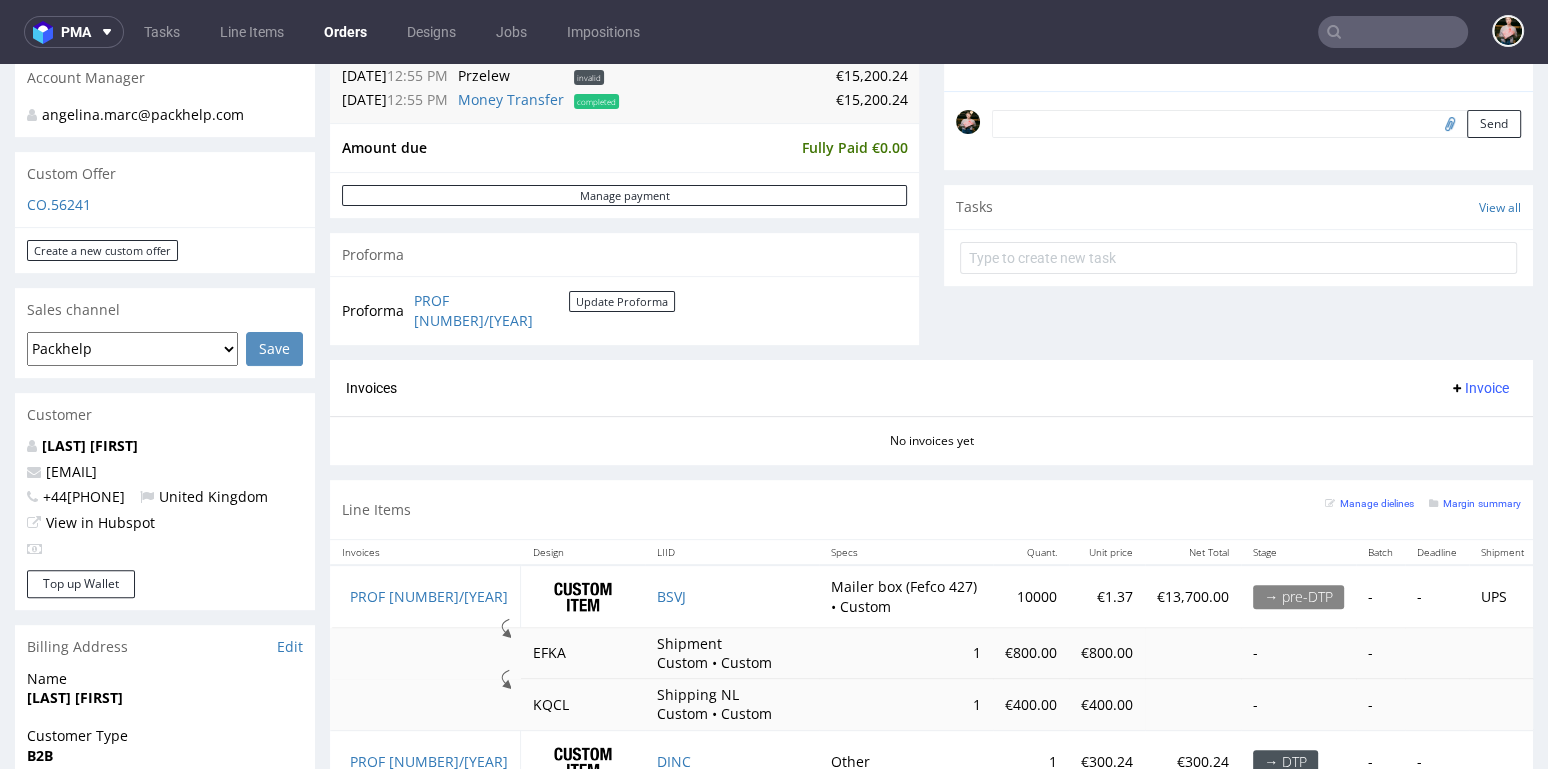 scroll, scrollTop: 614, scrollLeft: 0, axis: vertical 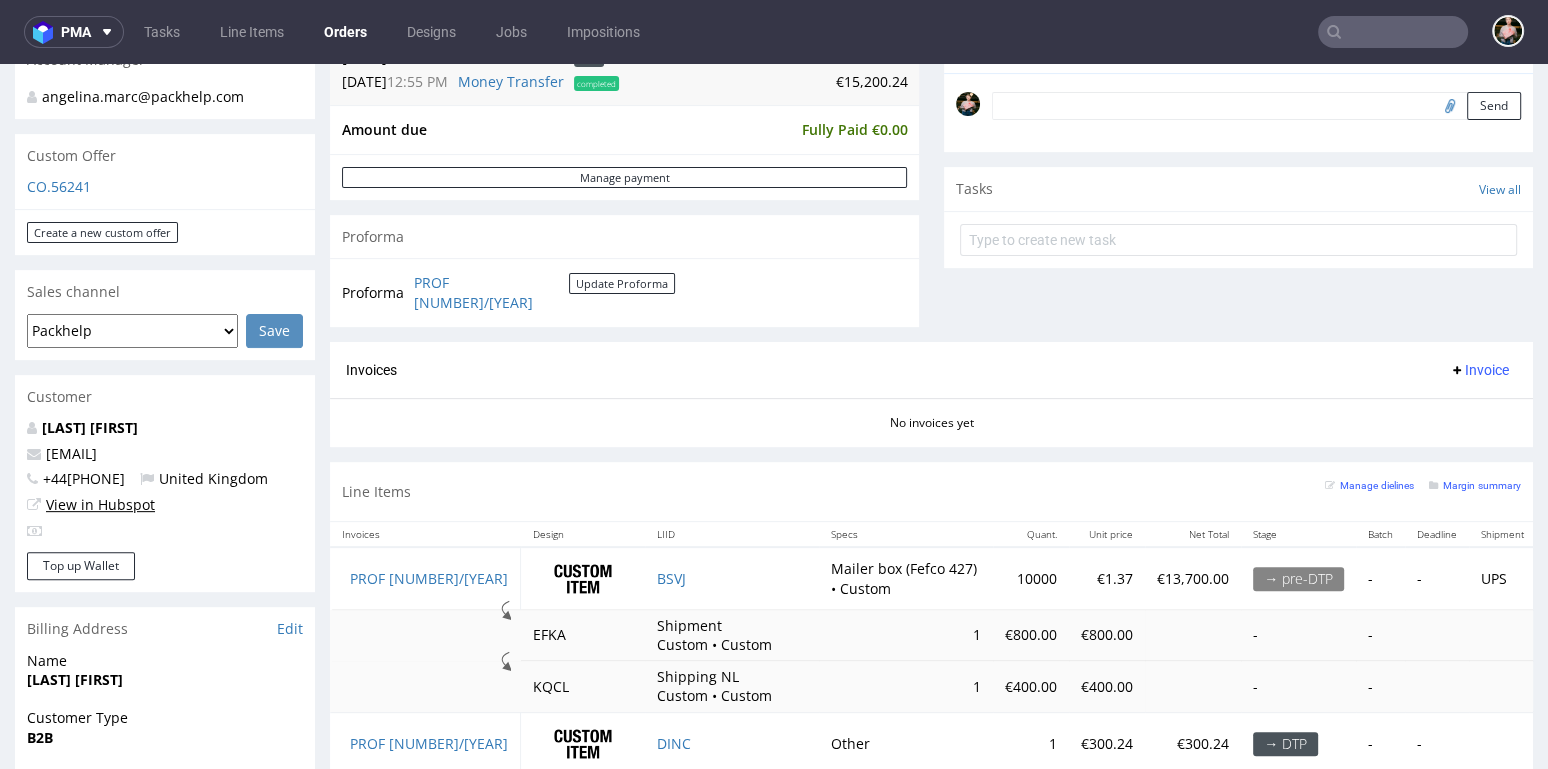 click on "View in Hubspot" at bounding box center [100, 504] 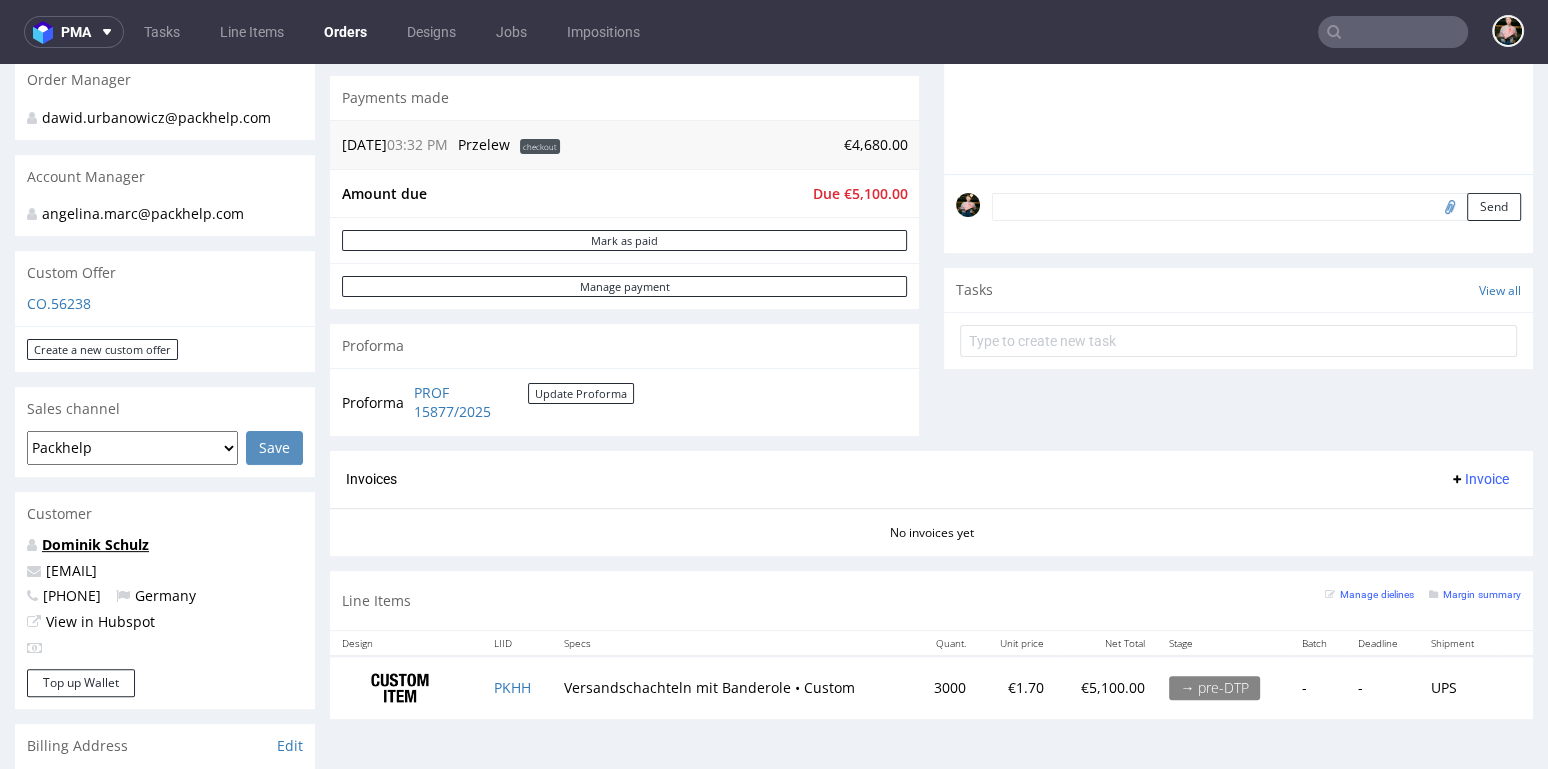 scroll, scrollTop: 518, scrollLeft: 0, axis: vertical 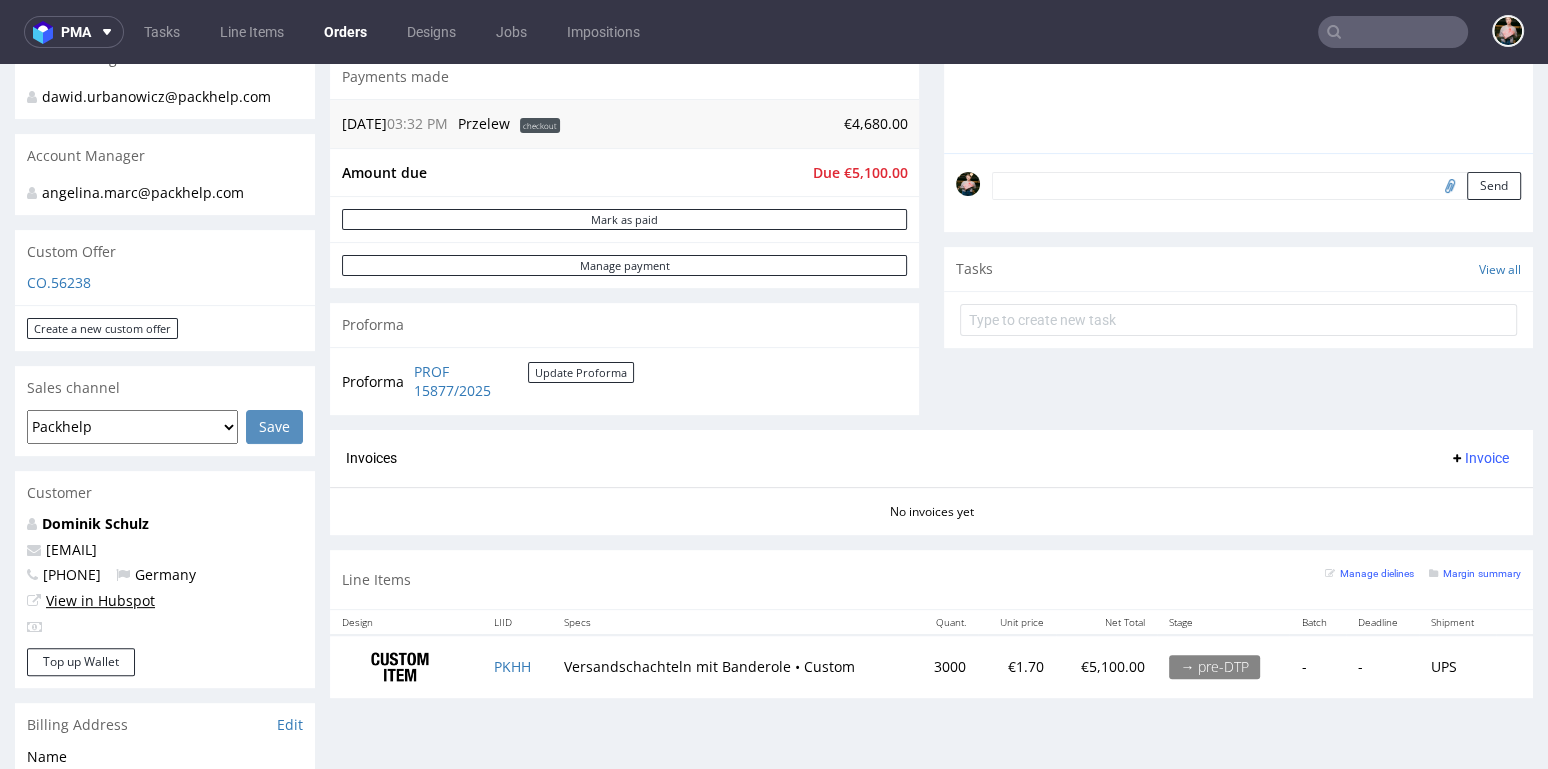 click on "View in Hubspot" at bounding box center (100, 600) 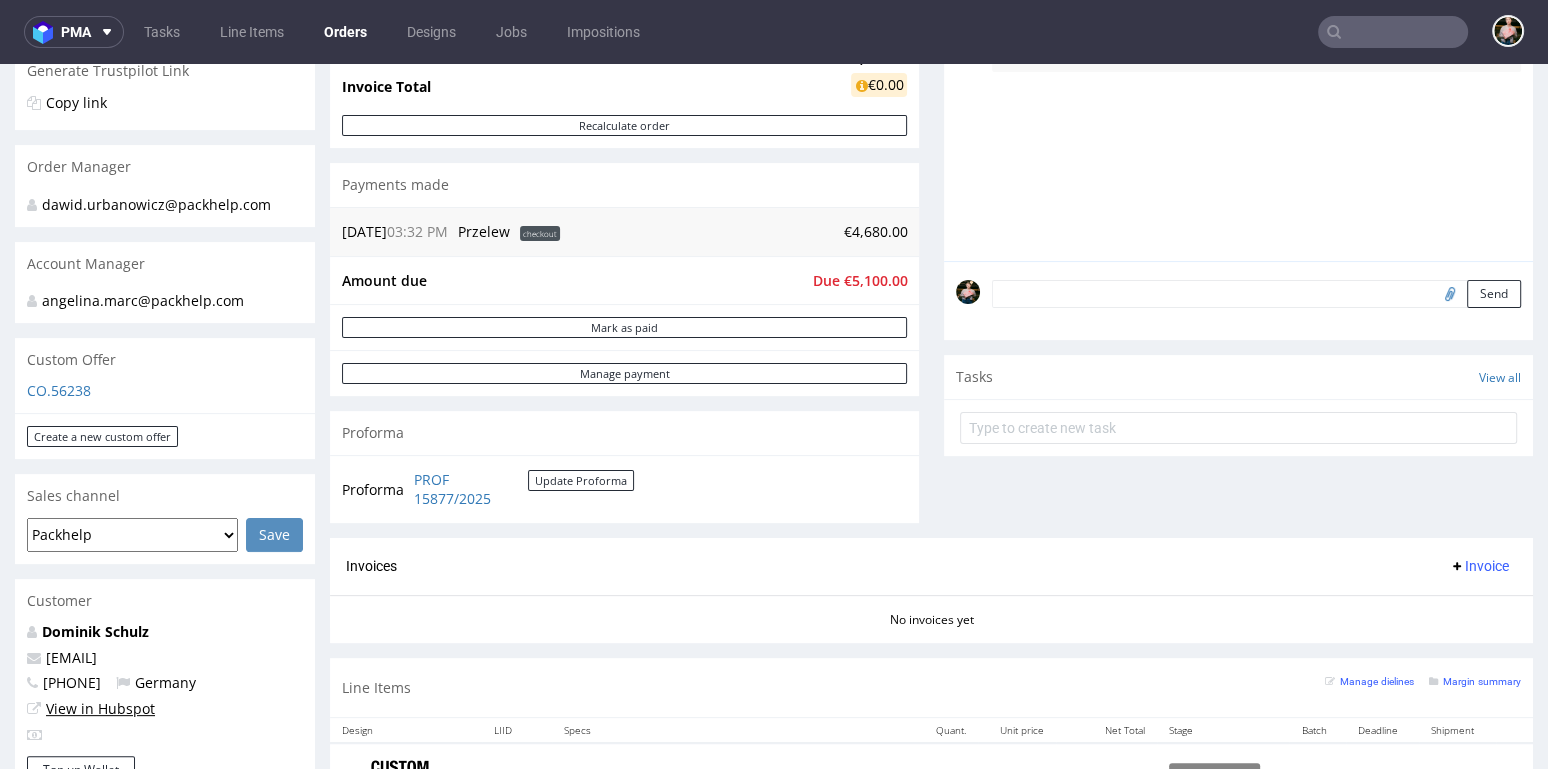 scroll, scrollTop: 407, scrollLeft: 0, axis: vertical 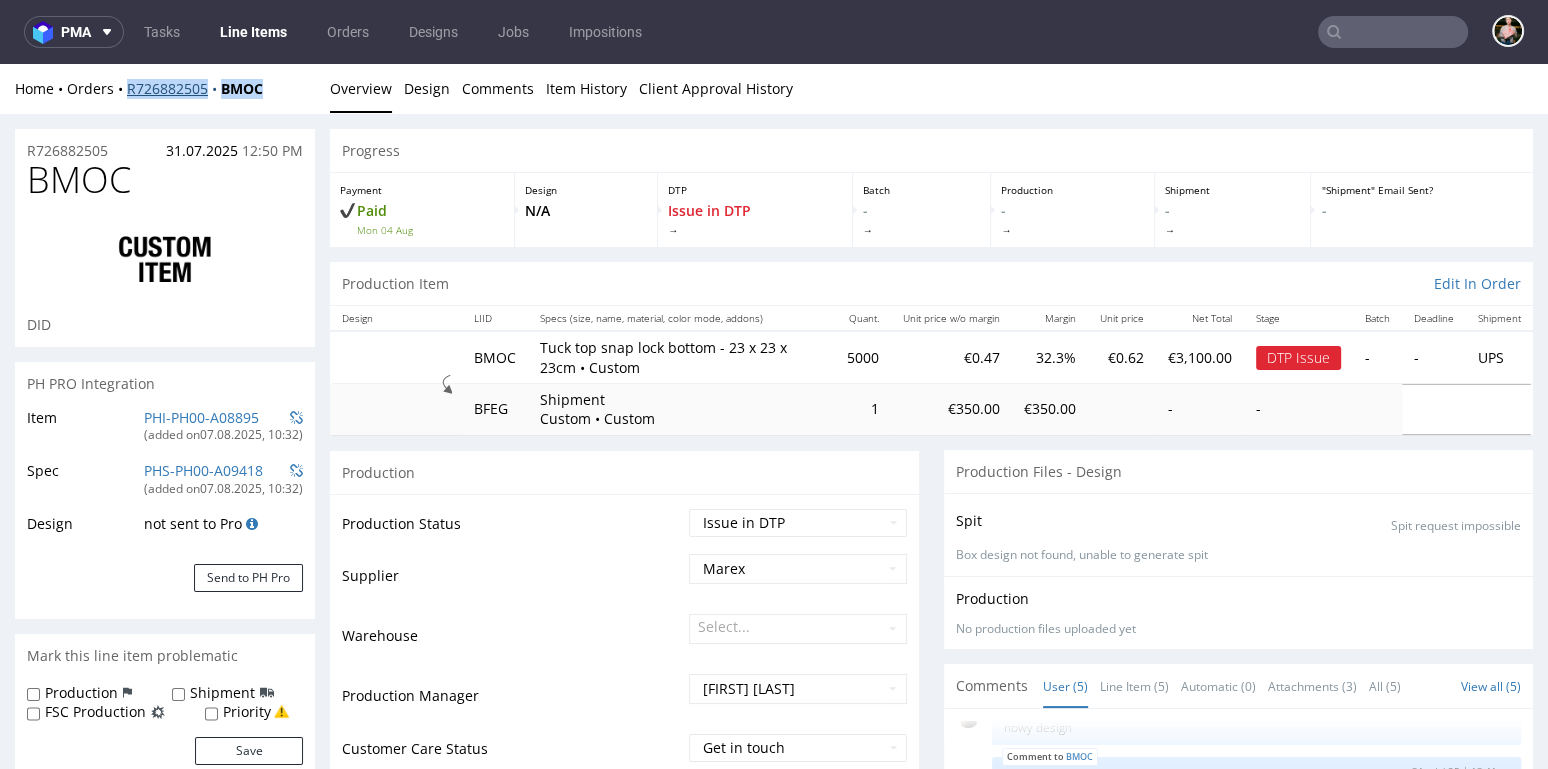 drag, startPoint x: 272, startPoint y: 94, endPoint x: 127, endPoint y: 85, distance: 145.27904 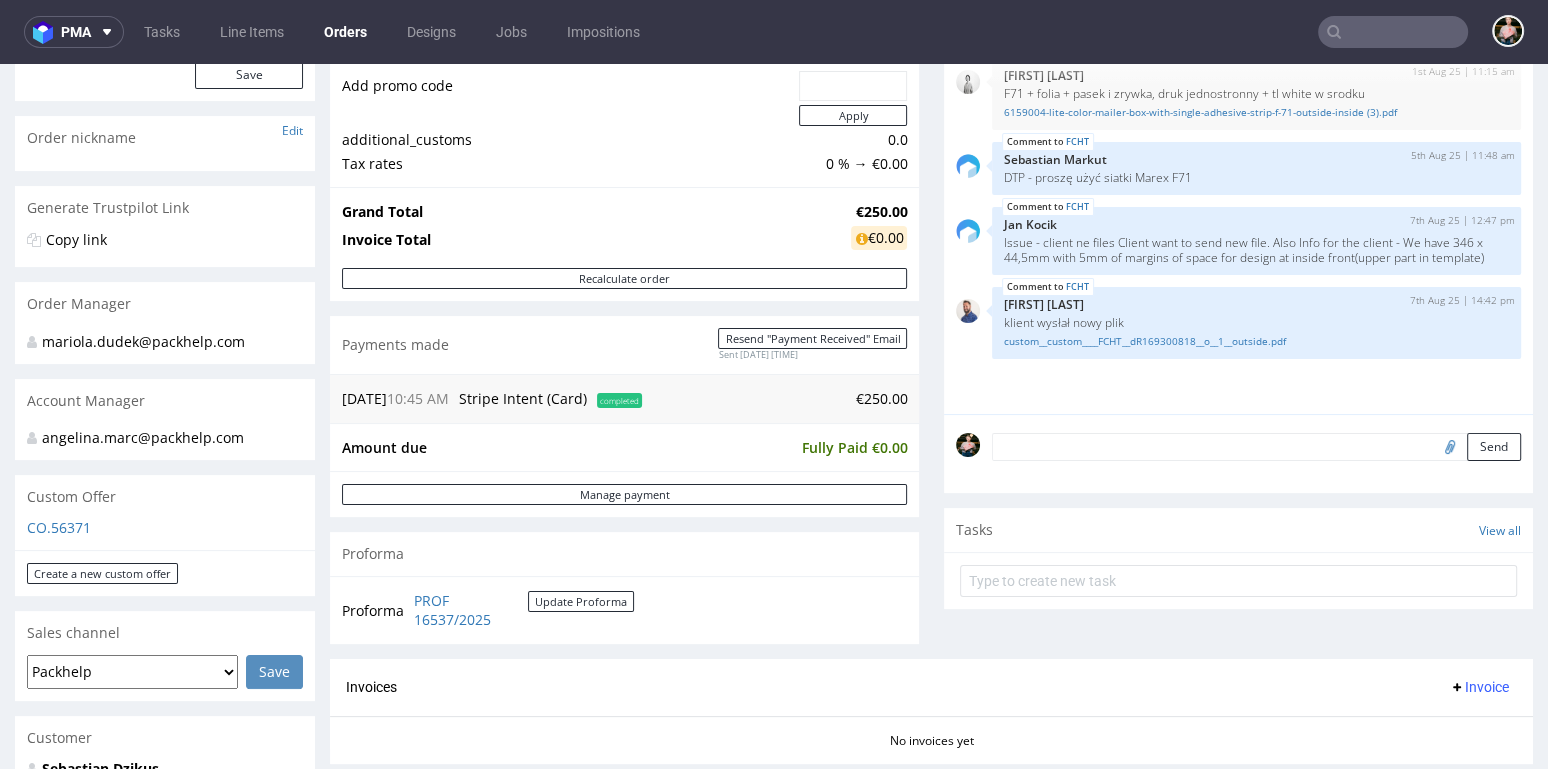 scroll, scrollTop: 456, scrollLeft: 0, axis: vertical 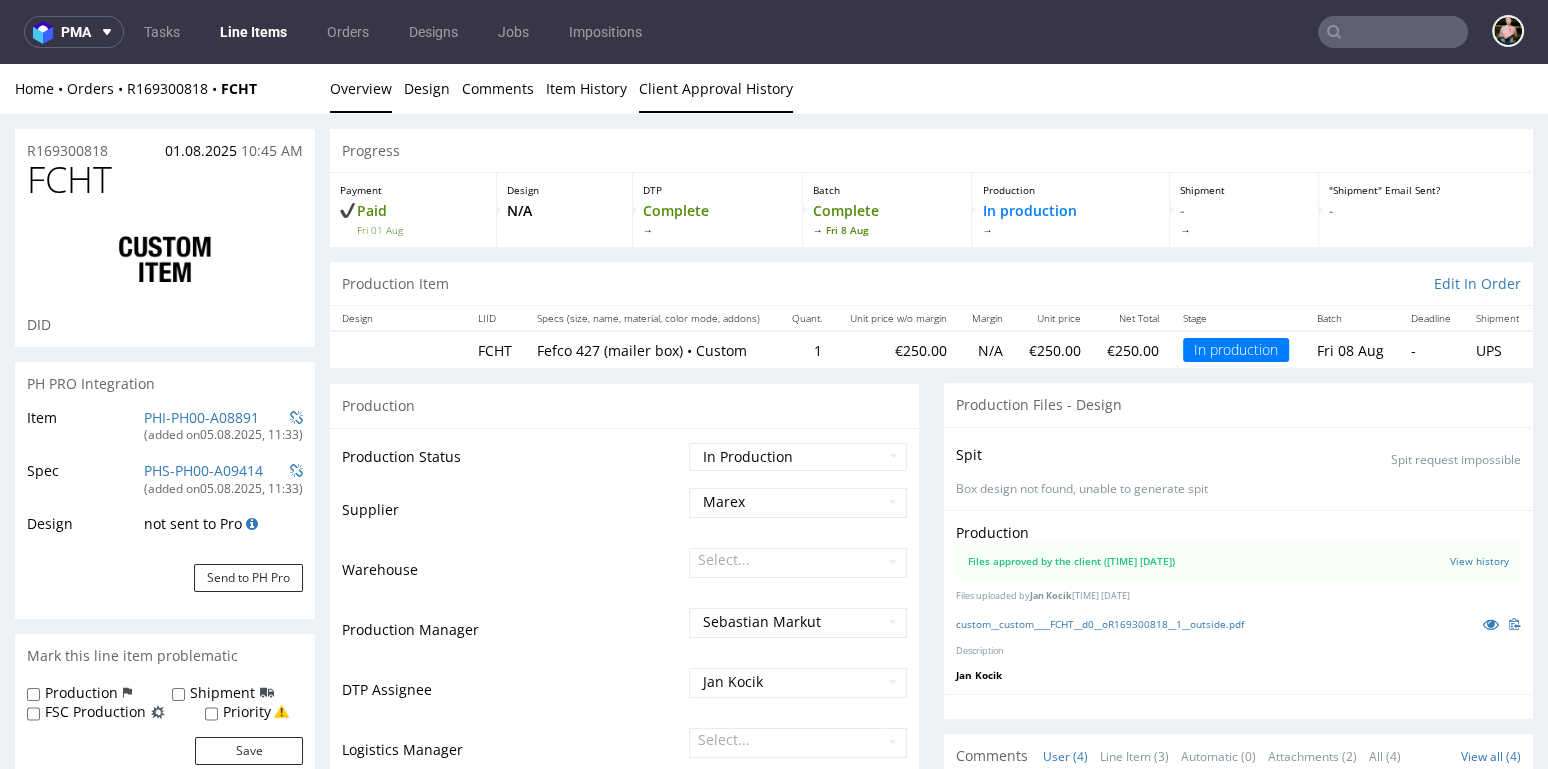 click on "Client Approval History" at bounding box center (716, 88) 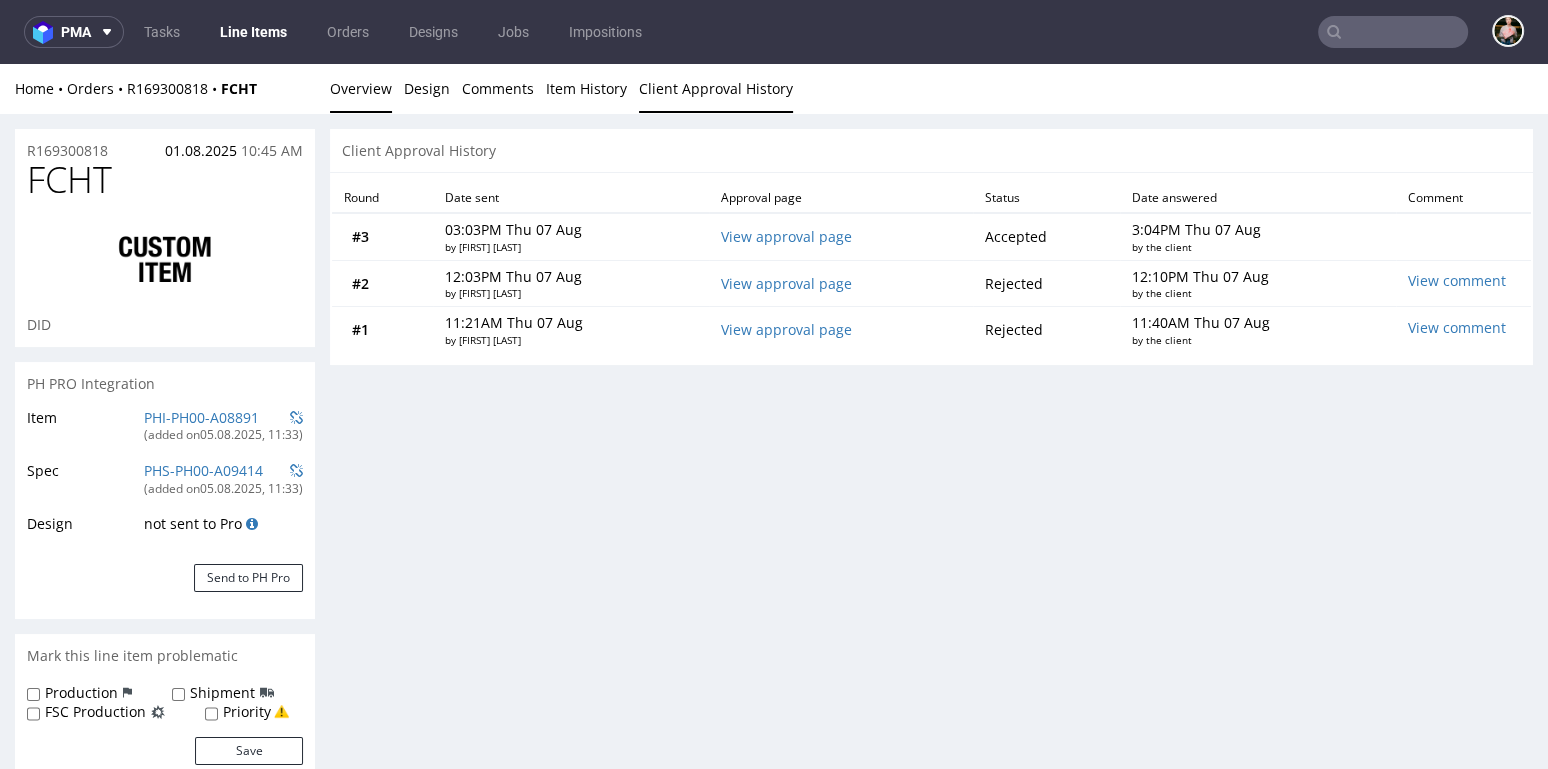 click on "Overview" at bounding box center (361, 88) 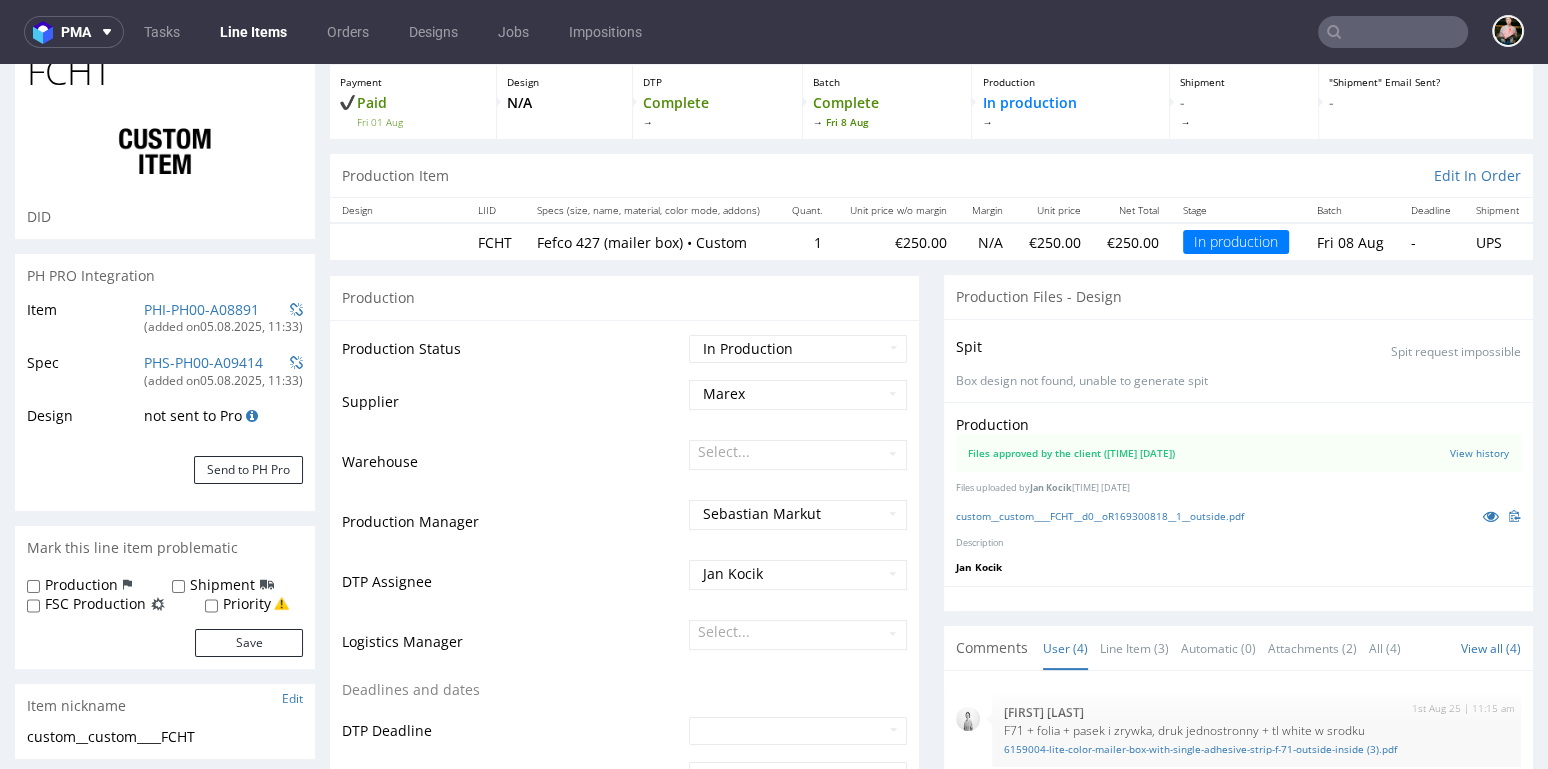 scroll, scrollTop: 0, scrollLeft: 0, axis: both 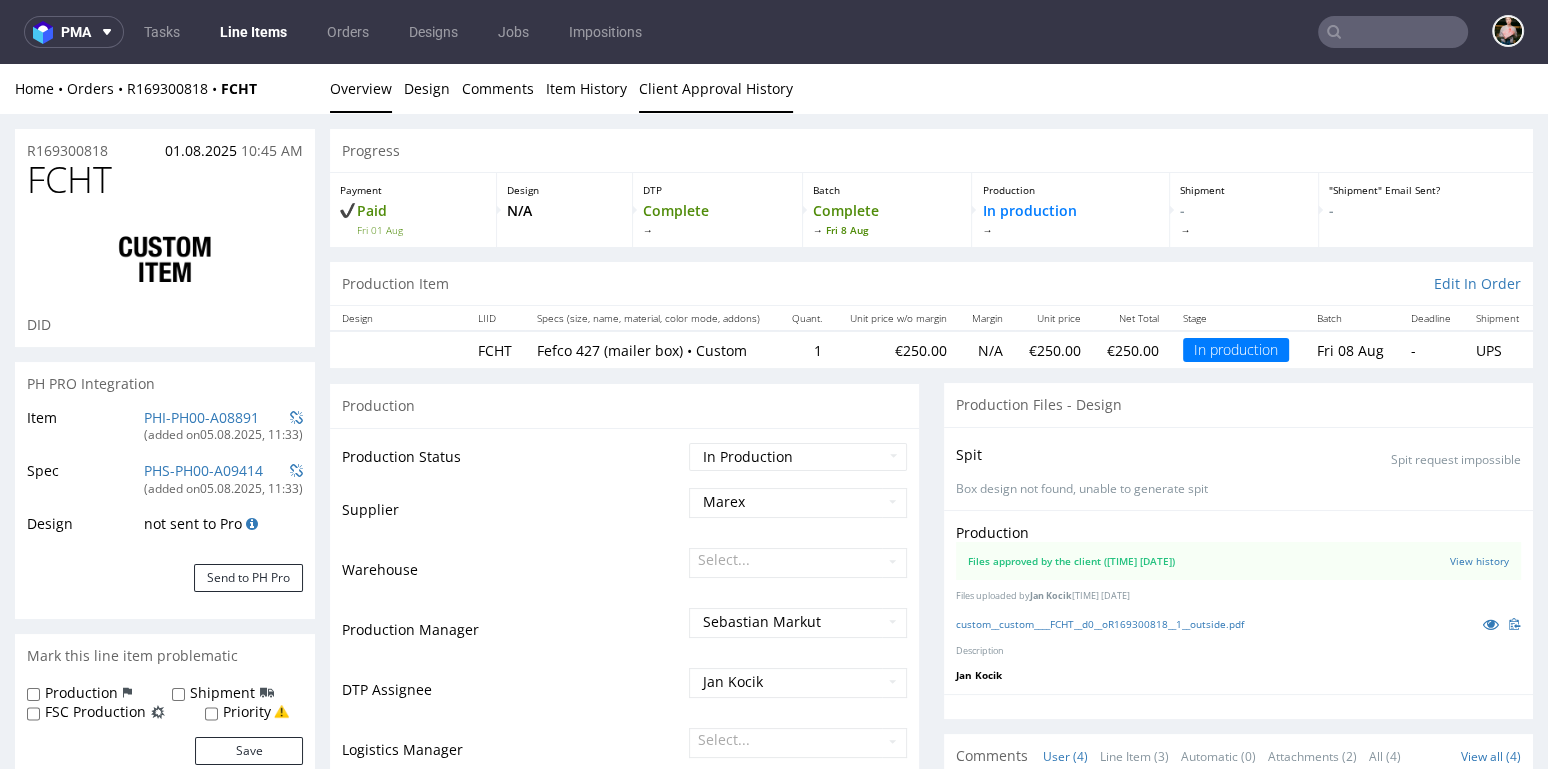 click on "Client Approval History" at bounding box center [716, 88] 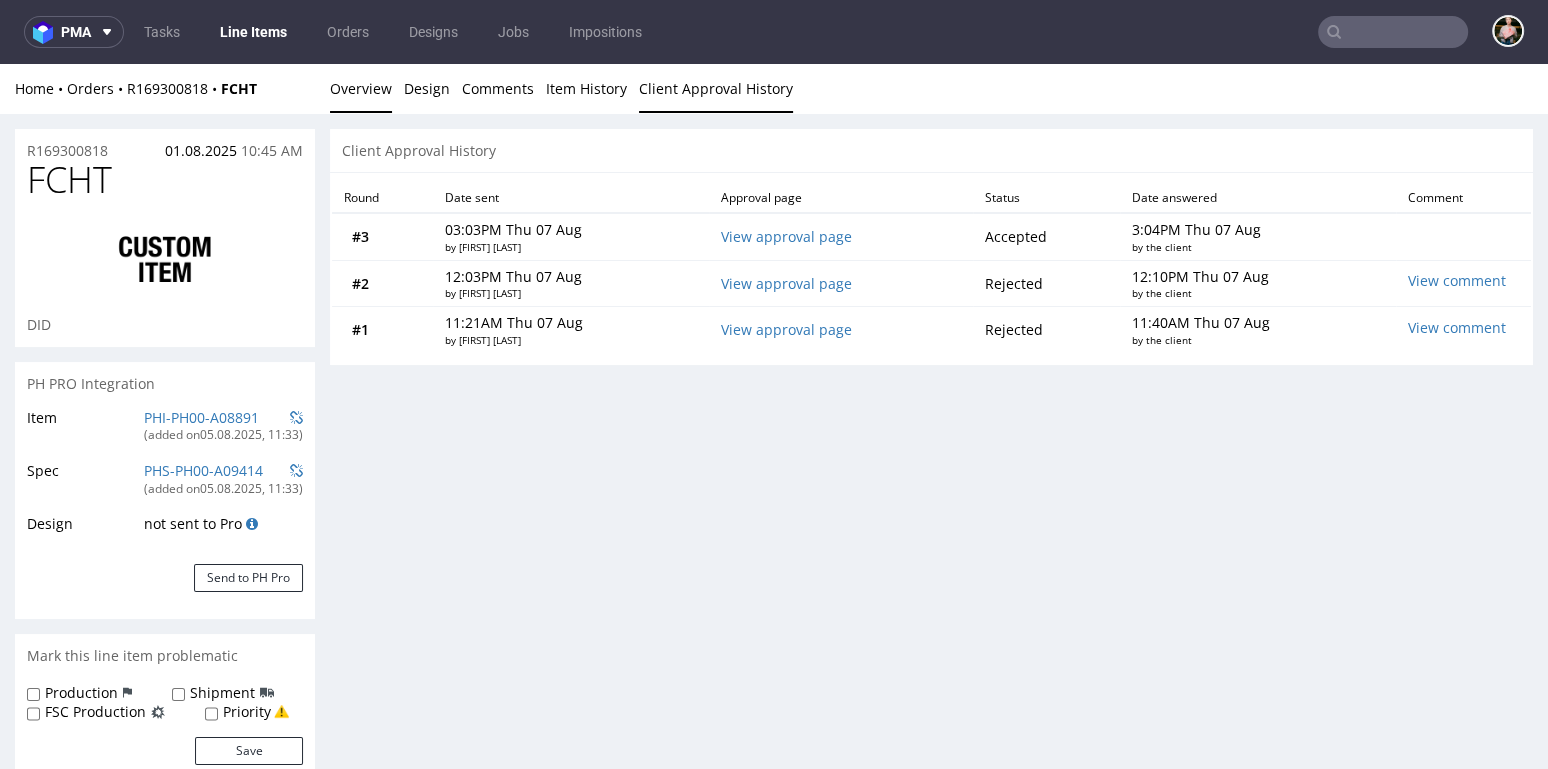 click on "Overview" at bounding box center [361, 88] 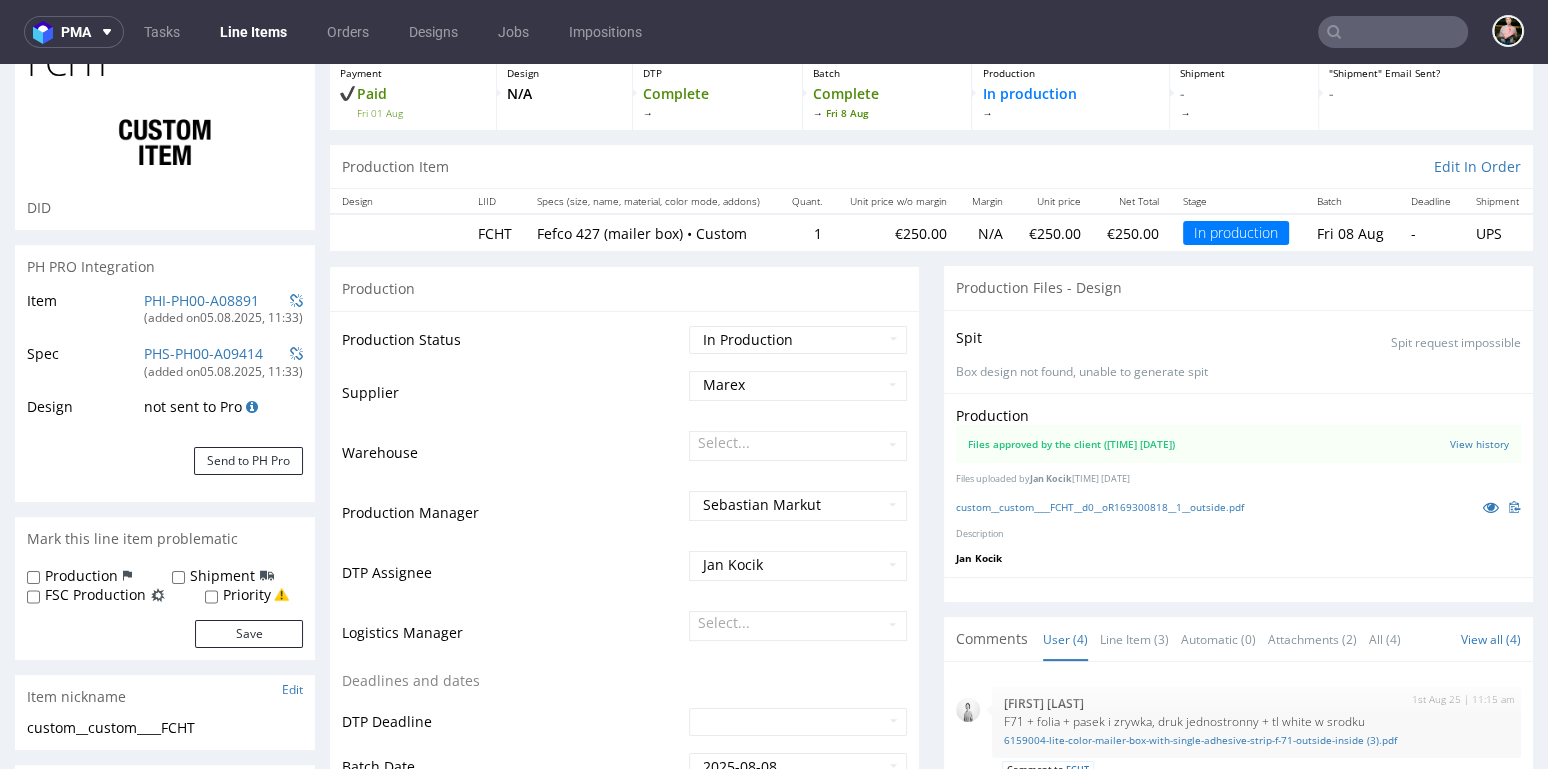 scroll, scrollTop: 0, scrollLeft: 0, axis: both 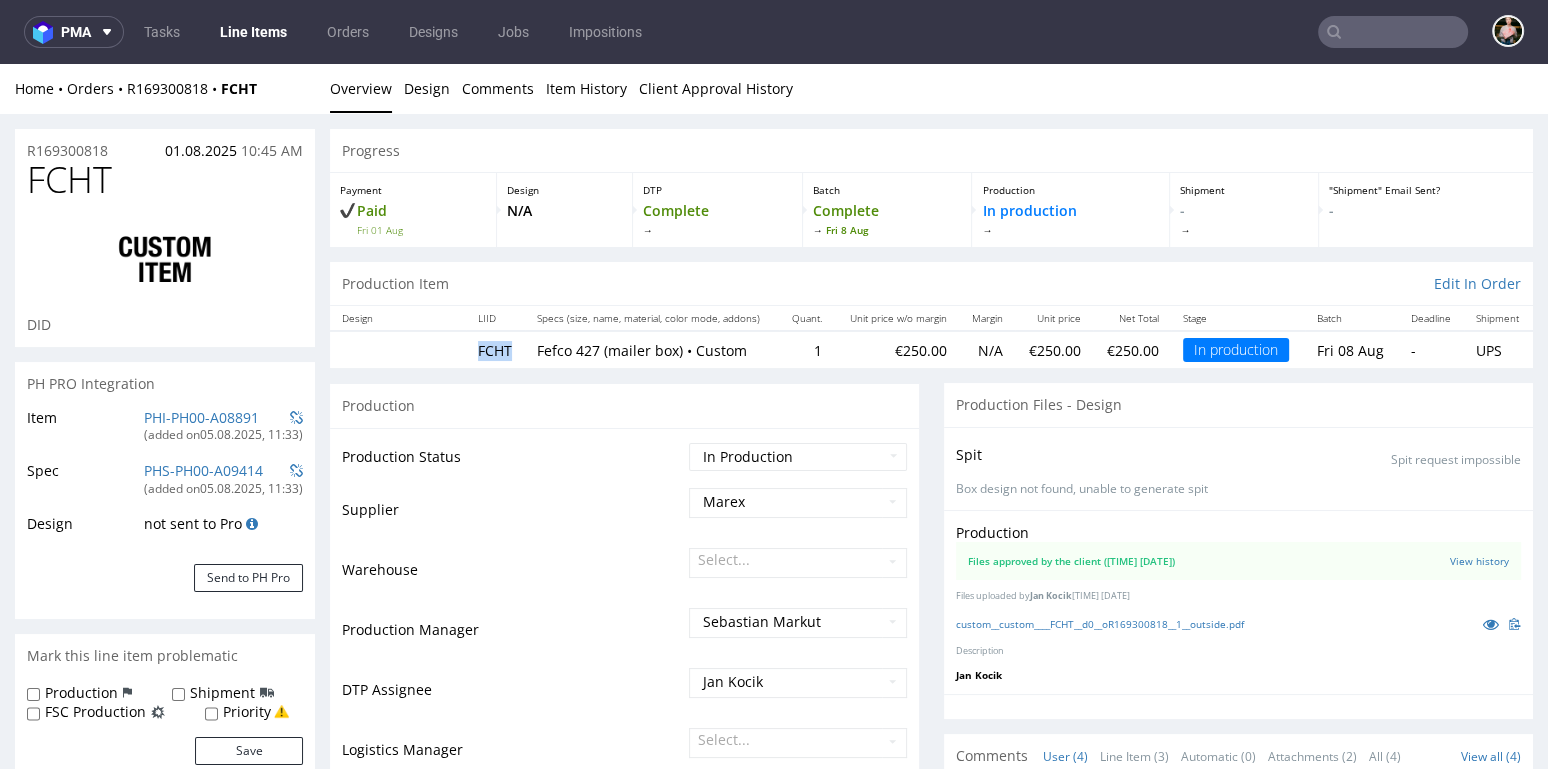 drag, startPoint x: 522, startPoint y: 351, endPoint x: 462, endPoint y: 350, distance: 60.00833 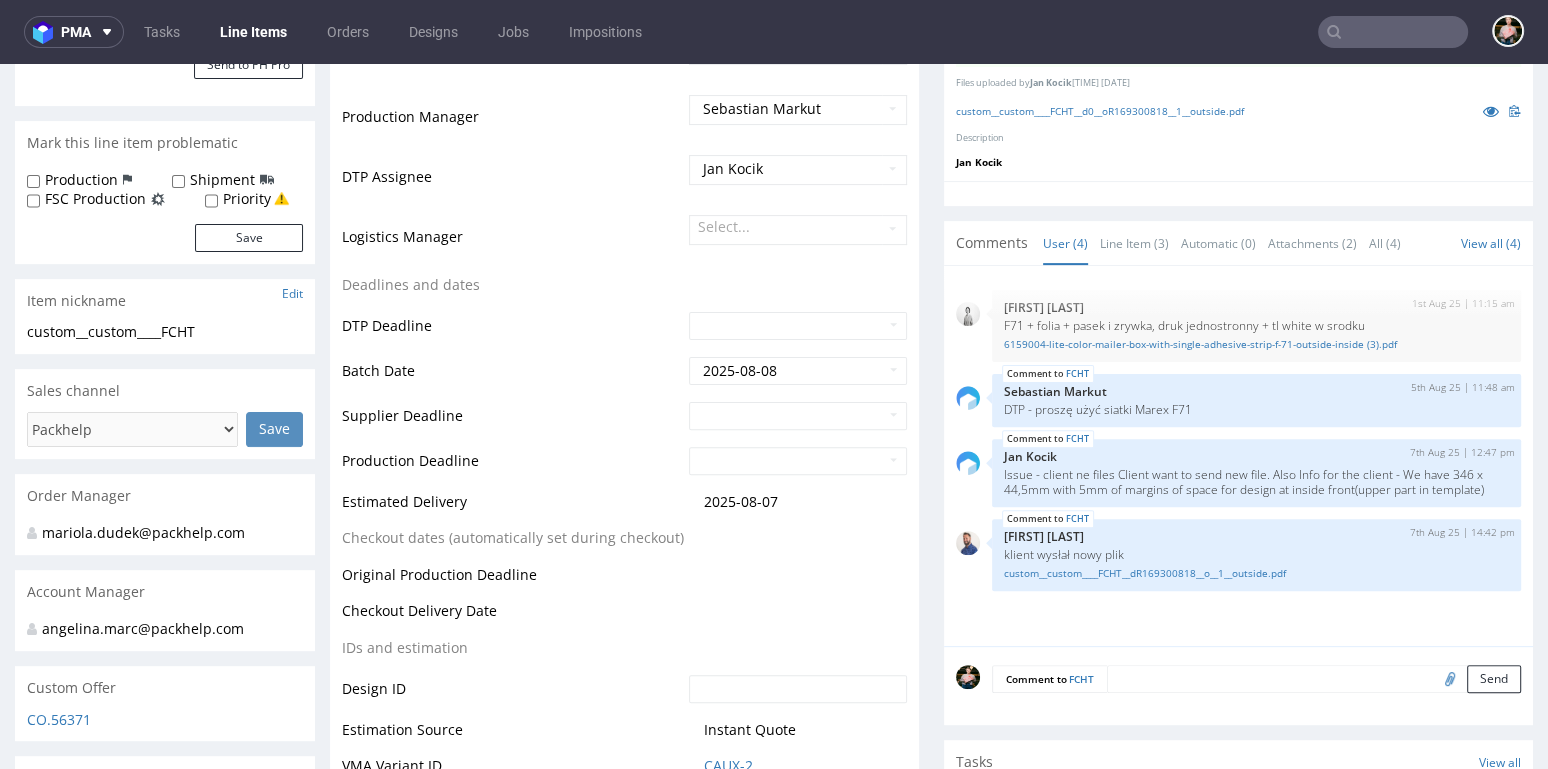 scroll, scrollTop: 531, scrollLeft: 0, axis: vertical 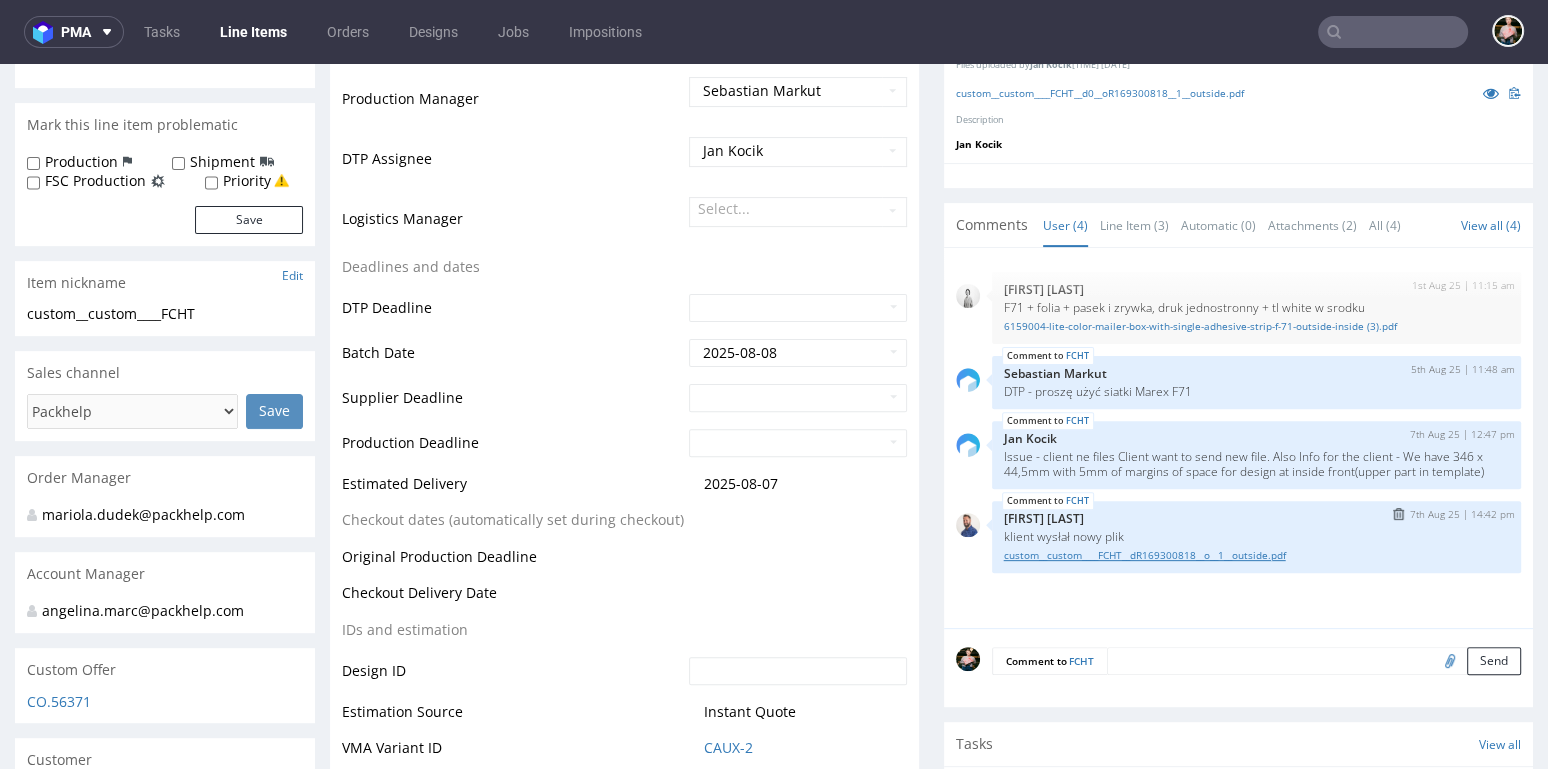 click on "custom__custom____FCHT__dR169300818__o__1__outside.pdf" at bounding box center [1256, 555] 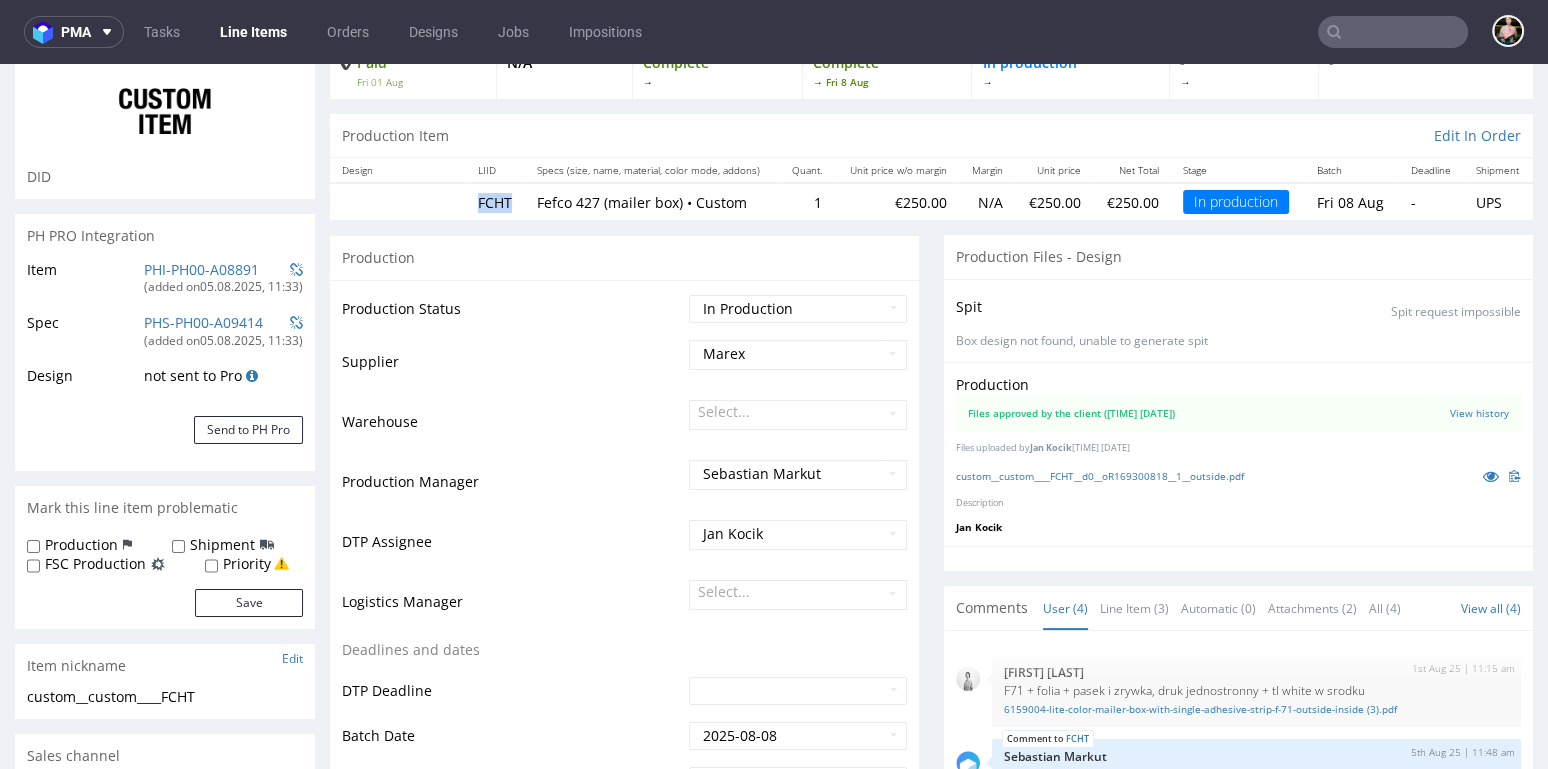 scroll, scrollTop: 0, scrollLeft: 0, axis: both 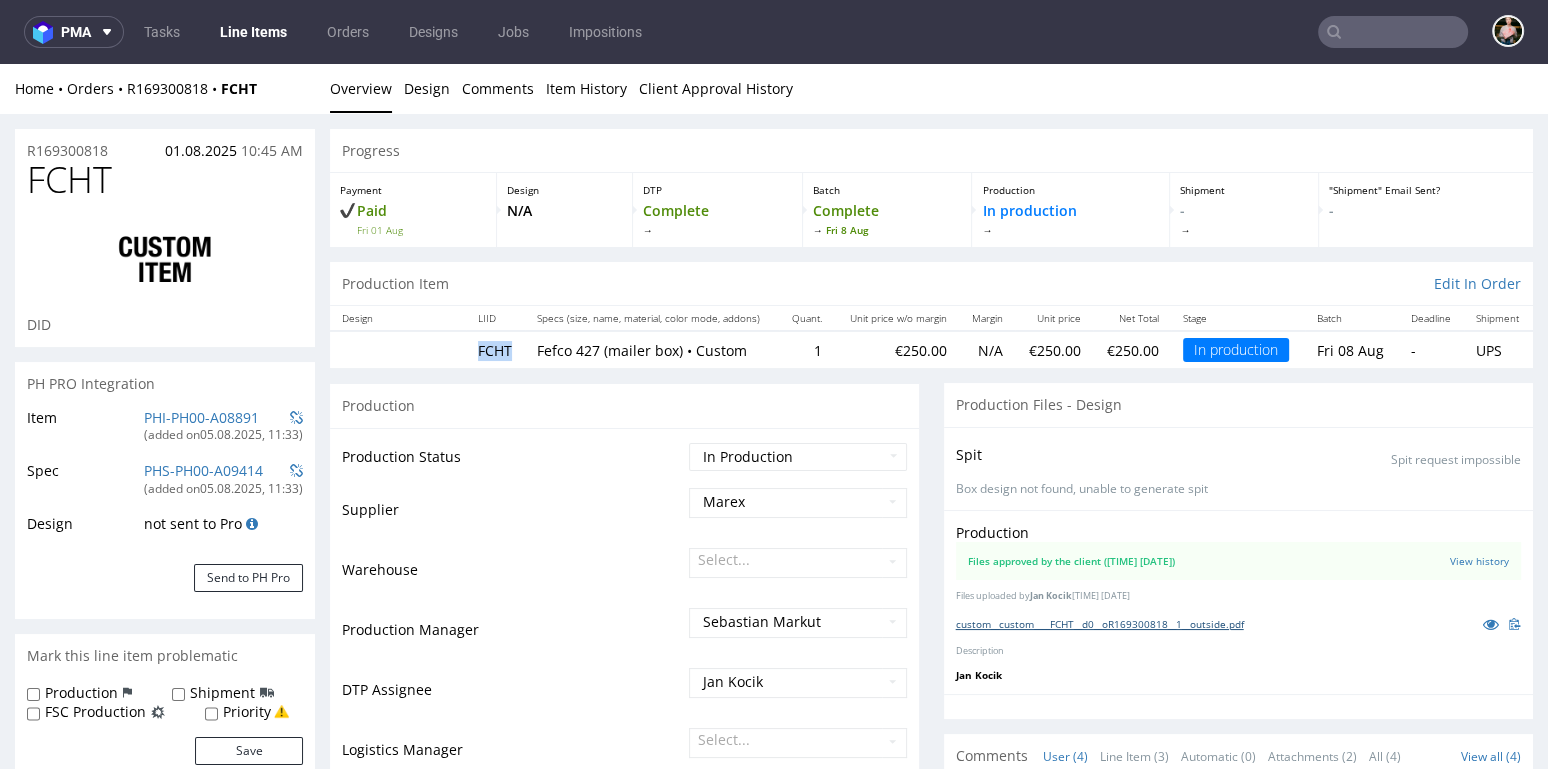 click on "custom__custom____FCHT__d0__oR169300818__1__outside.pdf" at bounding box center (1100, 624) 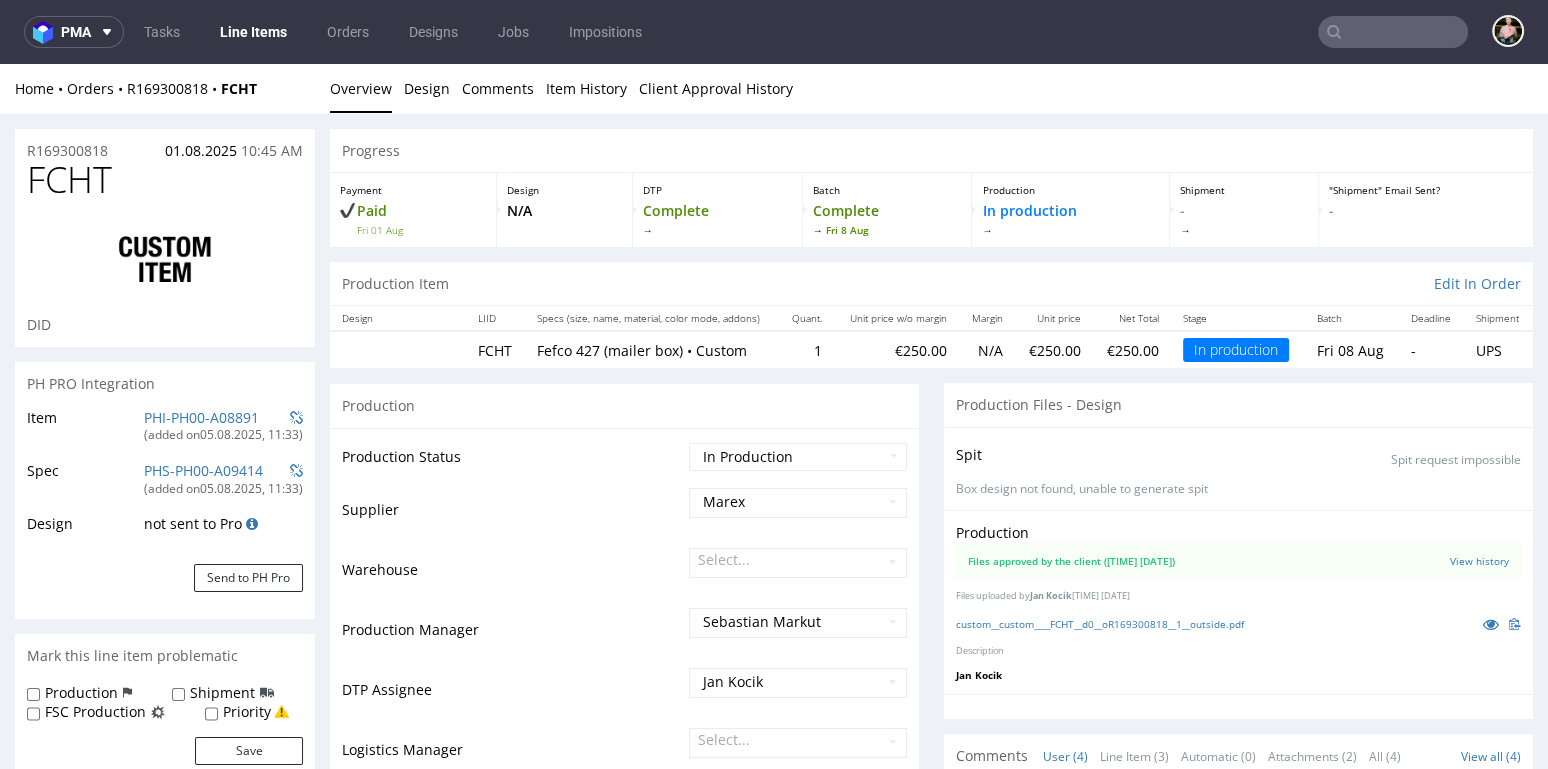 click on "FCHT" at bounding box center [496, 349] 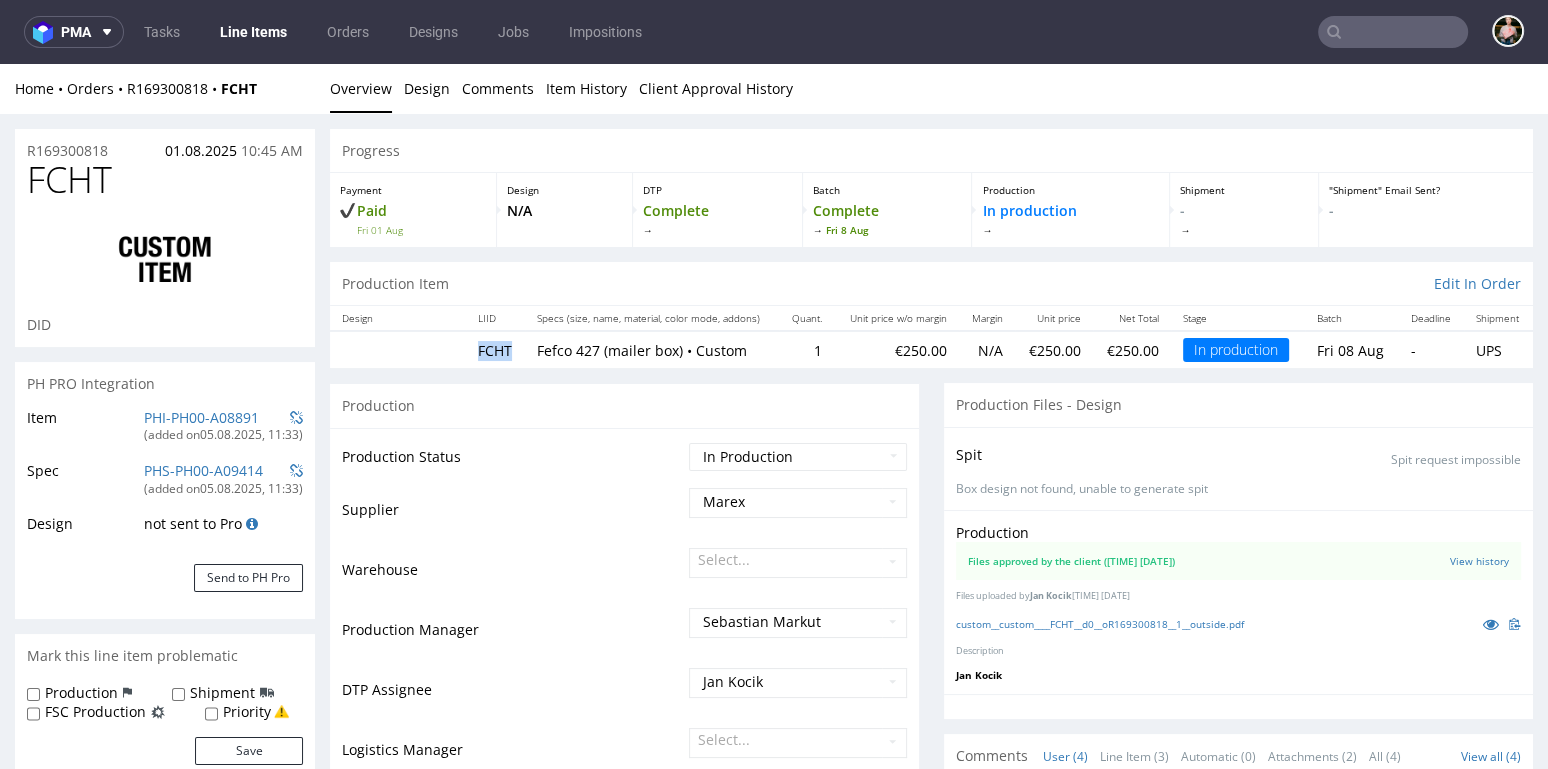 drag, startPoint x: 513, startPoint y: 346, endPoint x: 448, endPoint y: 346, distance: 65 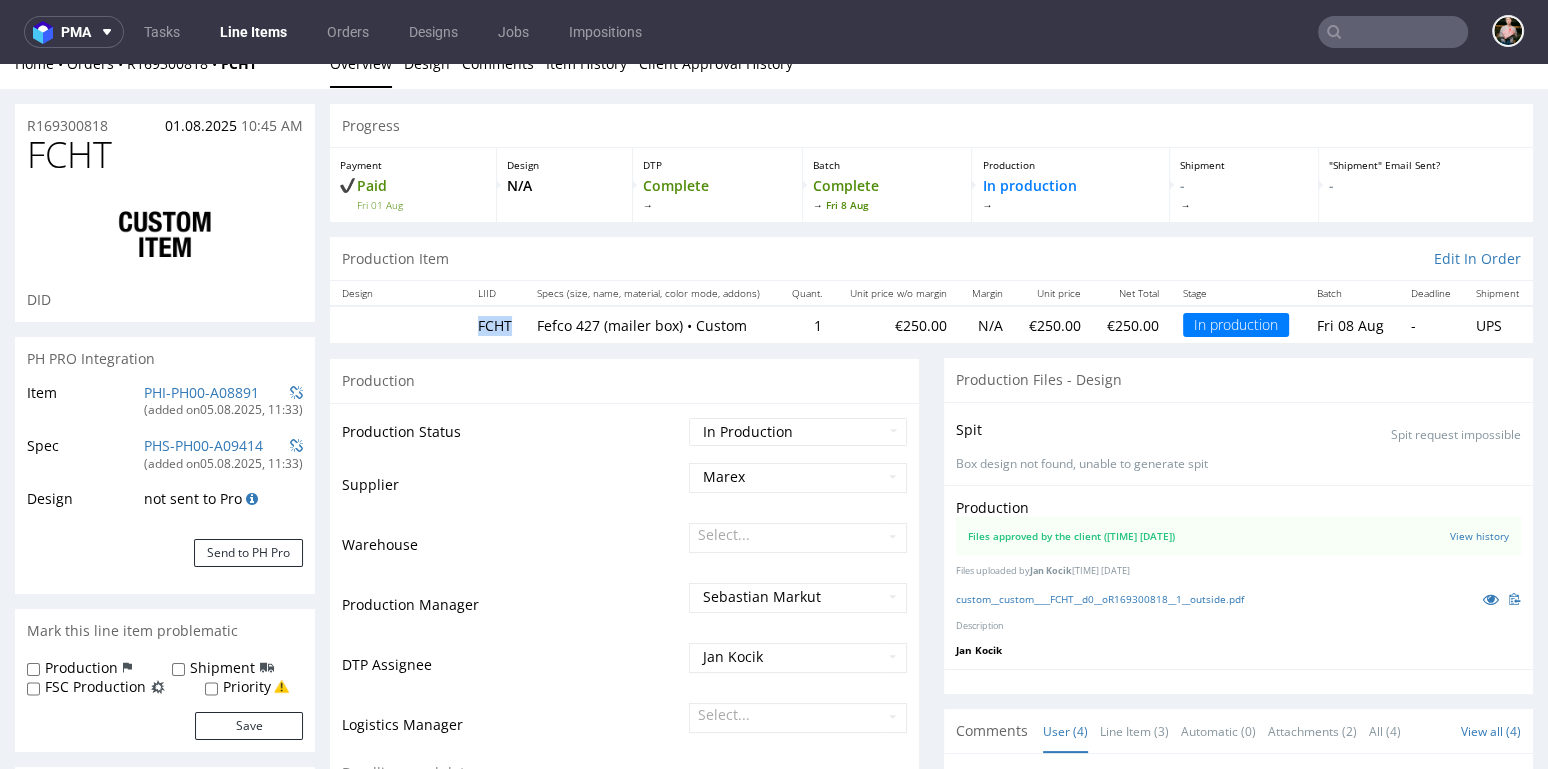 scroll, scrollTop: 0, scrollLeft: 0, axis: both 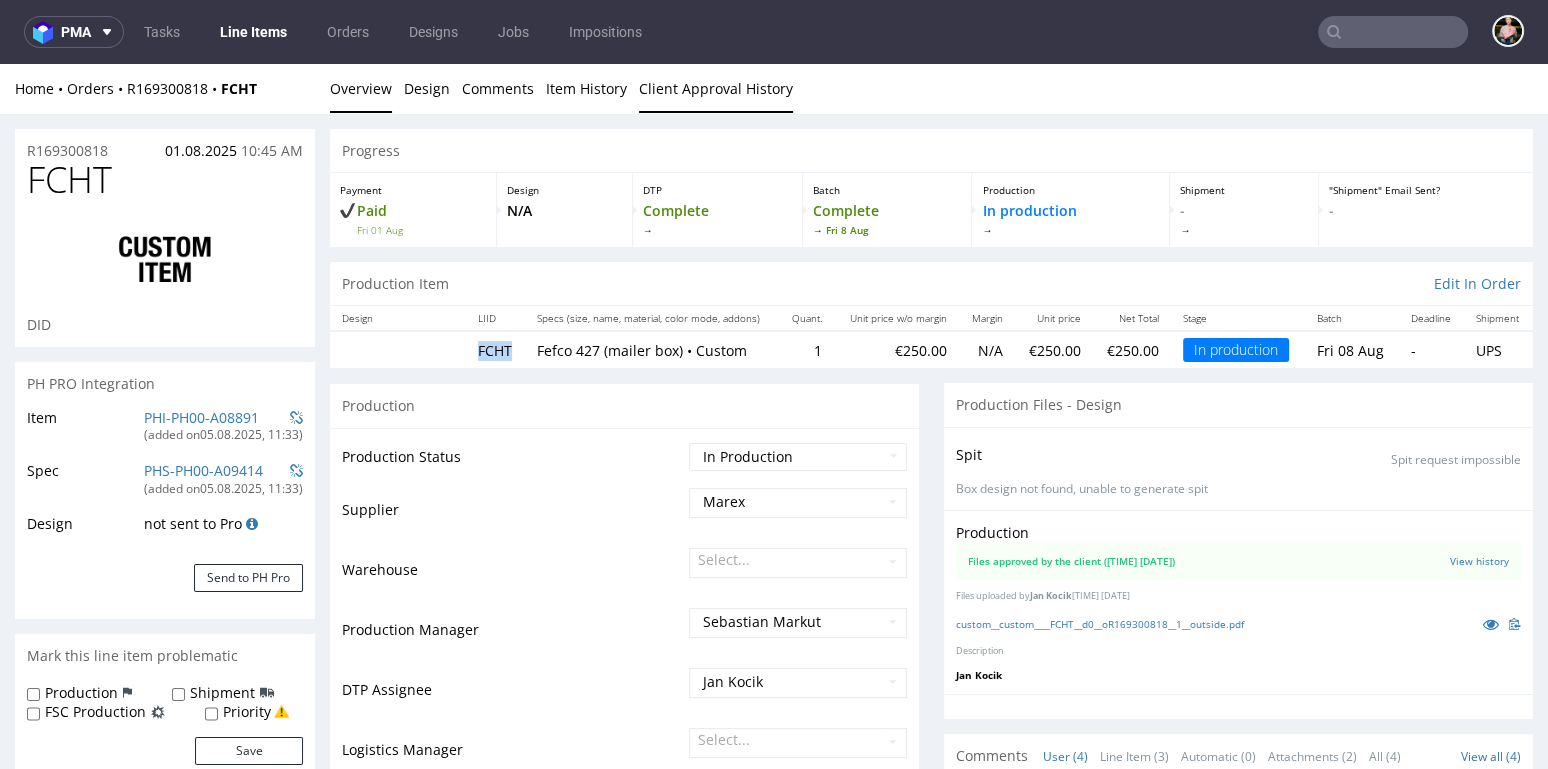 click on "Client Approval History" at bounding box center (716, 88) 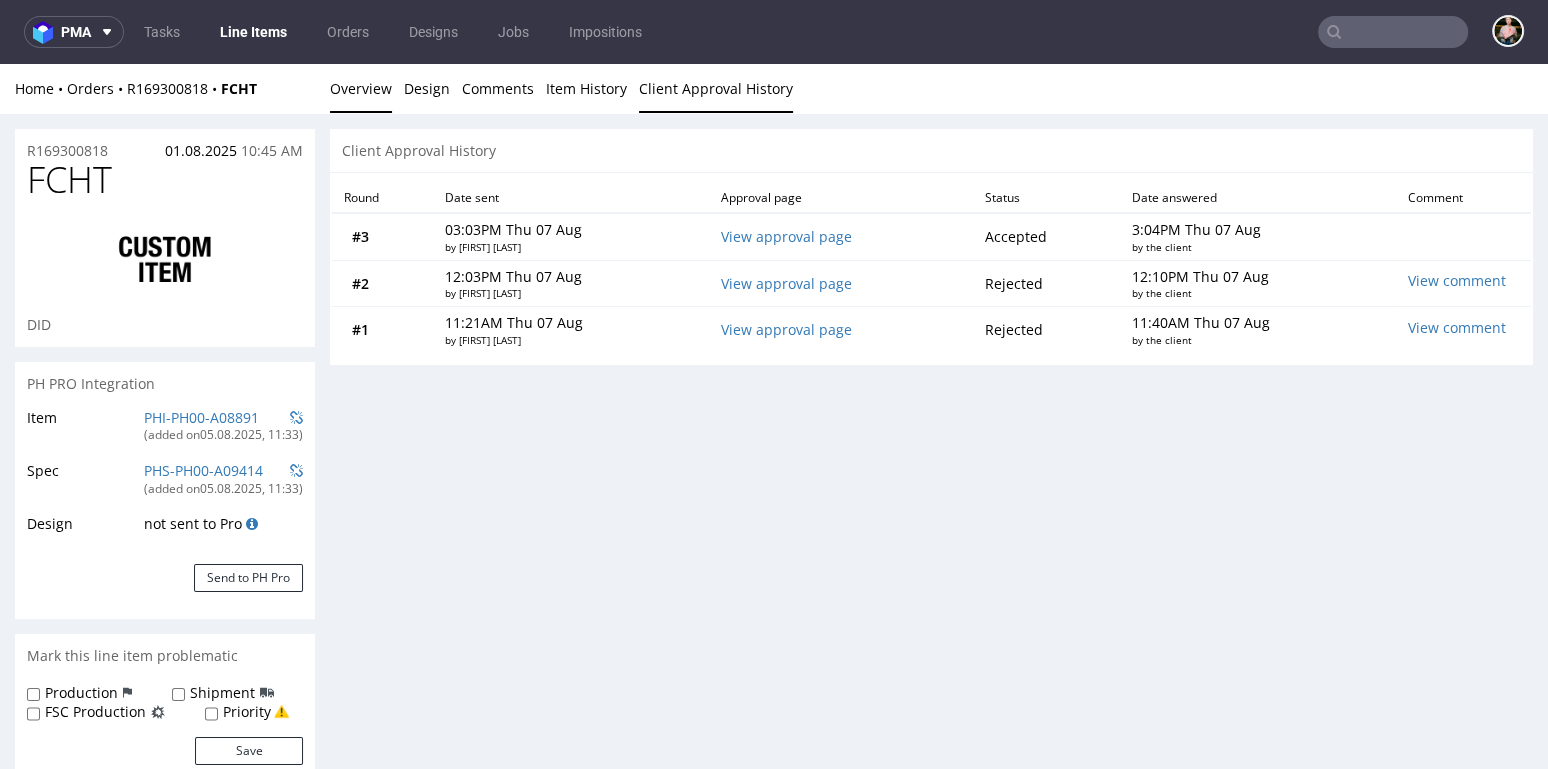 click on "Overview" at bounding box center [361, 88] 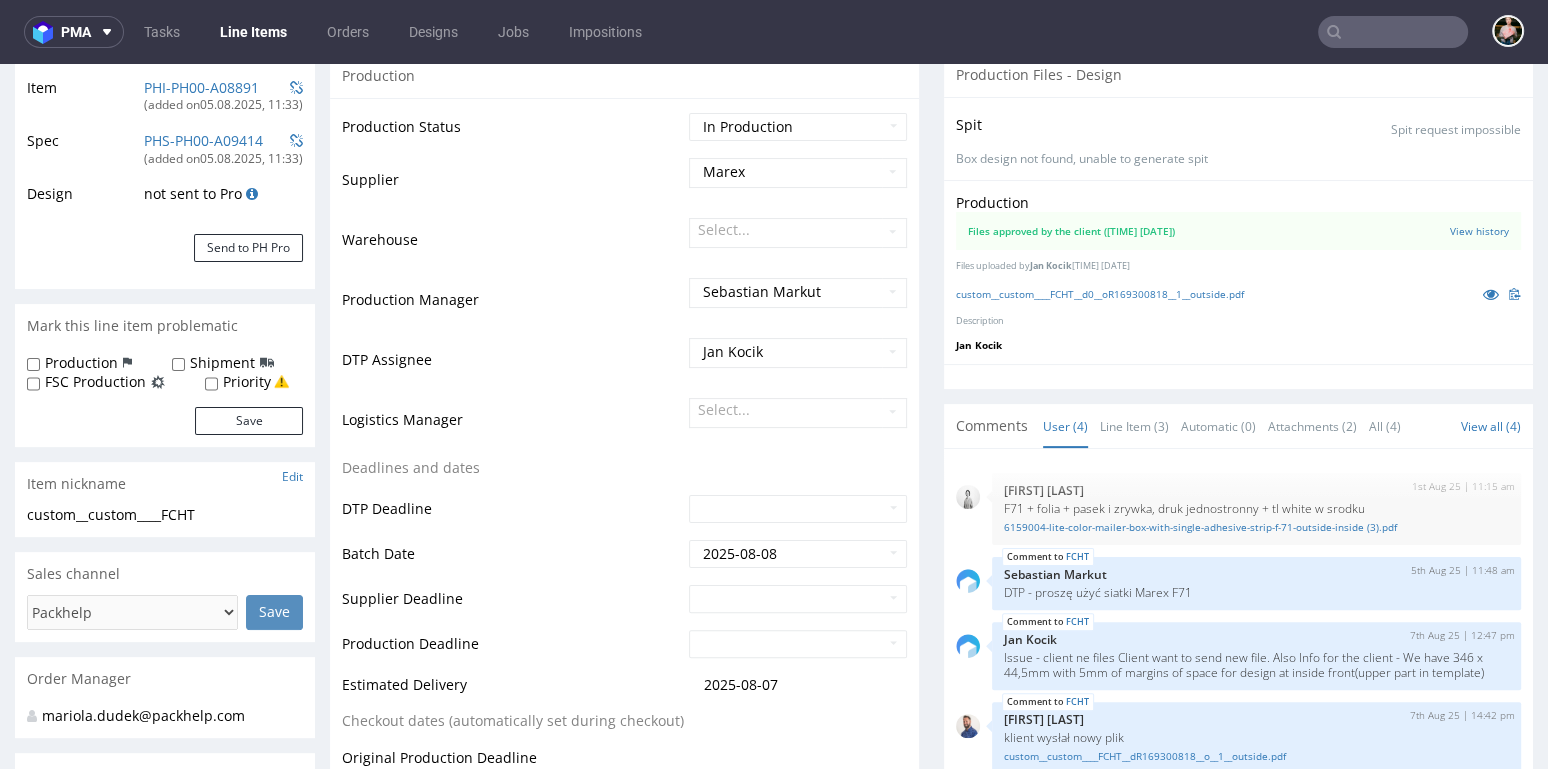 scroll, scrollTop: 0, scrollLeft: 0, axis: both 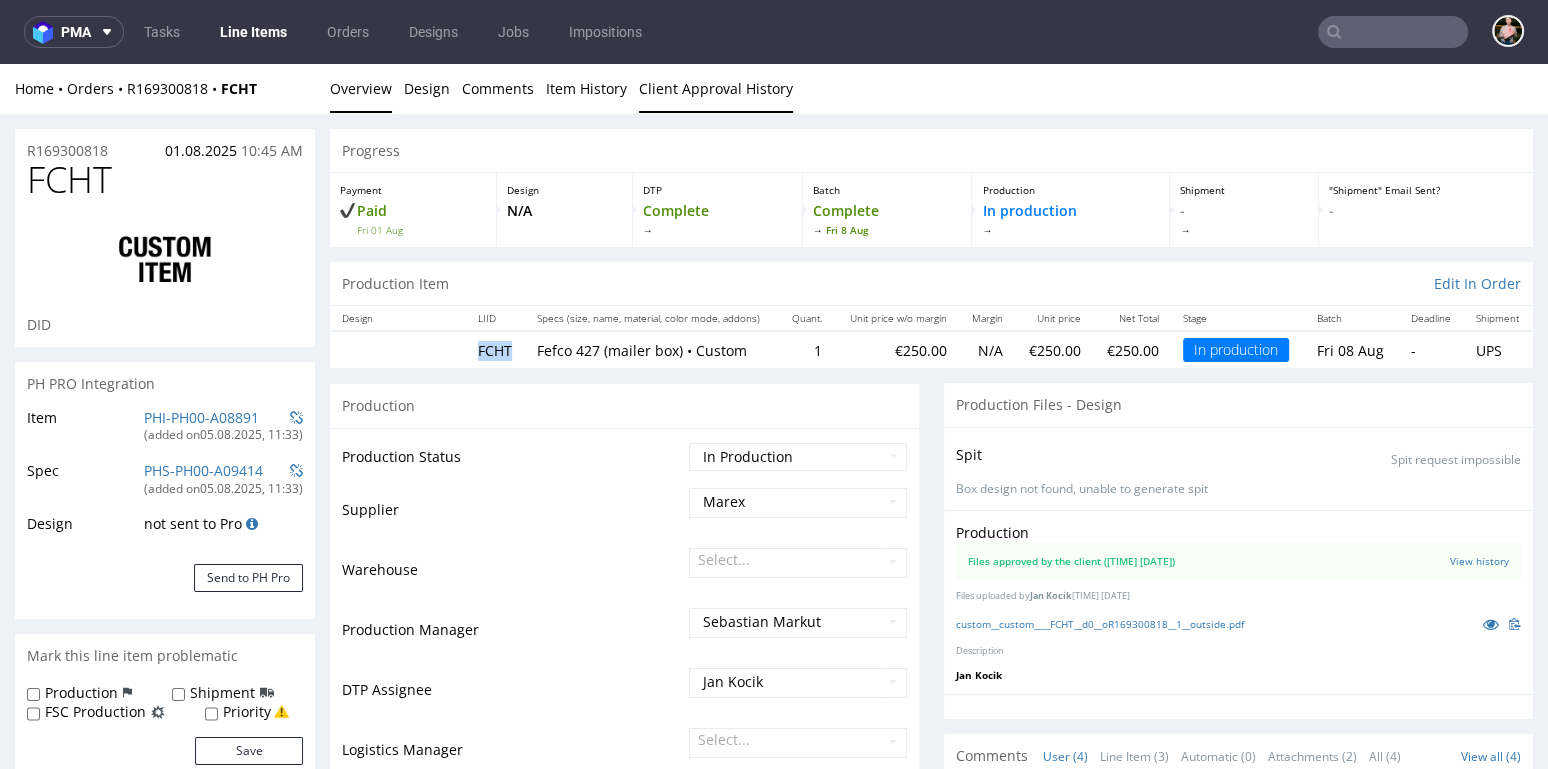 click on "Client Approval History" at bounding box center [716, 88] 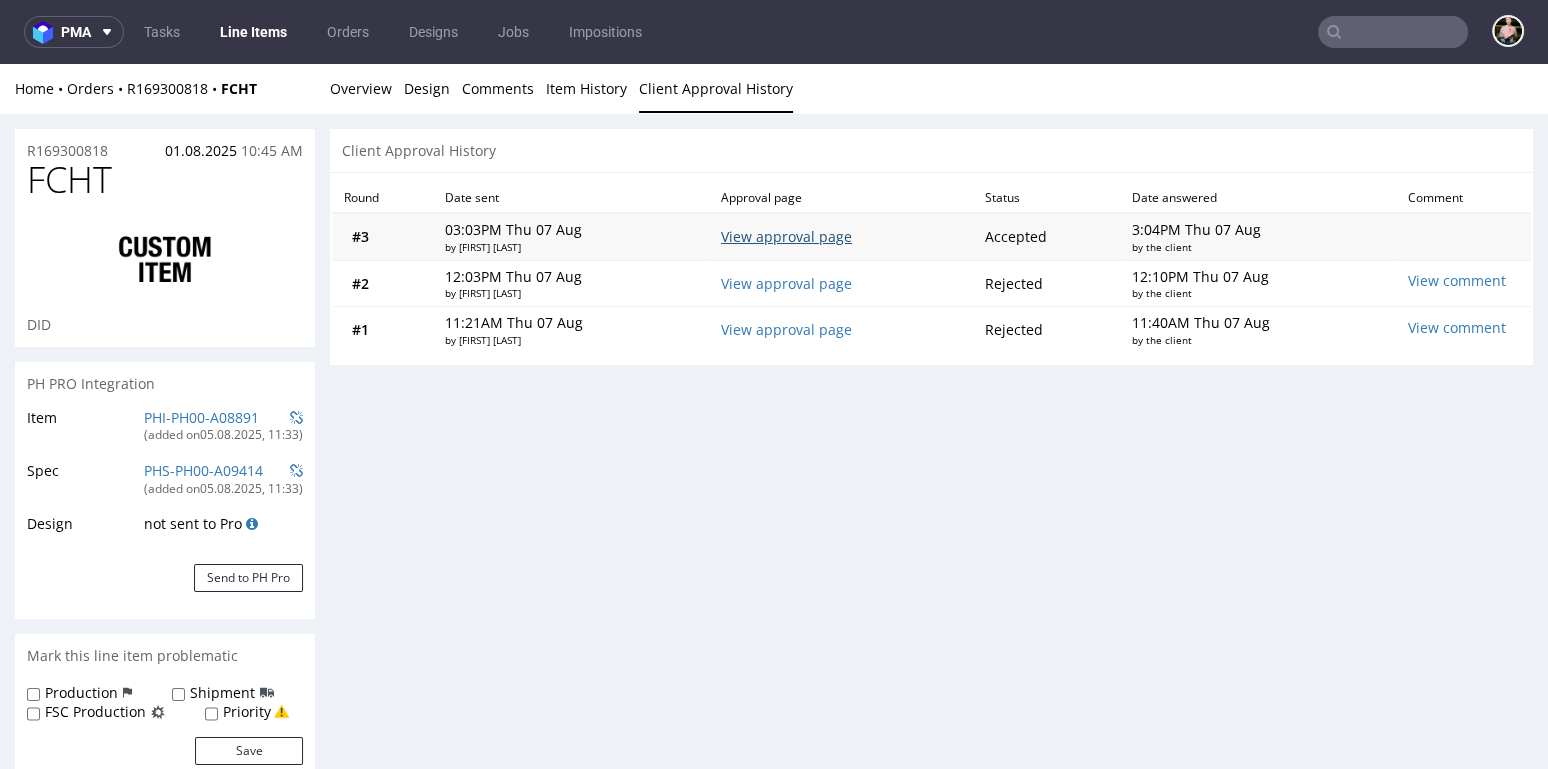 click on "View approval page" at bounding box center [786, 236] 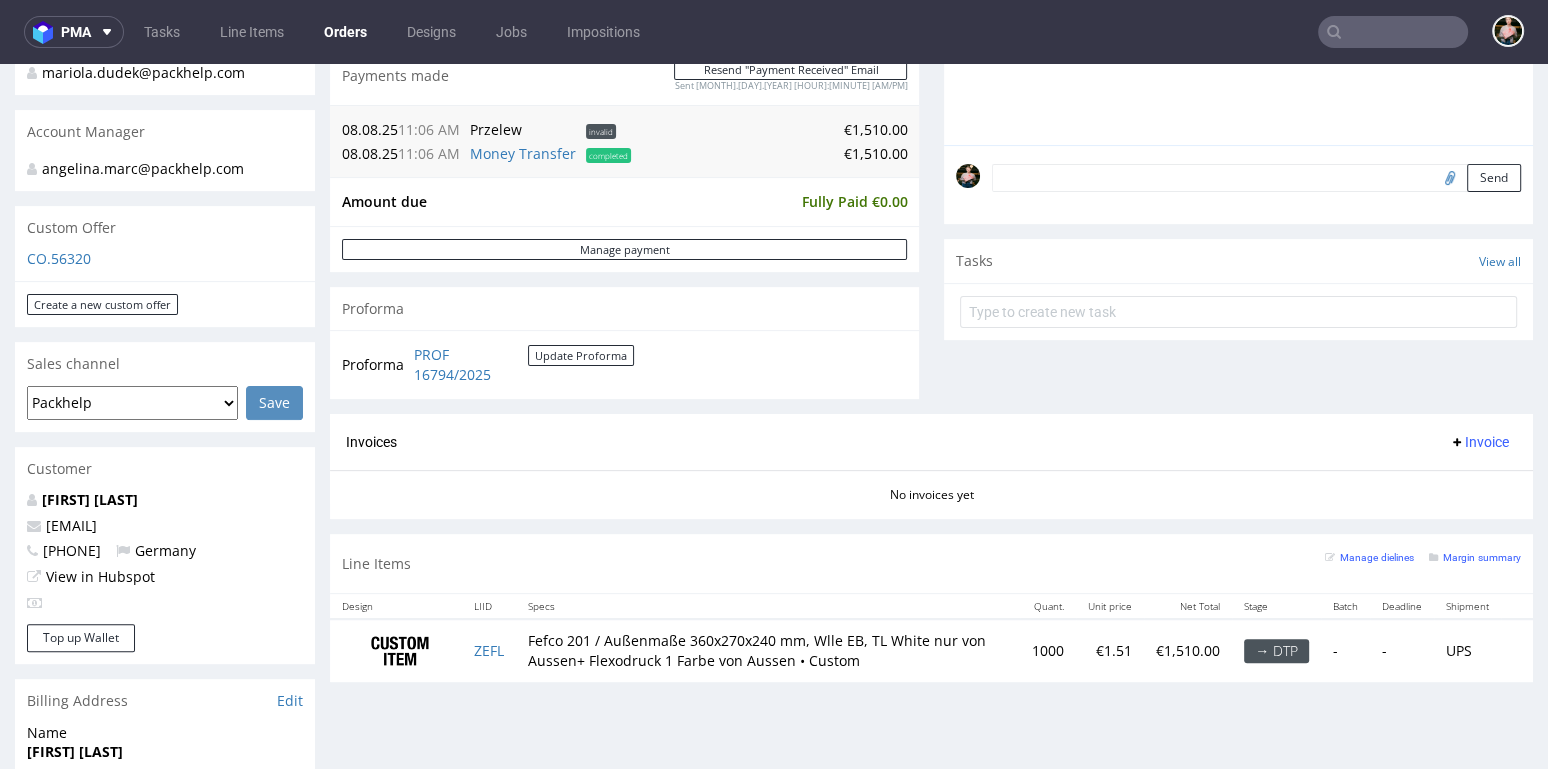 scroll, scrollTop: 564, scrollLeft: 0, axis: vertical 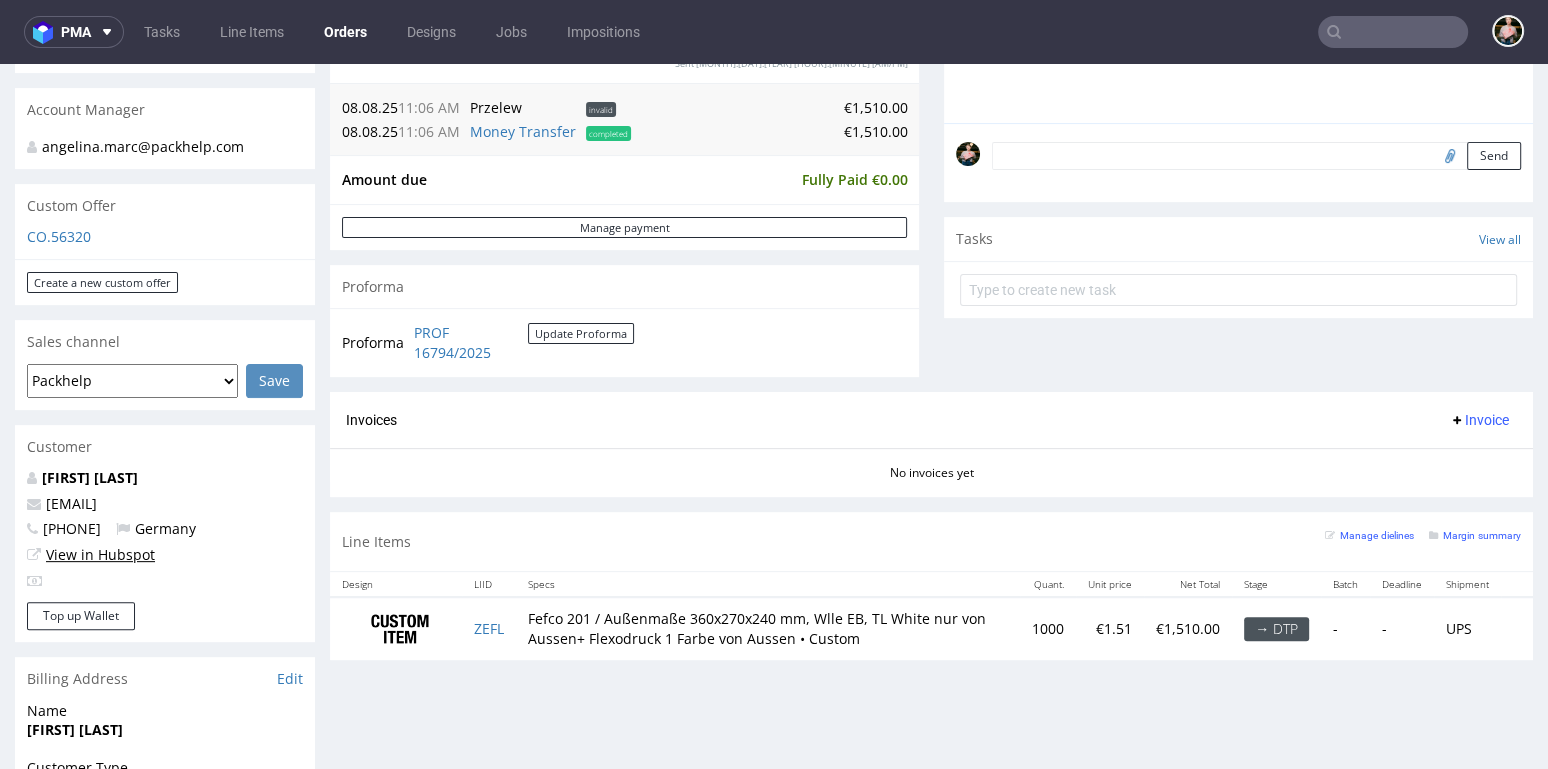 click on "View in Hubspot" at bounding box center [100, 554] 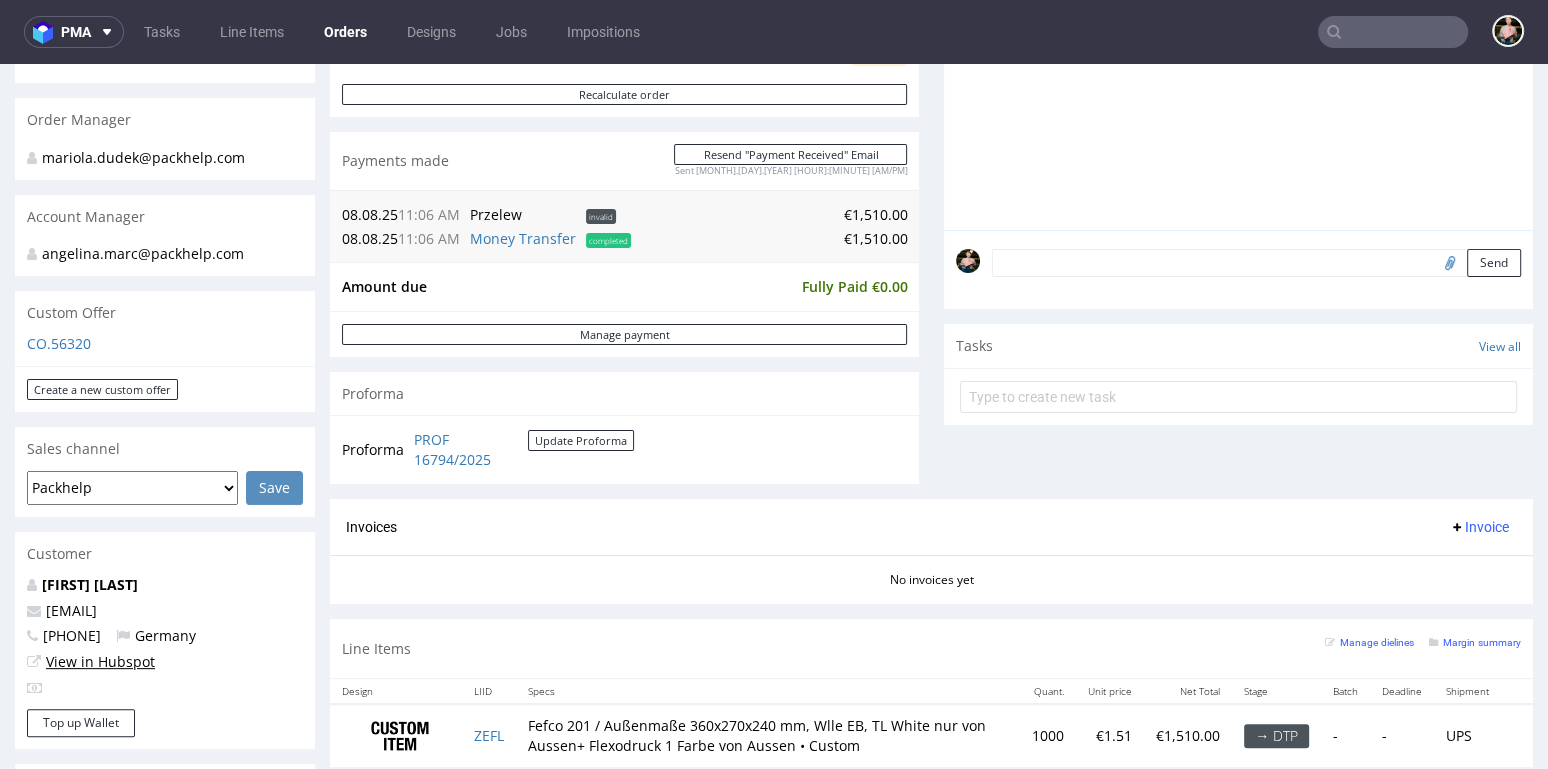 scroll, scrollTop: 467, scrollLeft: 0, axis: vertical 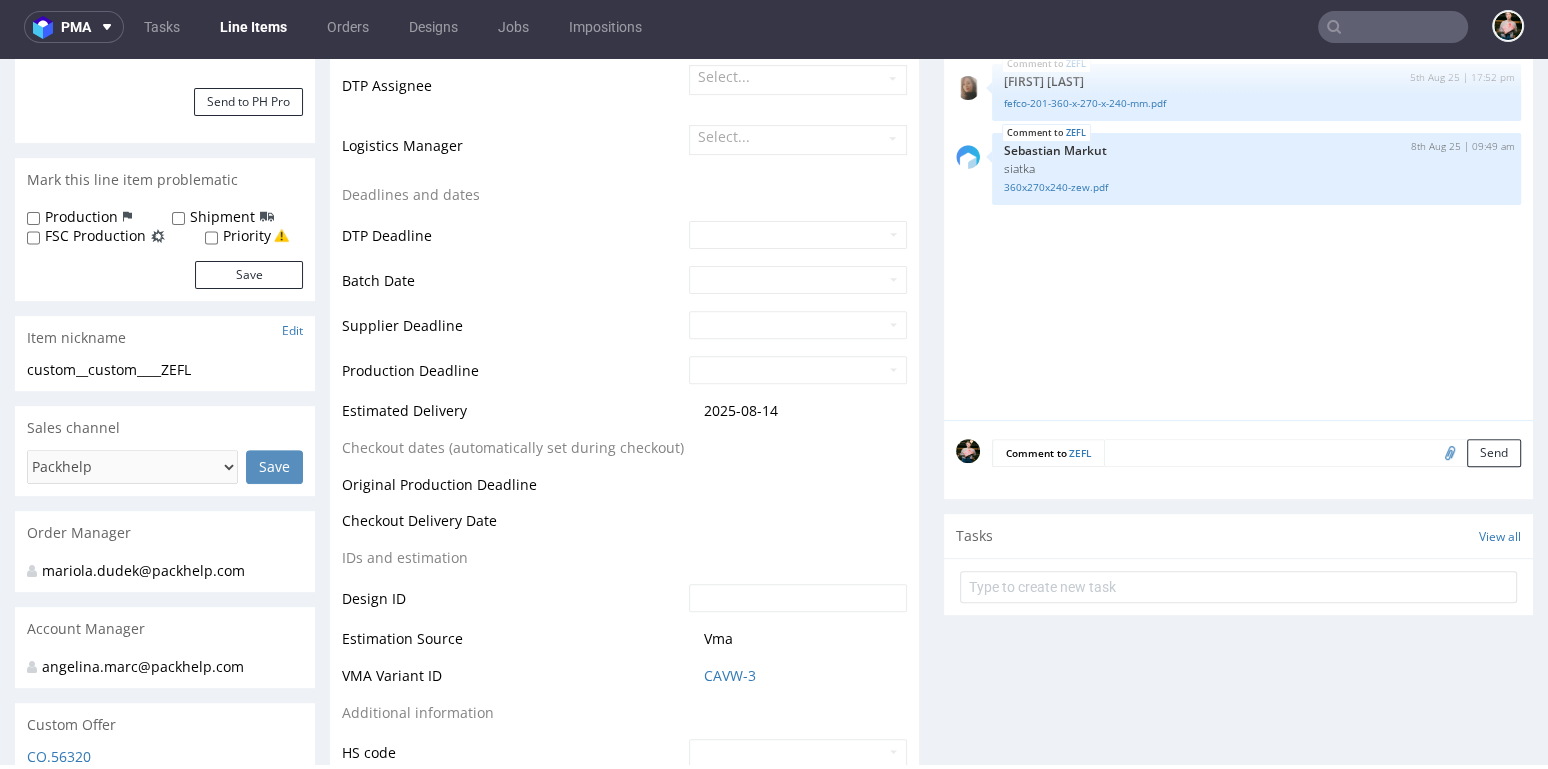 select on "in_progress" 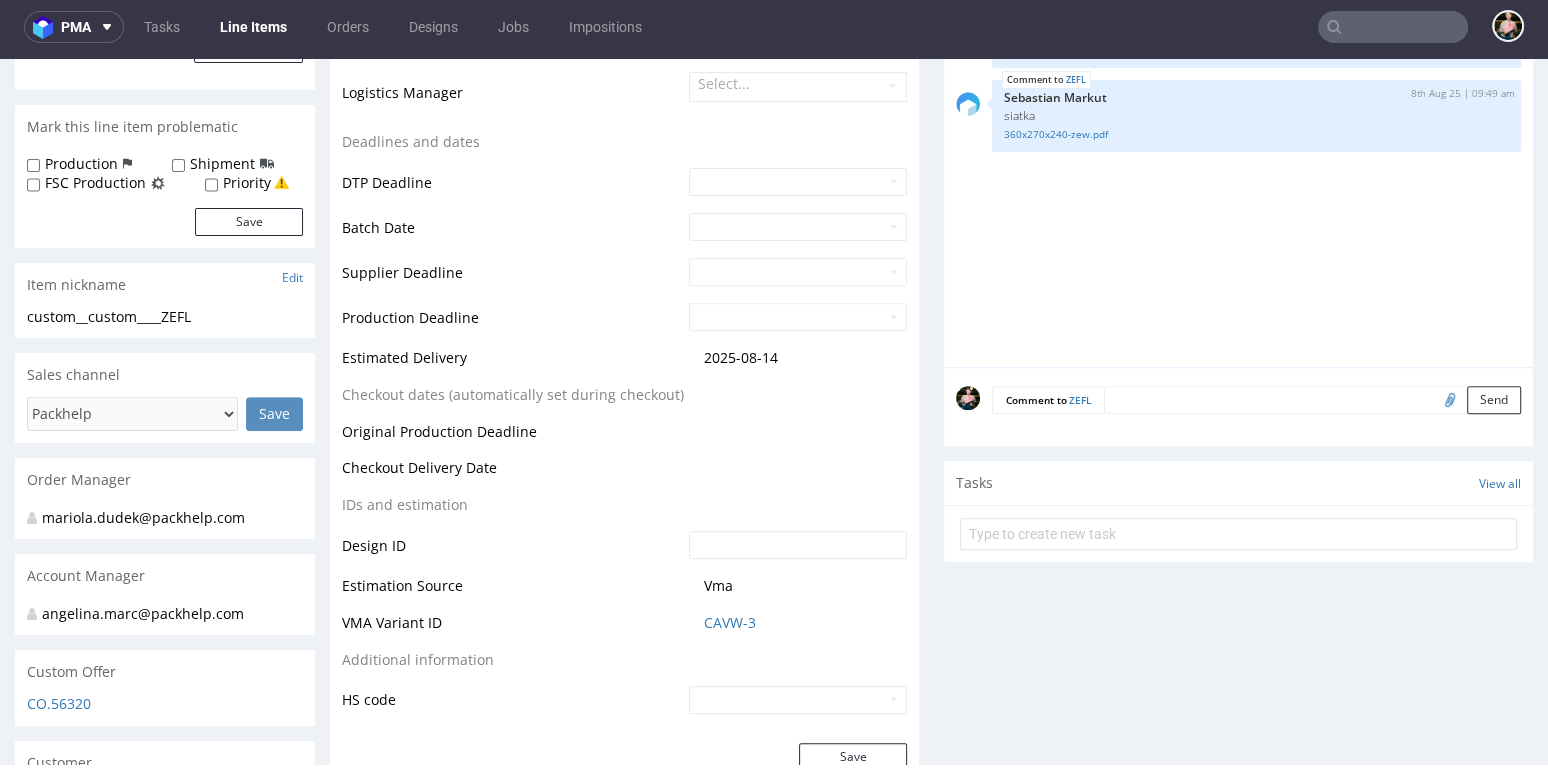 click at bounding box center [1312, 400] 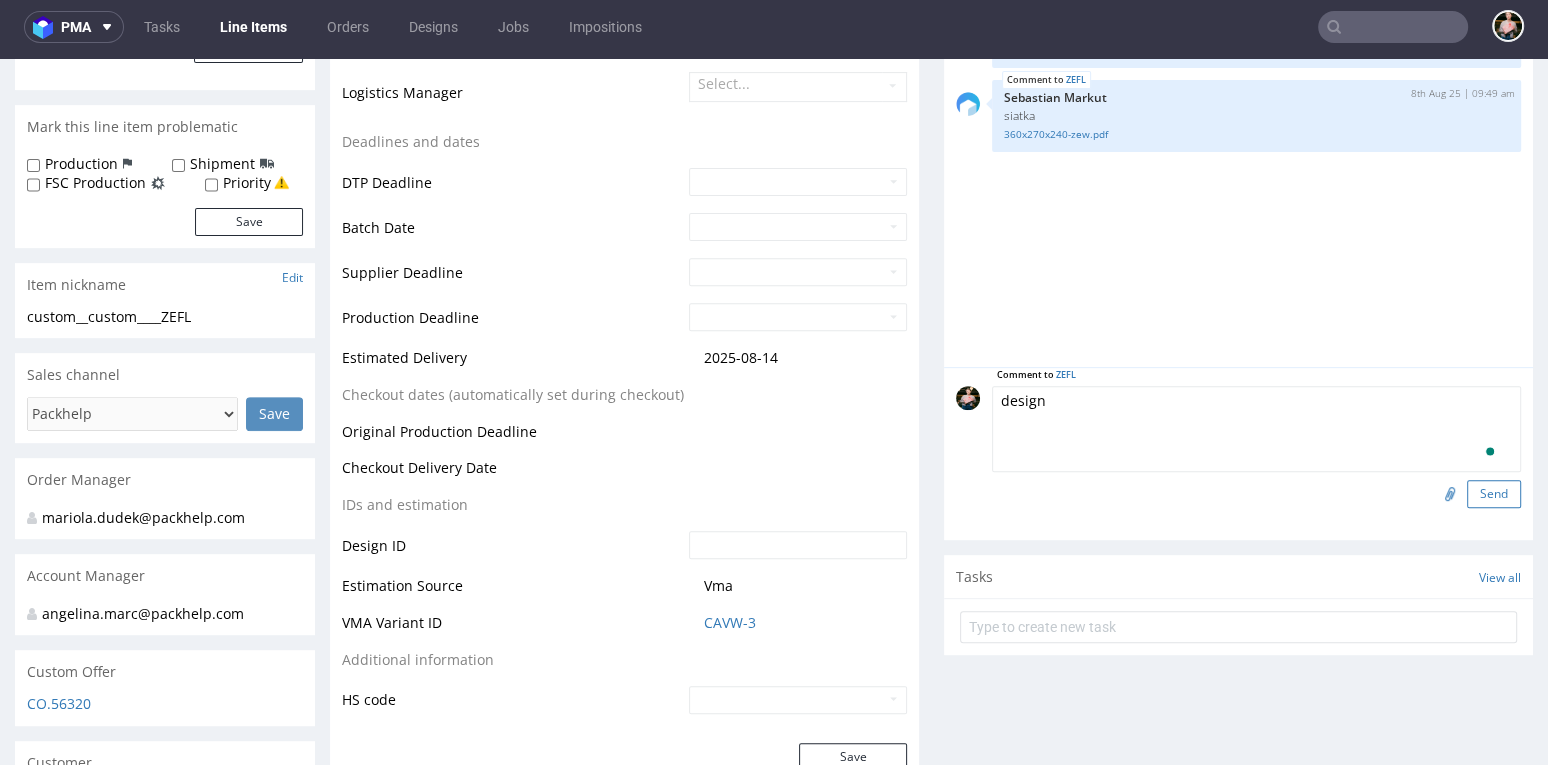 type on "design" 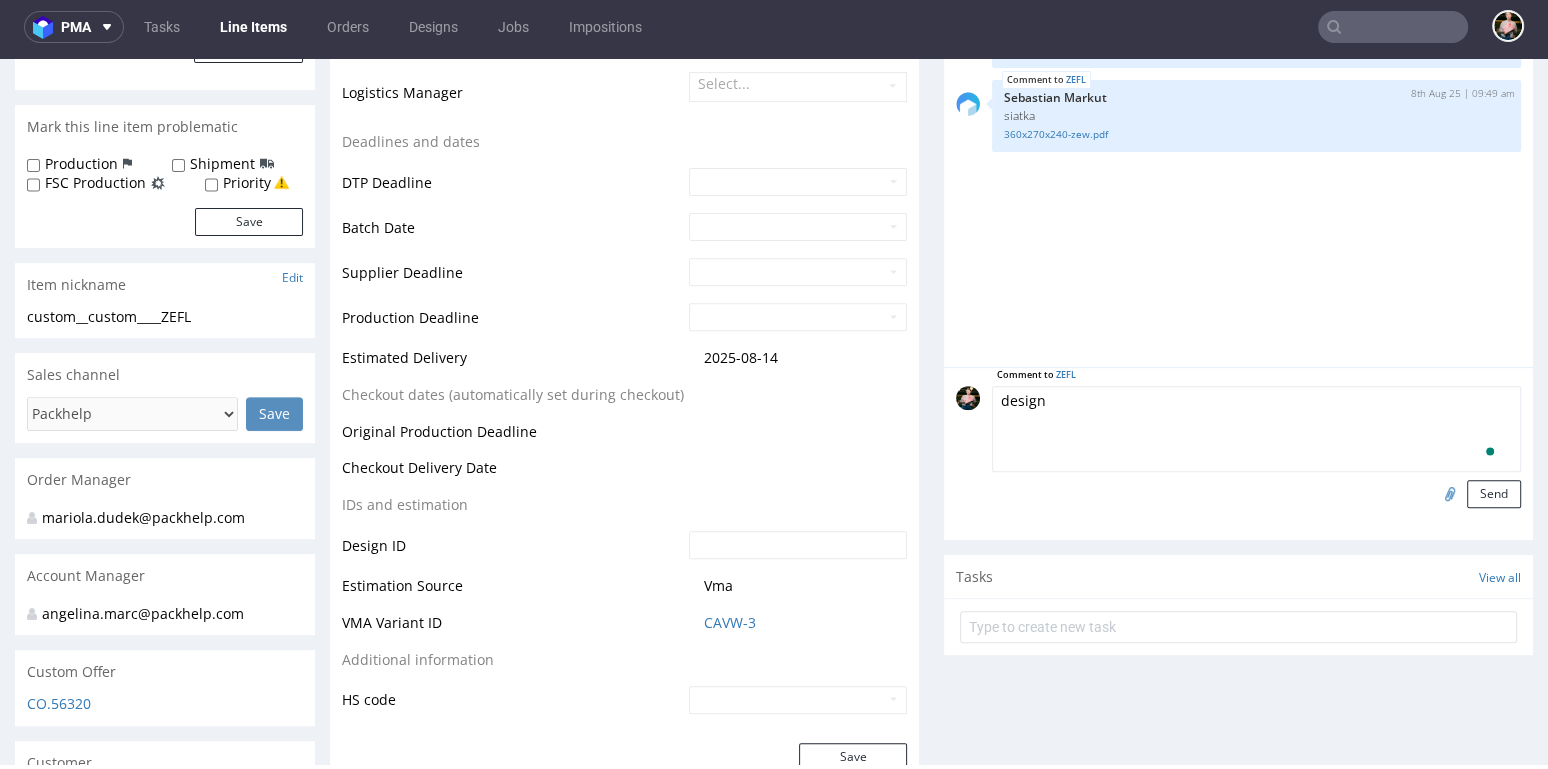 drag, startPoint x: 1474, startPoint y: 485, endPoint x: 1356, endPoint y: 380, distance: 157.95253 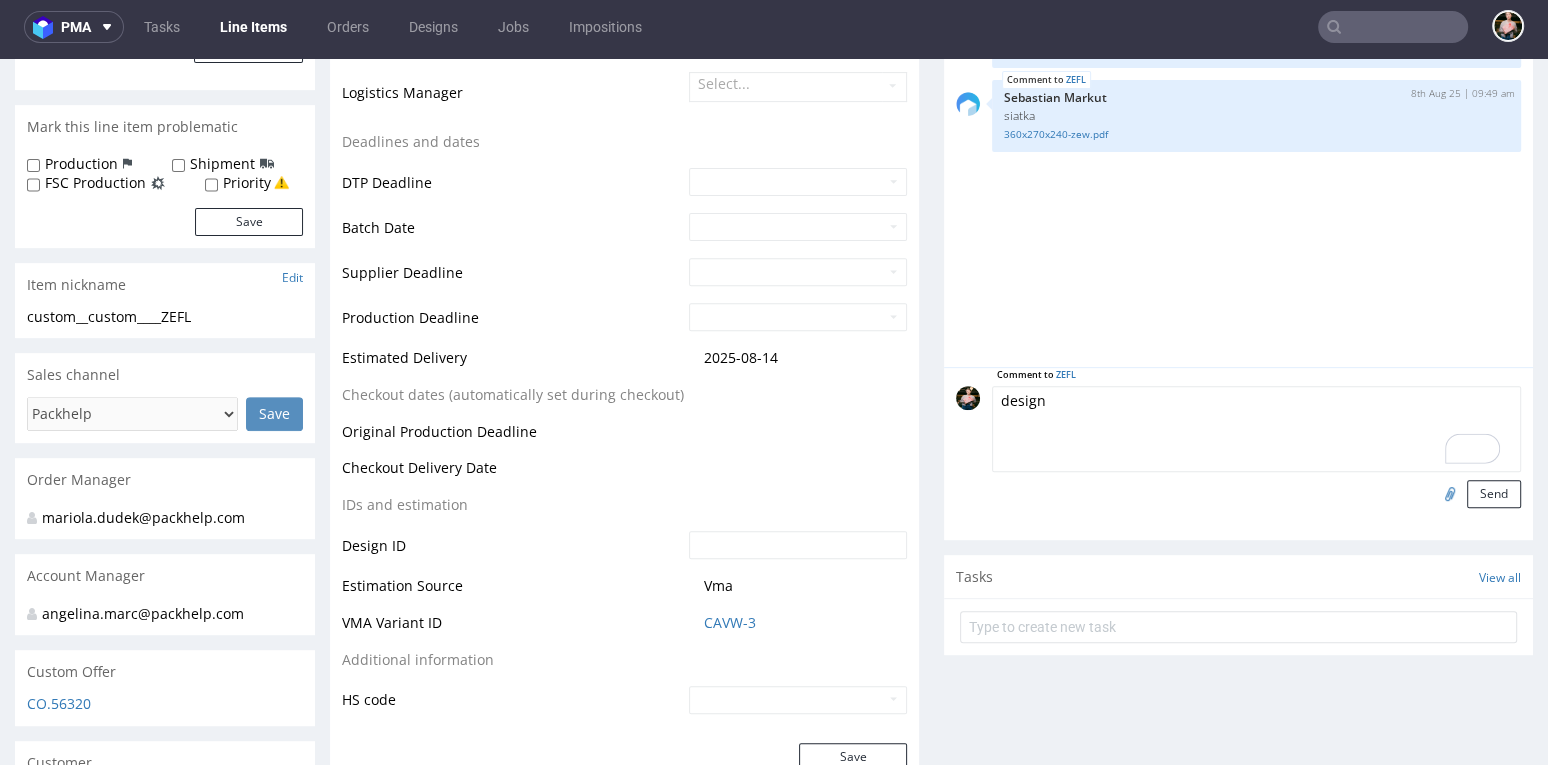 click at bounding box center (1447, 493) 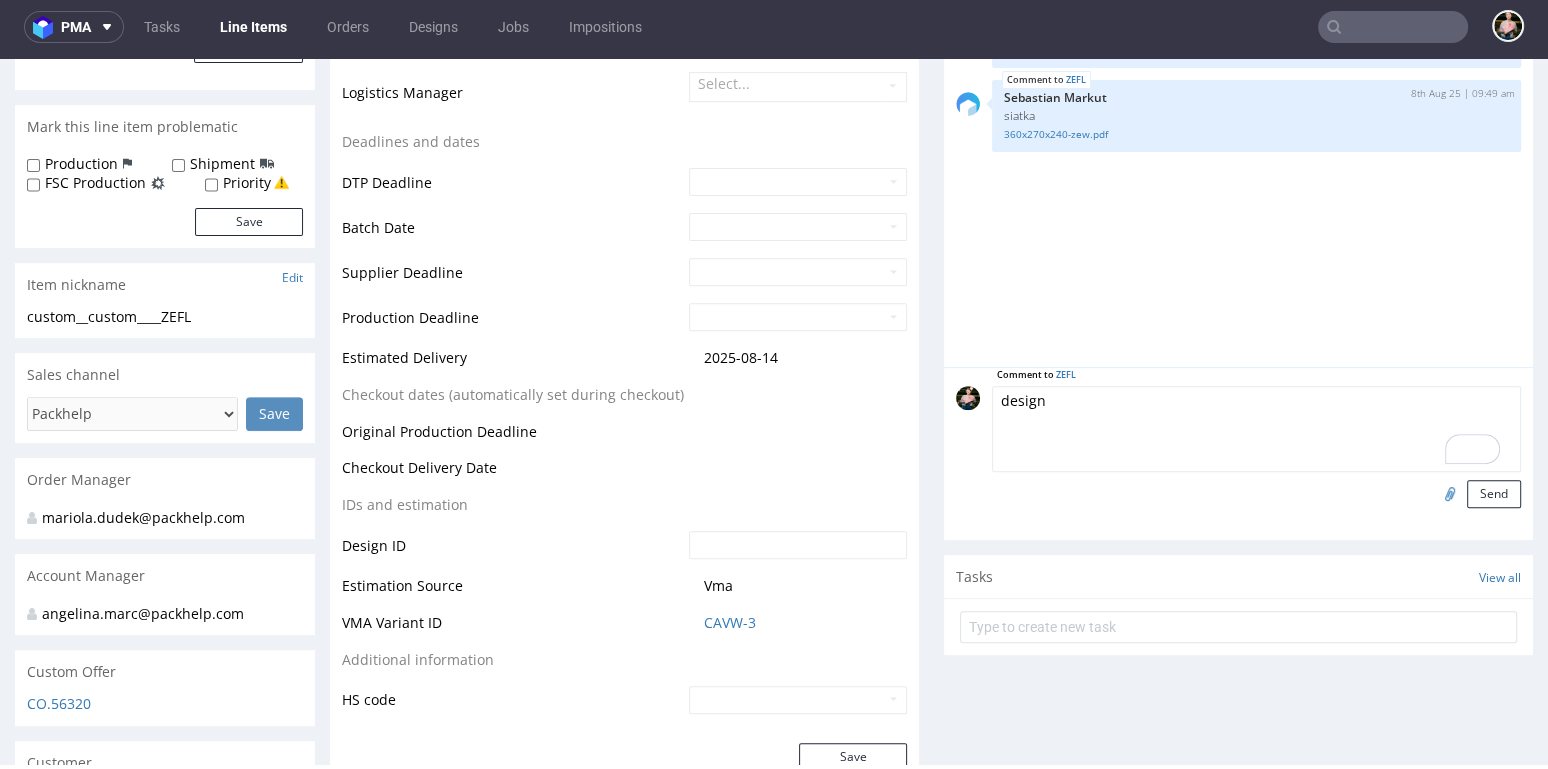 type on "C:\fakepath\fefco-201-360-x-270-x-240-mm-1.pdf" 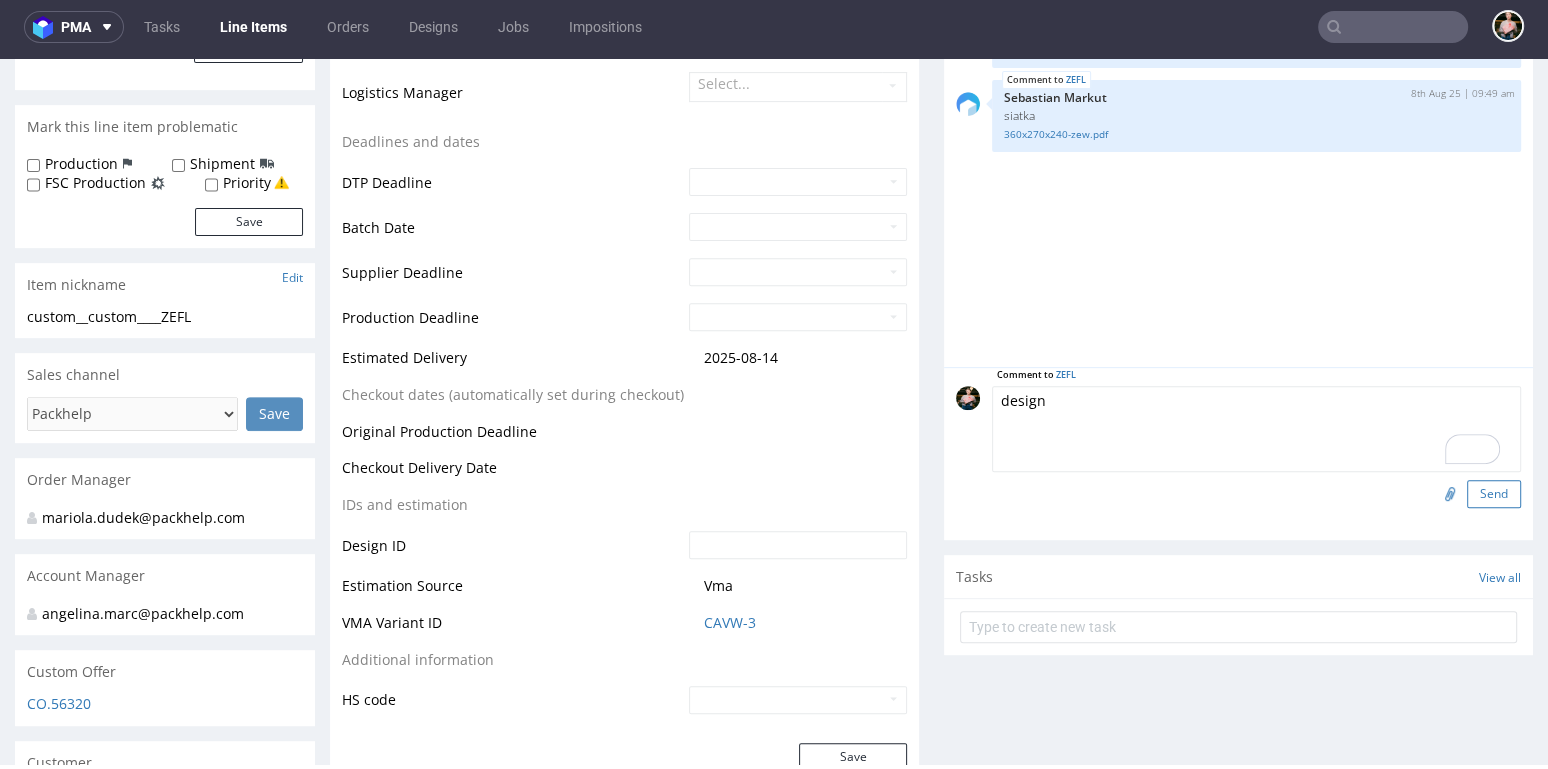 click on "Send" at bounding box center [1494, 494] 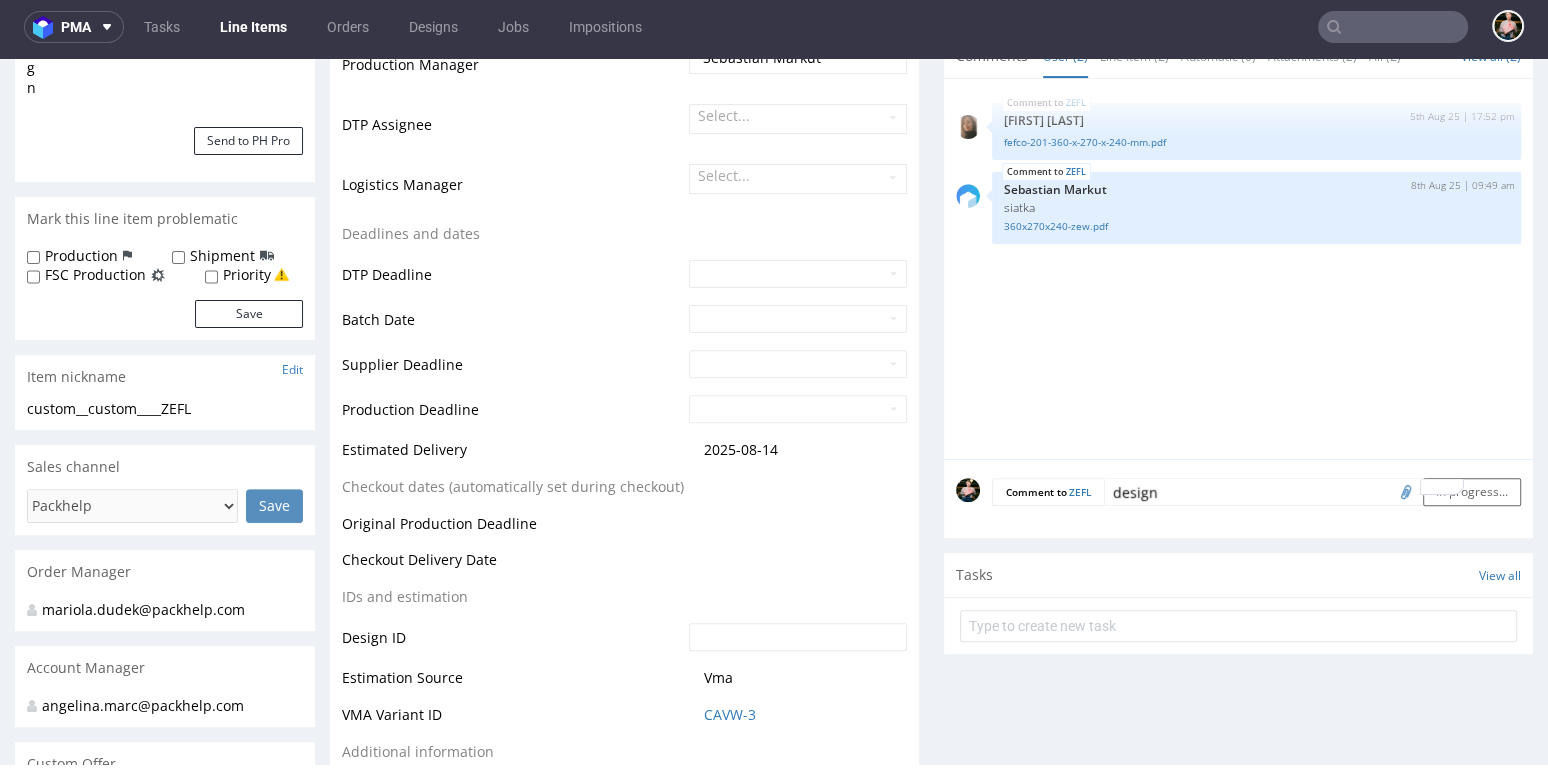 scroll, scrollTop: 593, scrollLeft: 0, axis: vertical 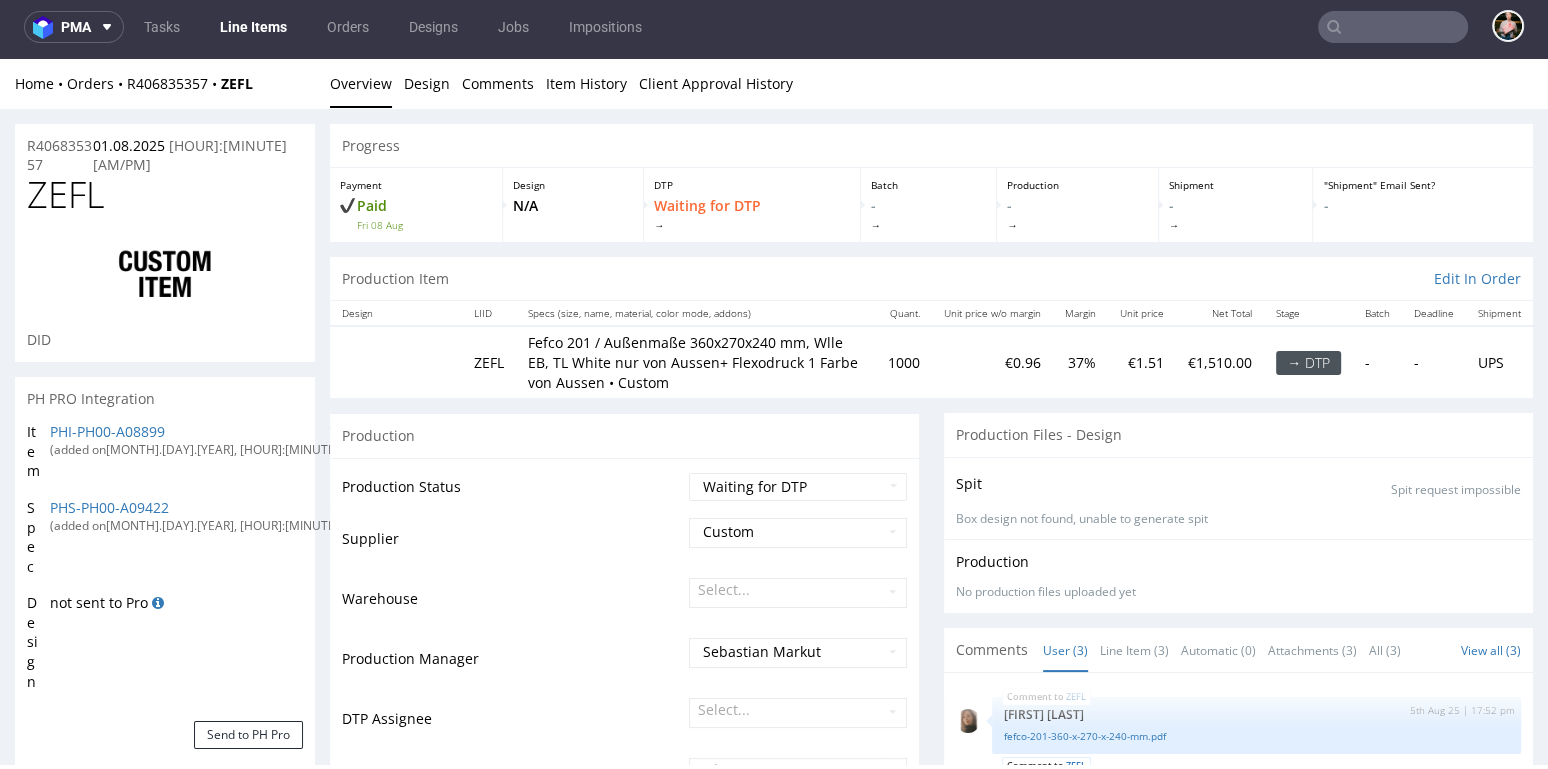 select on "in_progress" 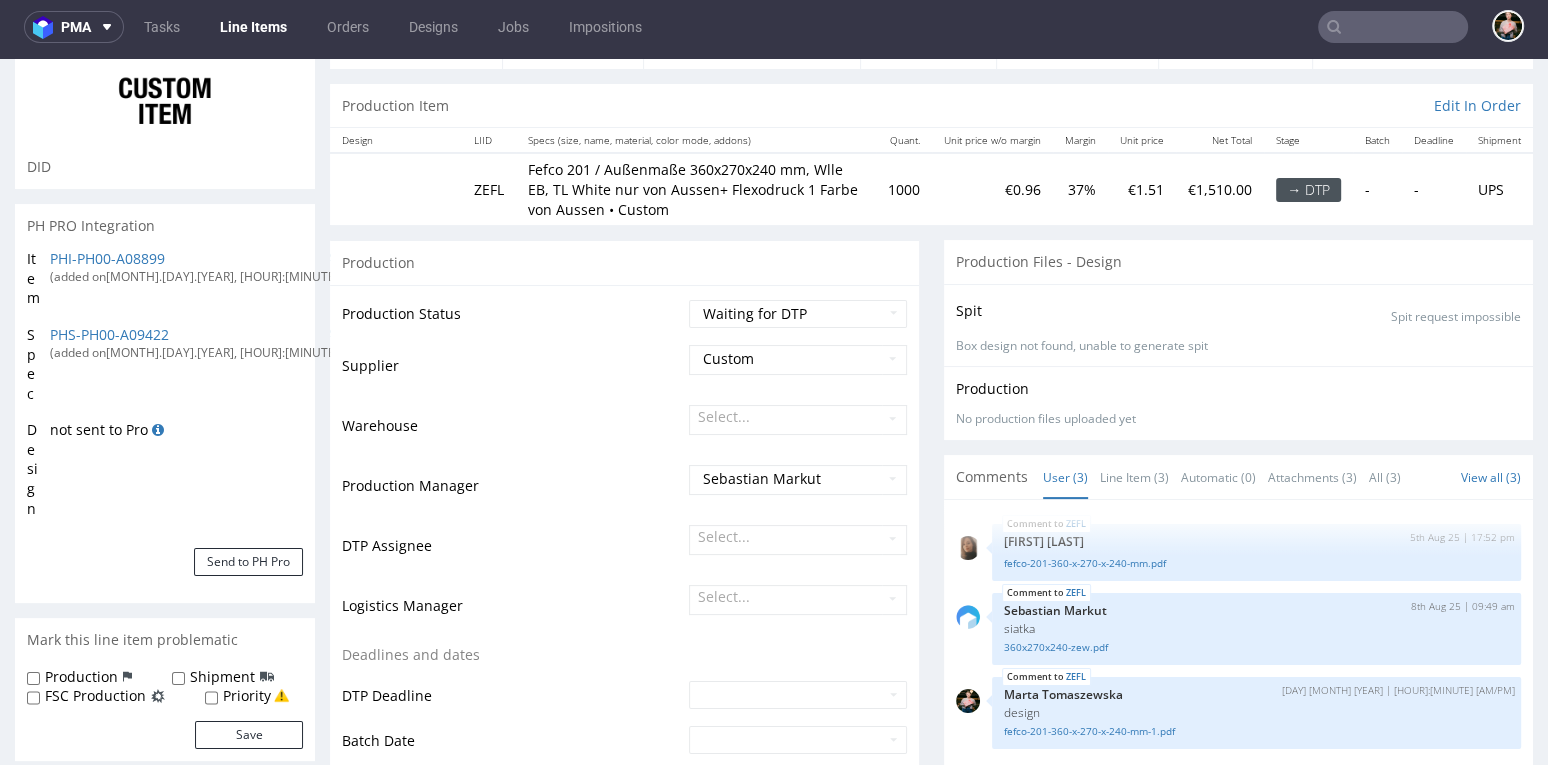 scroll, scrollTop: 233, scrollLeft: 0, axis: vertical 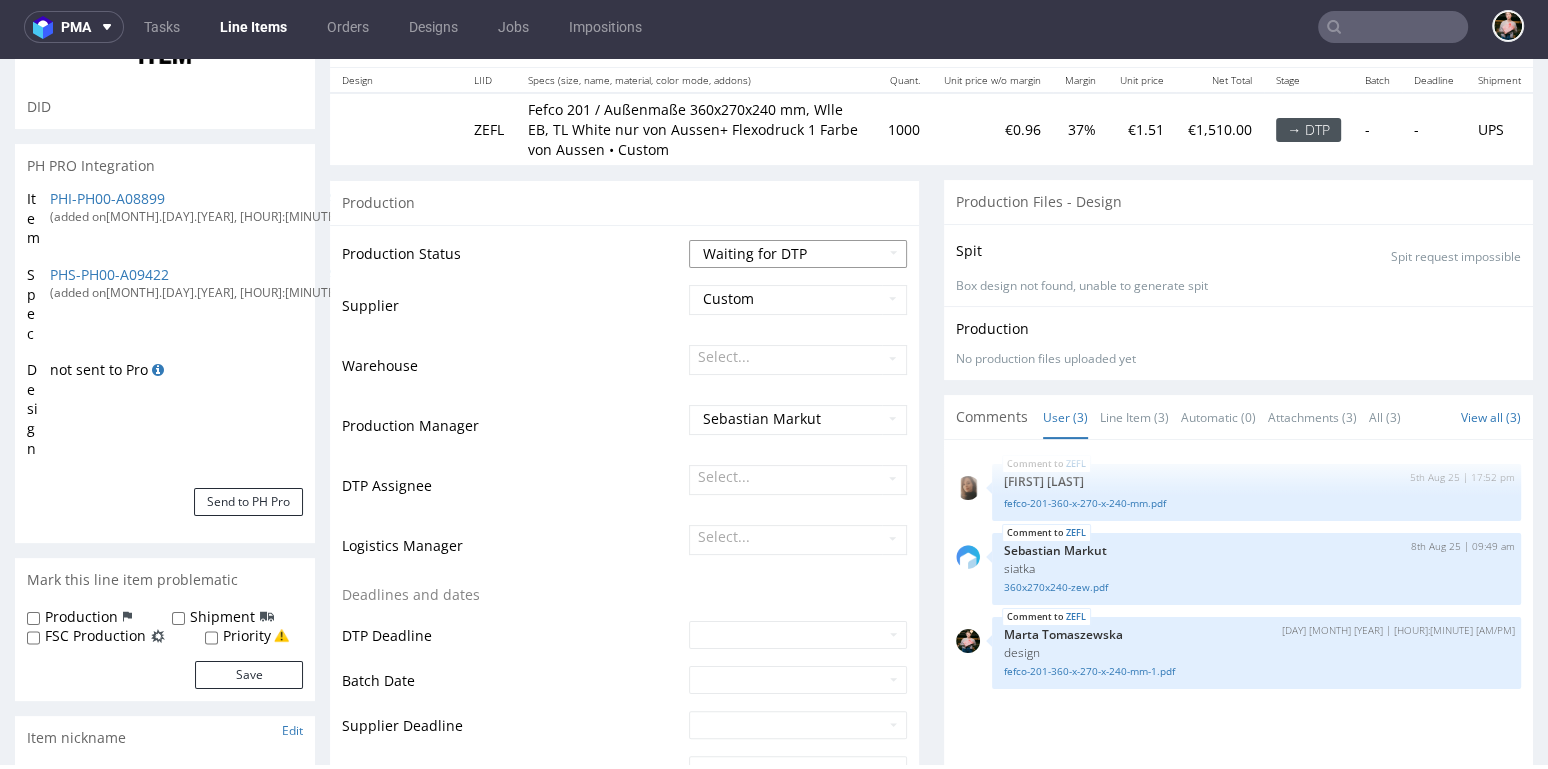 click on "Waiting for Artwork
Waiting for Diecut
Waiting for Mockup Waiting for DTP
Waiting for DTP Double Check
DTP DC Done
In DTP
Issue in DTP
DTP Client Approval Needed
DTP Client Approval Pending
DTP Client Approval Rejected
Back for DTP
DTP Verification Needed
DTP Production Ready In Production
Sent to Fulfillment
Issue in Production
Sent to Warehouse Fulfillment
Production Complete" at bounding box center [798, 254] 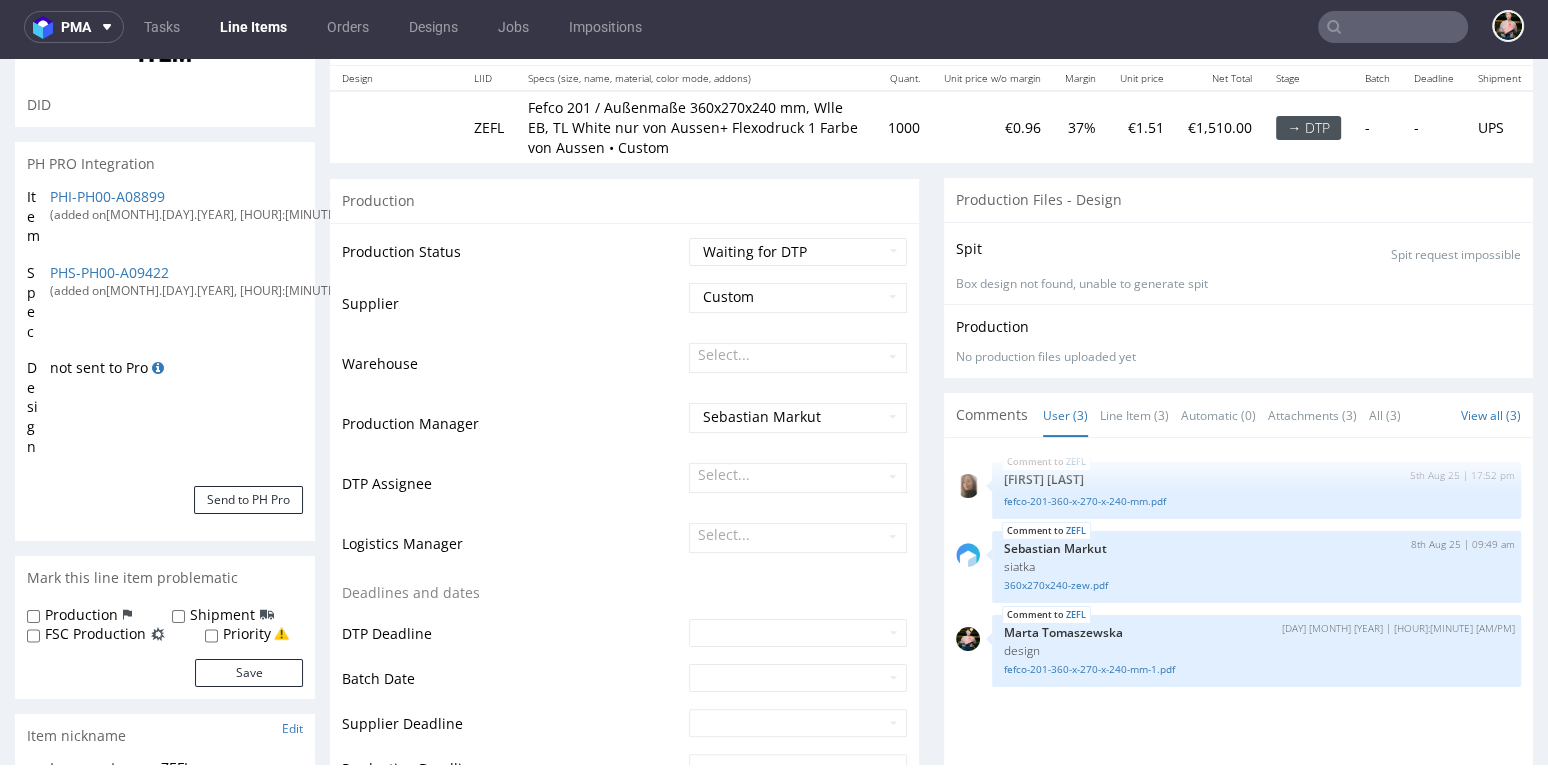 scroll, scrollTop: 284, scrollLeft: 0, axis: vertical 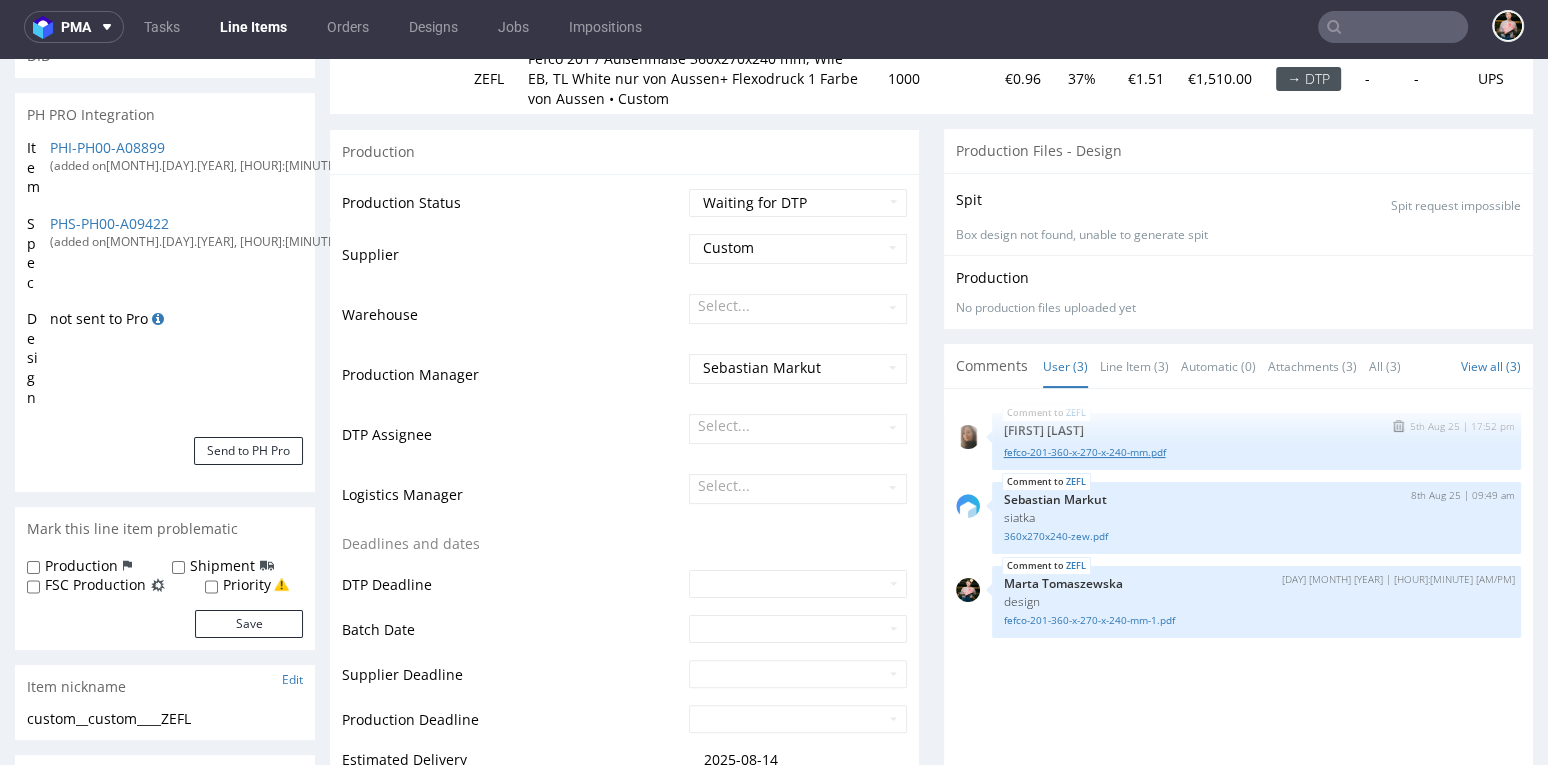 click on "fefco-201-360-x-270-x-240-mm.pdf" at bounding box center (1256, 452) 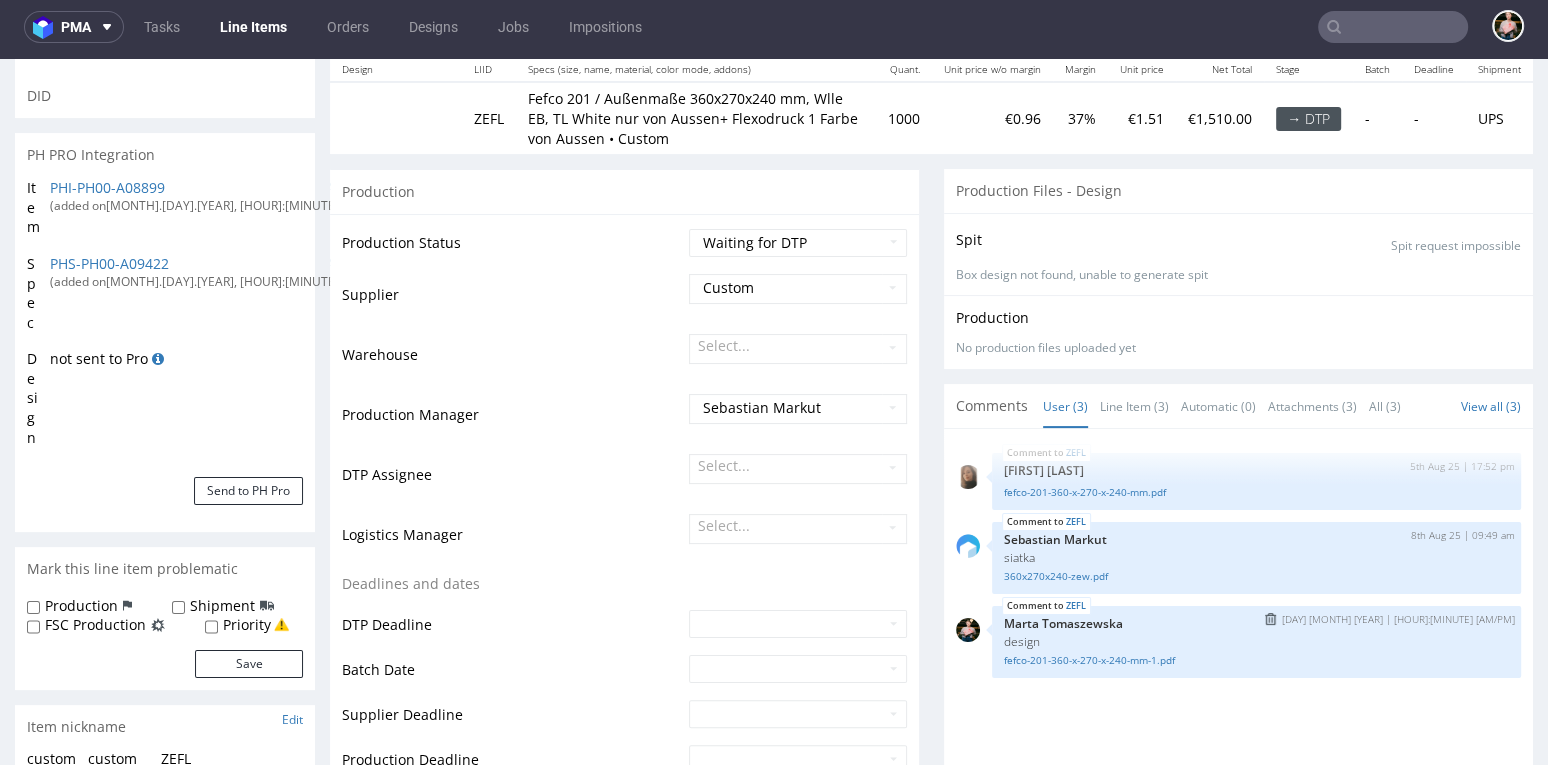 scroll, scrollTop: 306, scrollLeft: 0, axis: vertical 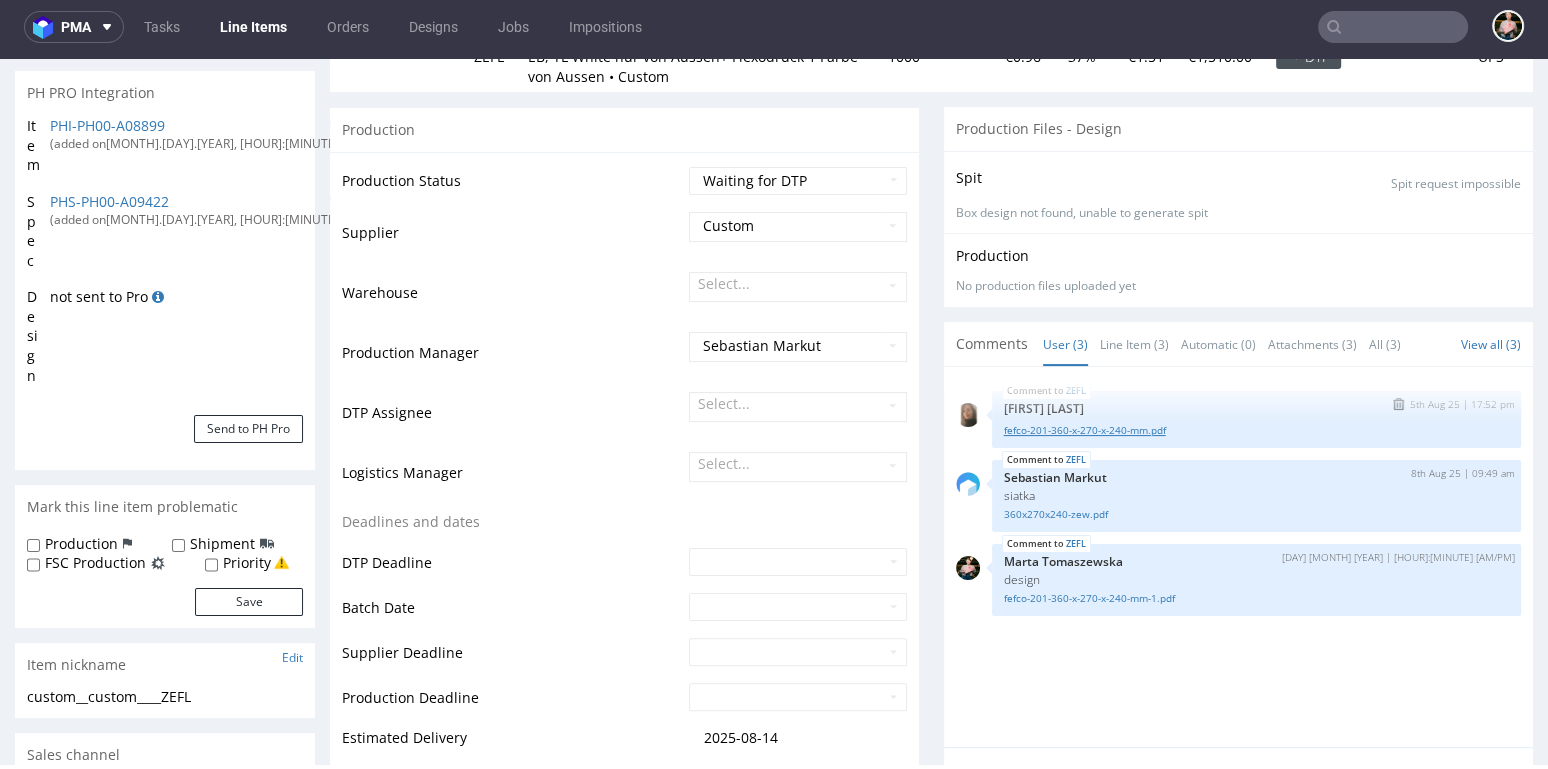click on "fefco-201-360-x-270-x-240-mm.pdf" at bounding box center (1256, 430) 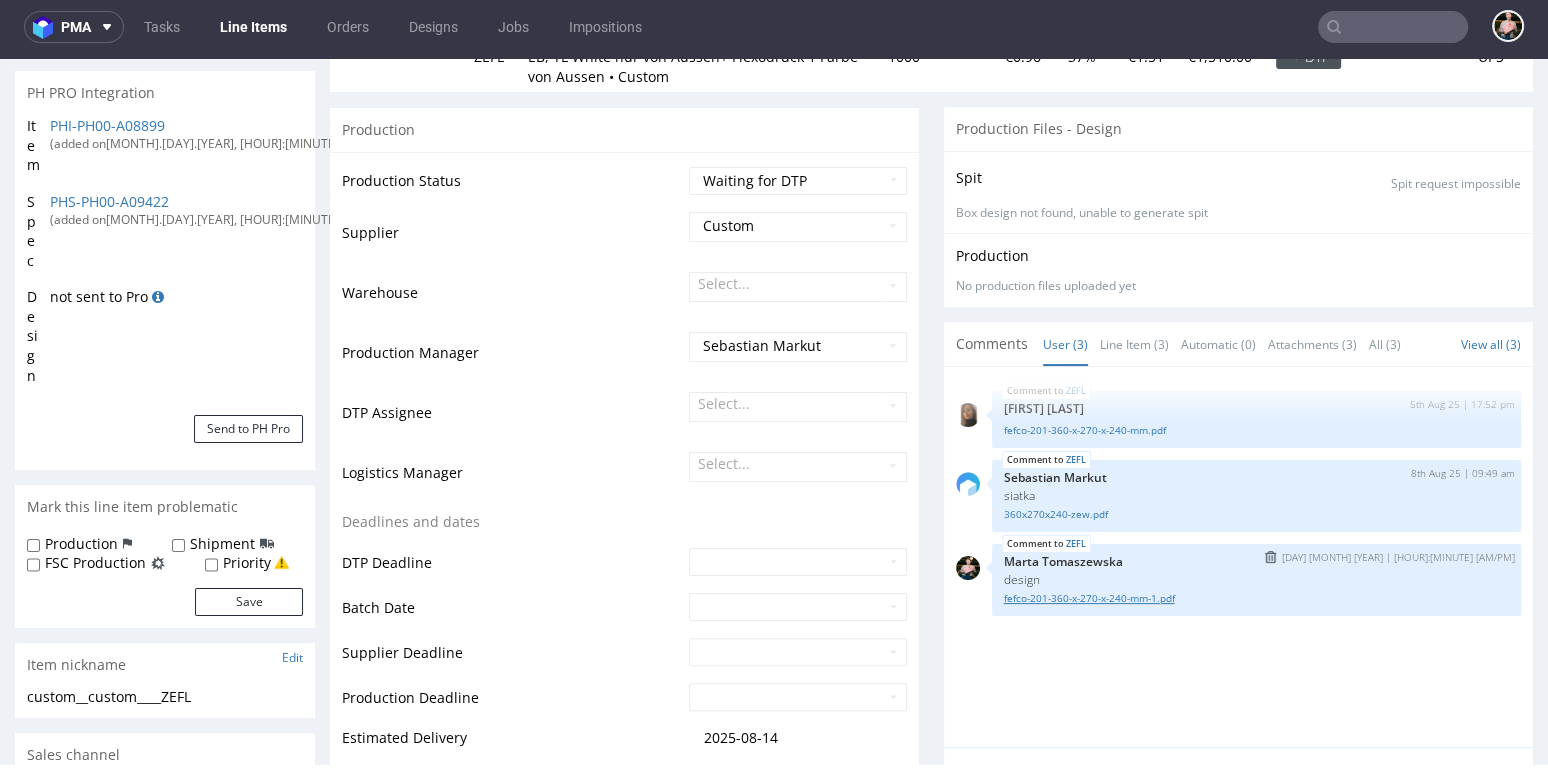 click on "fefco-201-360-x-270-x-240-mm-1.pdf" at bounding box center (1256, 598) 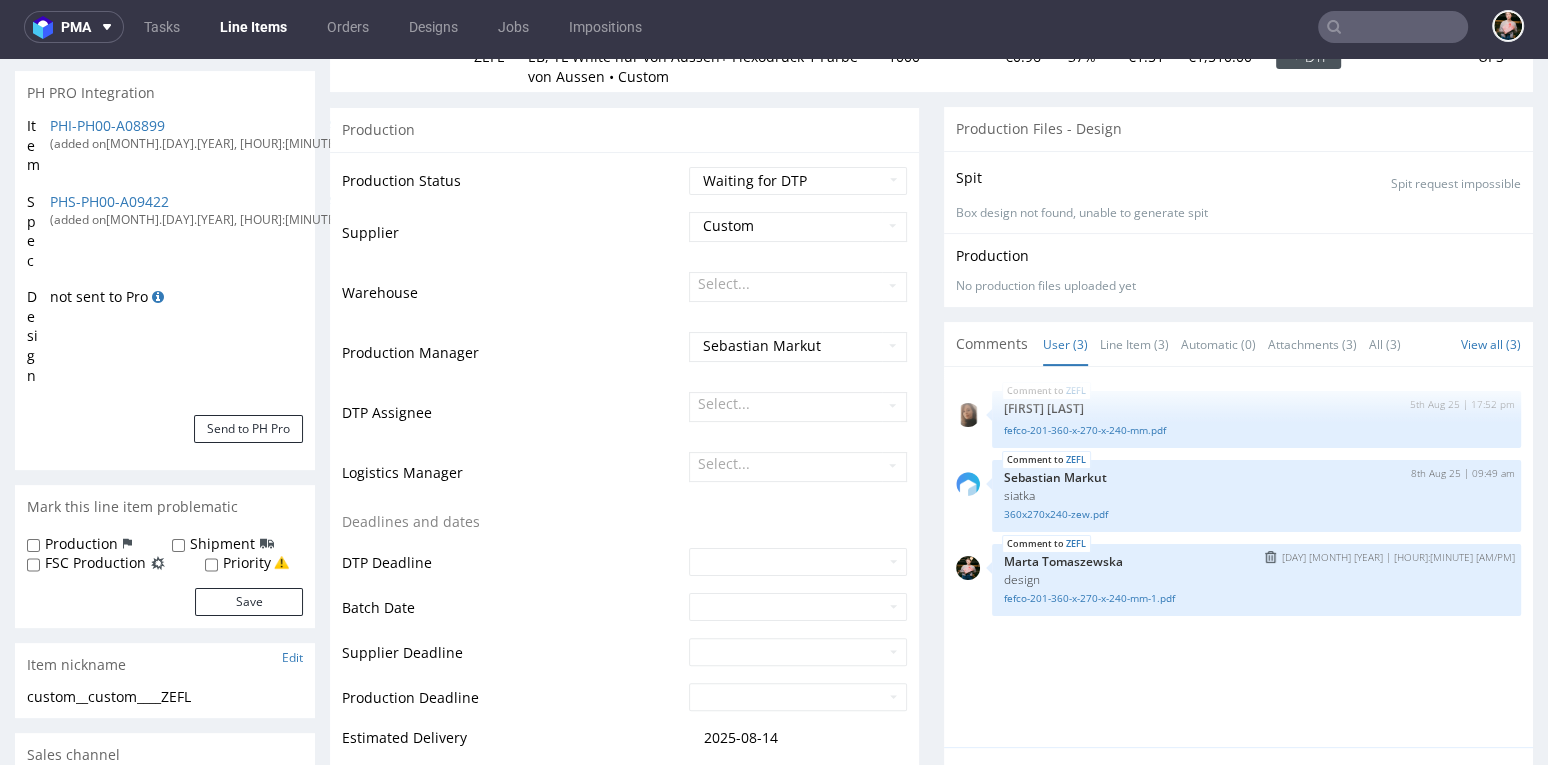 click at bounding box center (1270, 557) 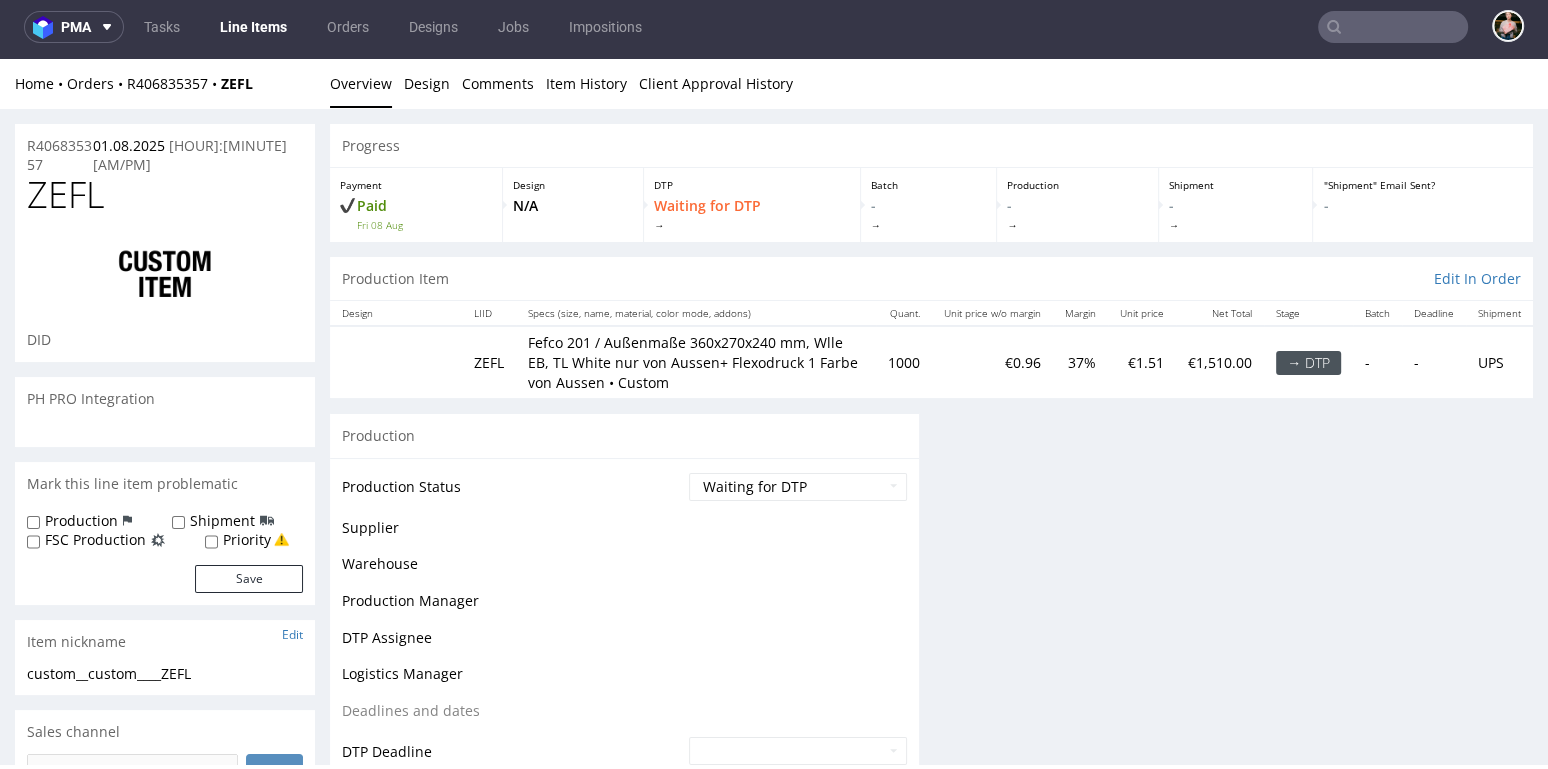 scroll, scrollTop: 5, scrollLeft: 0, axis: vertical 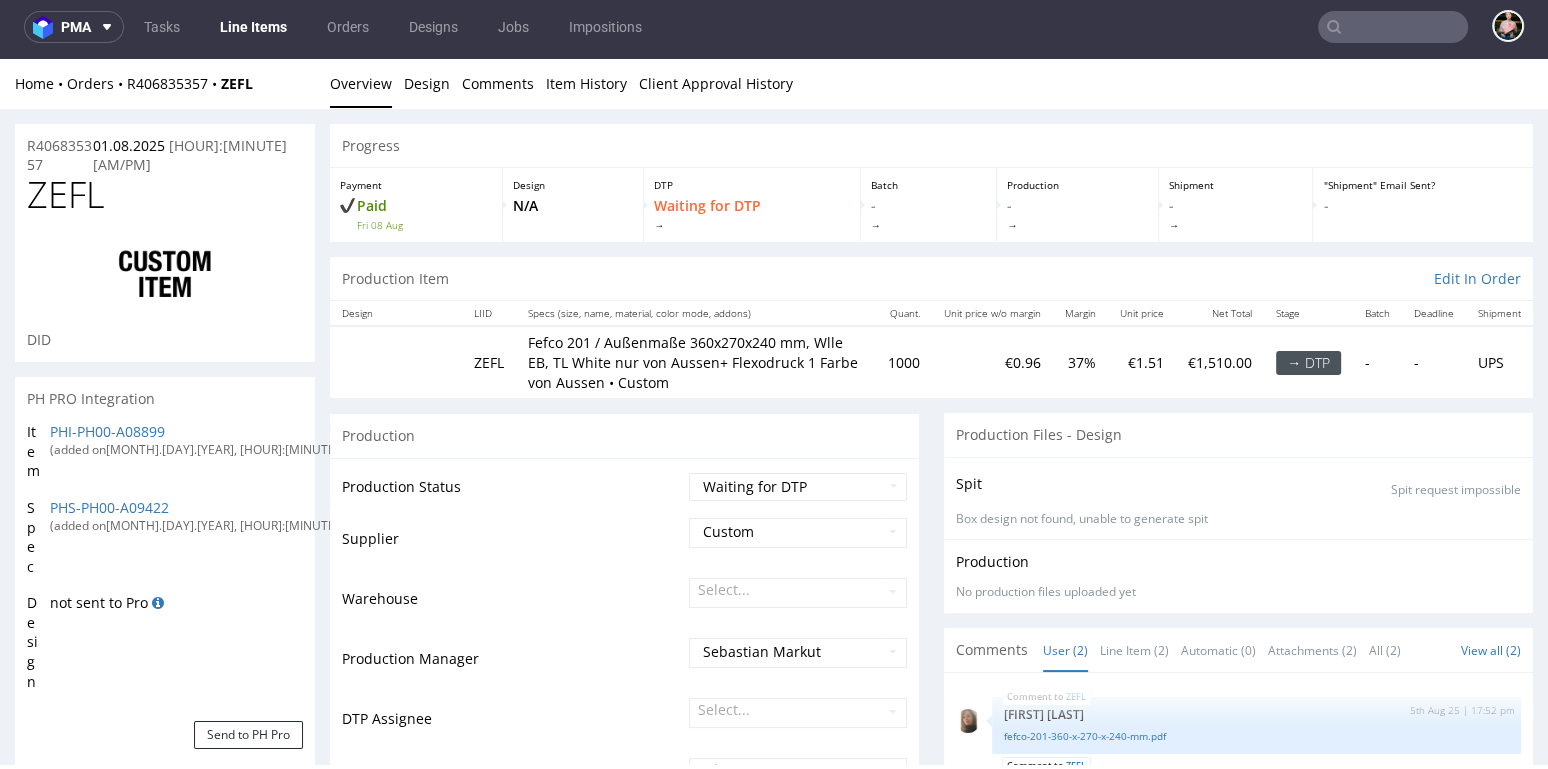 select on "in_progress" 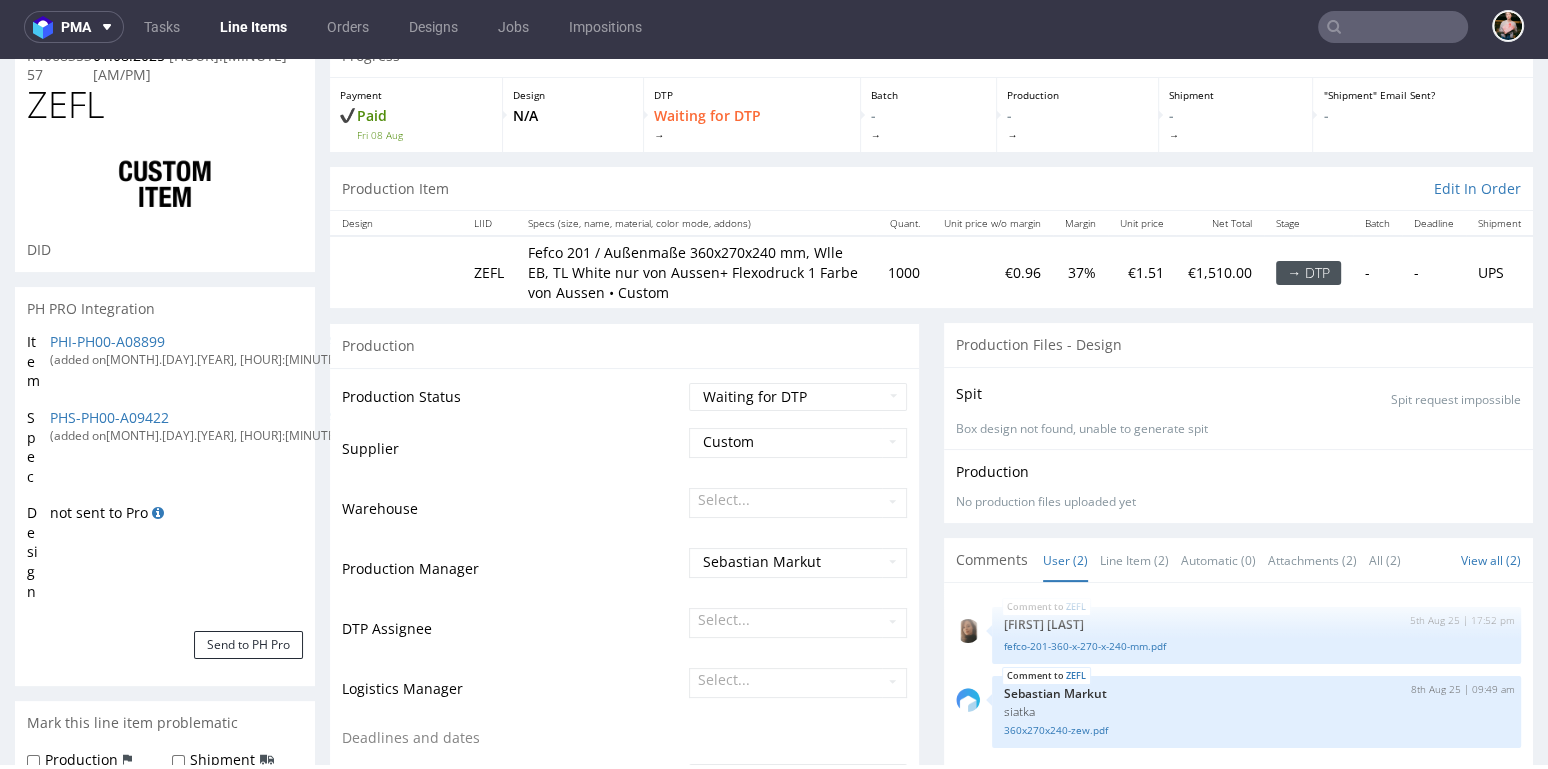scroll, scrollTop: 0, scrollLeft: 0, axis: both 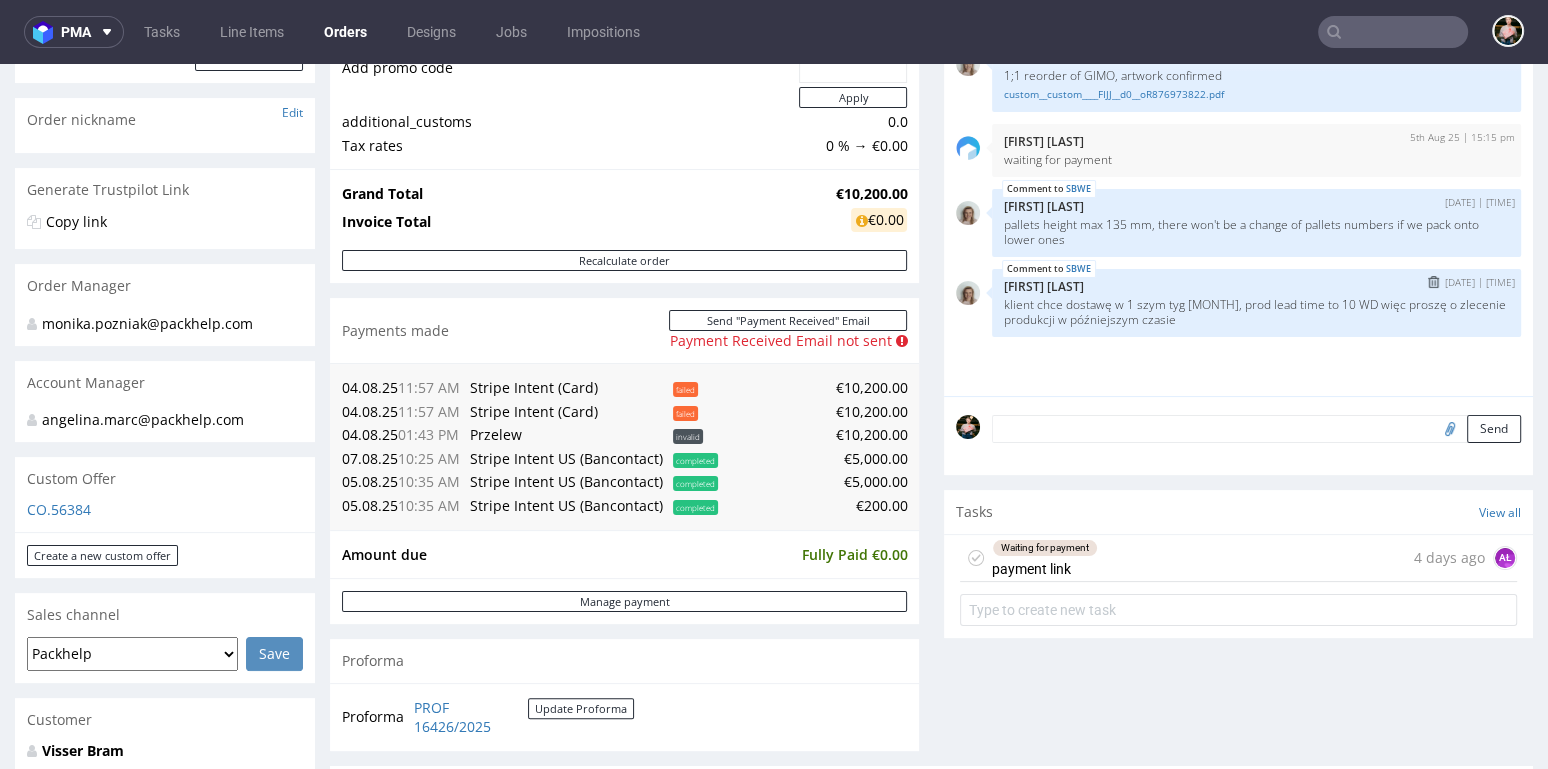 drag, startPoint x: 1230, startPoint y: 321, endPoint x: 997, endPoint y: 297, distance: 234.23279 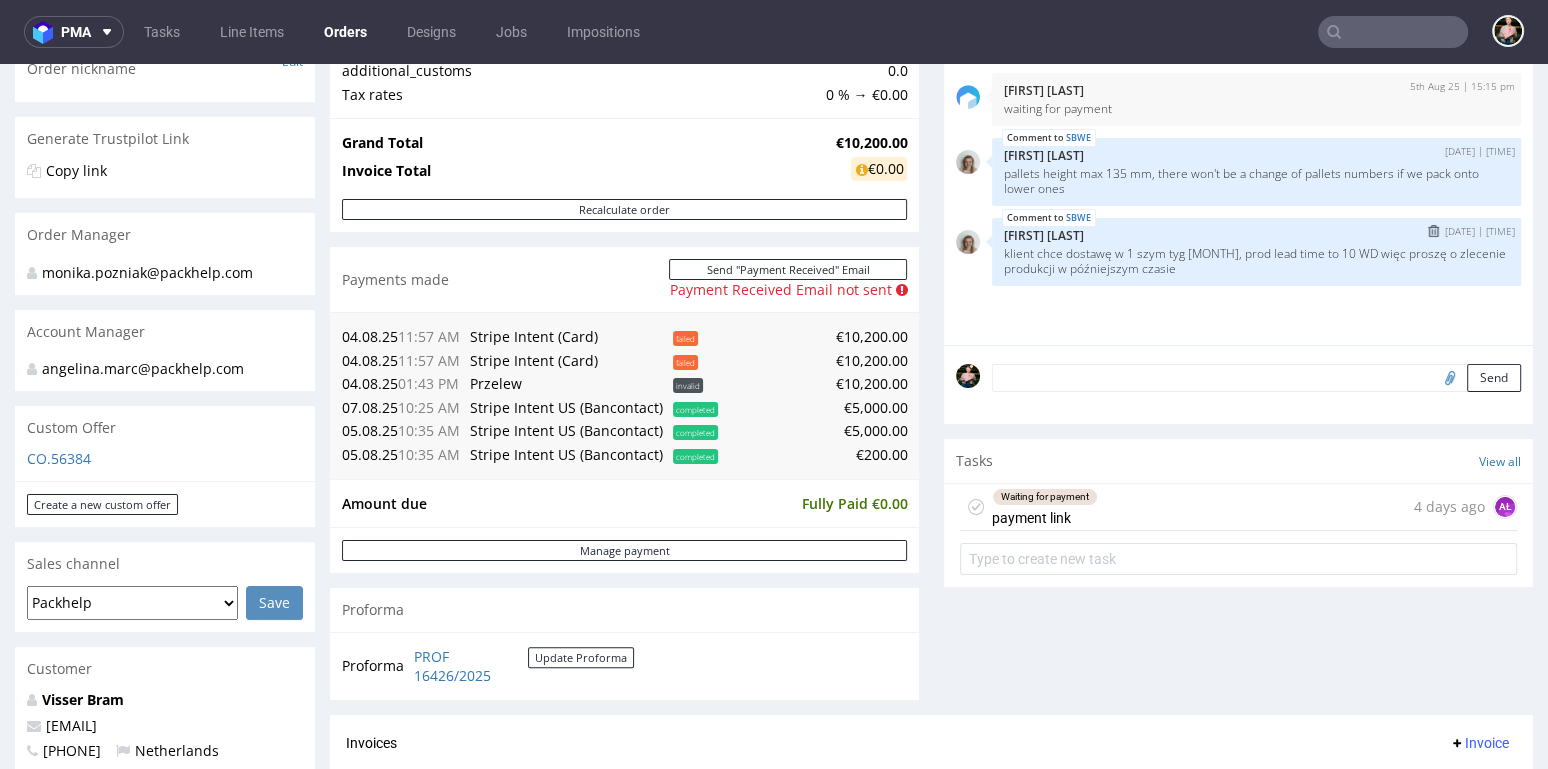 scroll, scrollTop: 395, scrollLeft: 0, axis: vertical 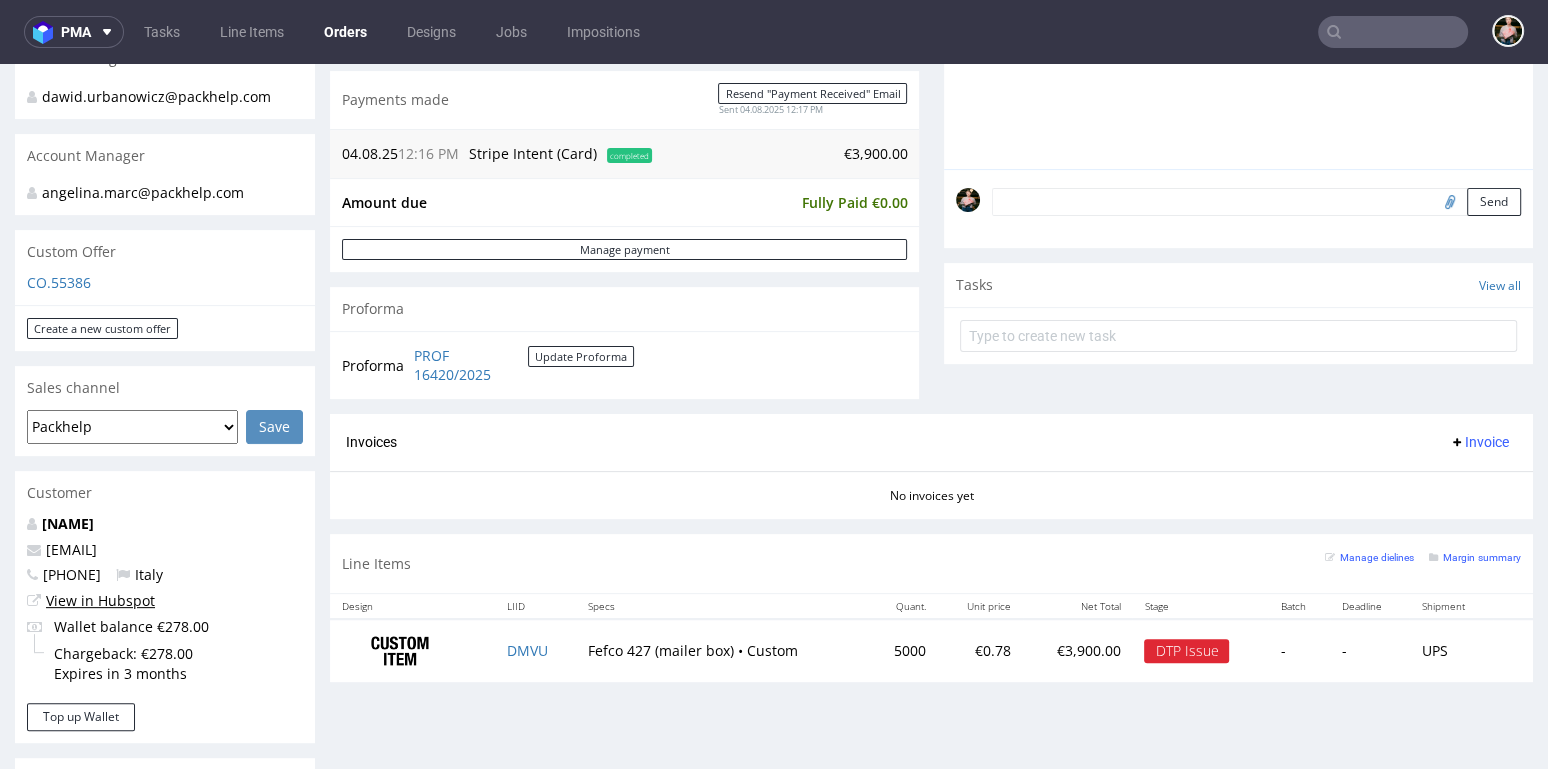 click on "View in Hubspot" at bounding box center [100, 600] 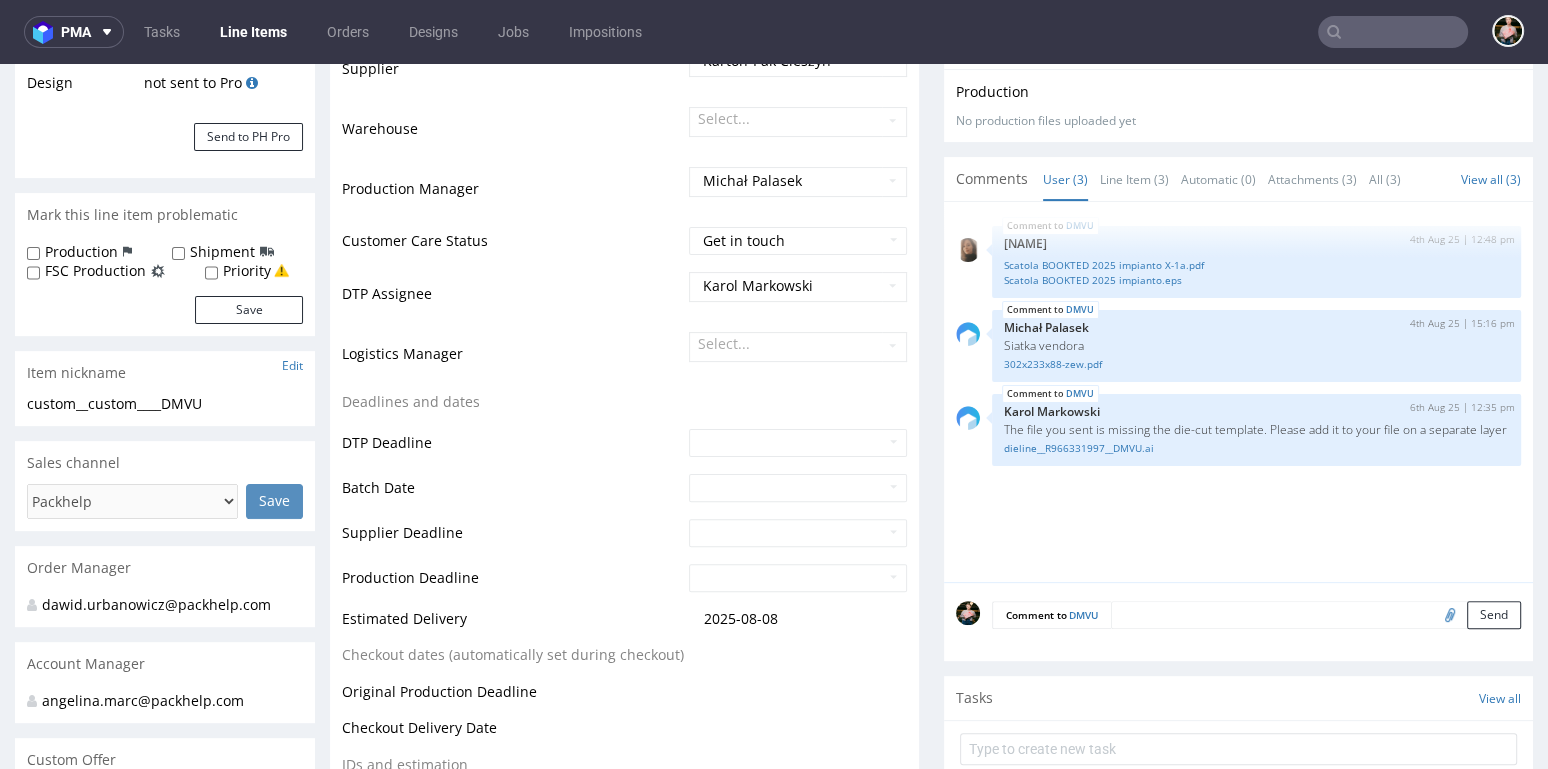 scroll, scrollTop: 419, scrollLeft: 0, axis: vertical 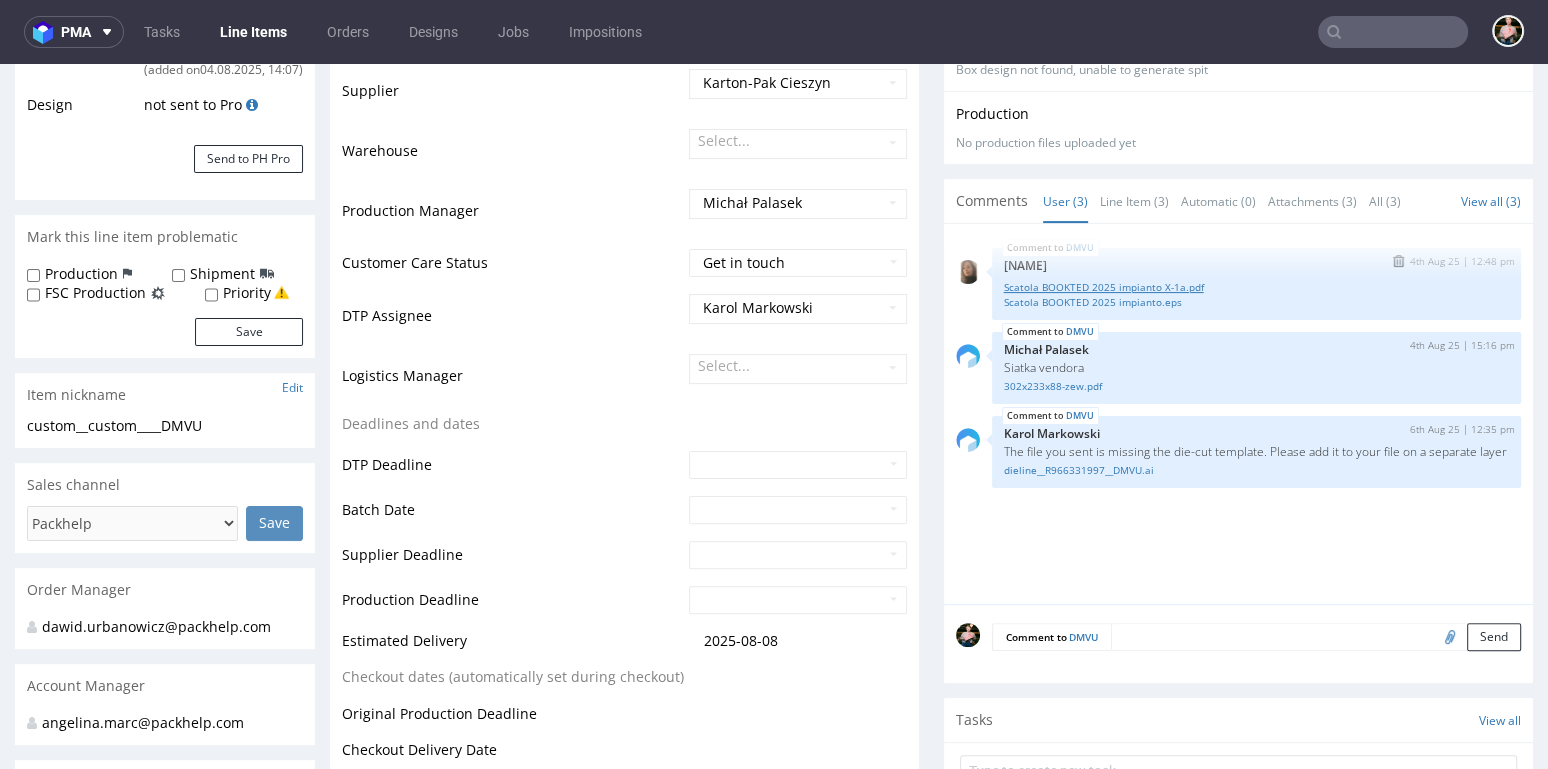 click on "Scatola BOOKTED 2025 impianto X-1a.pdf" at bounding box center [1256, 287] 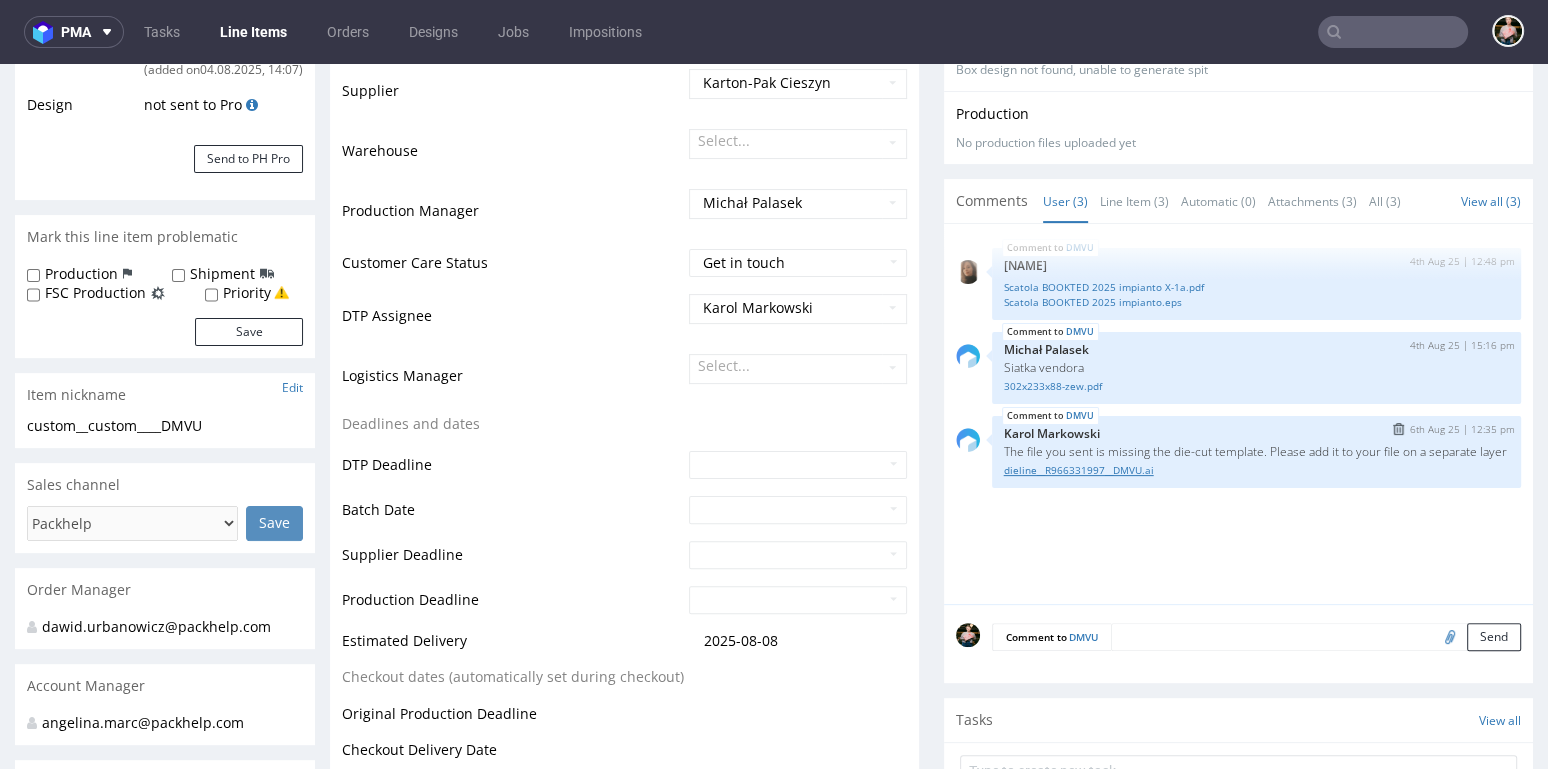 click on "dieline__R966331997__DMVU.ai" at bounding box center [1256, 470] 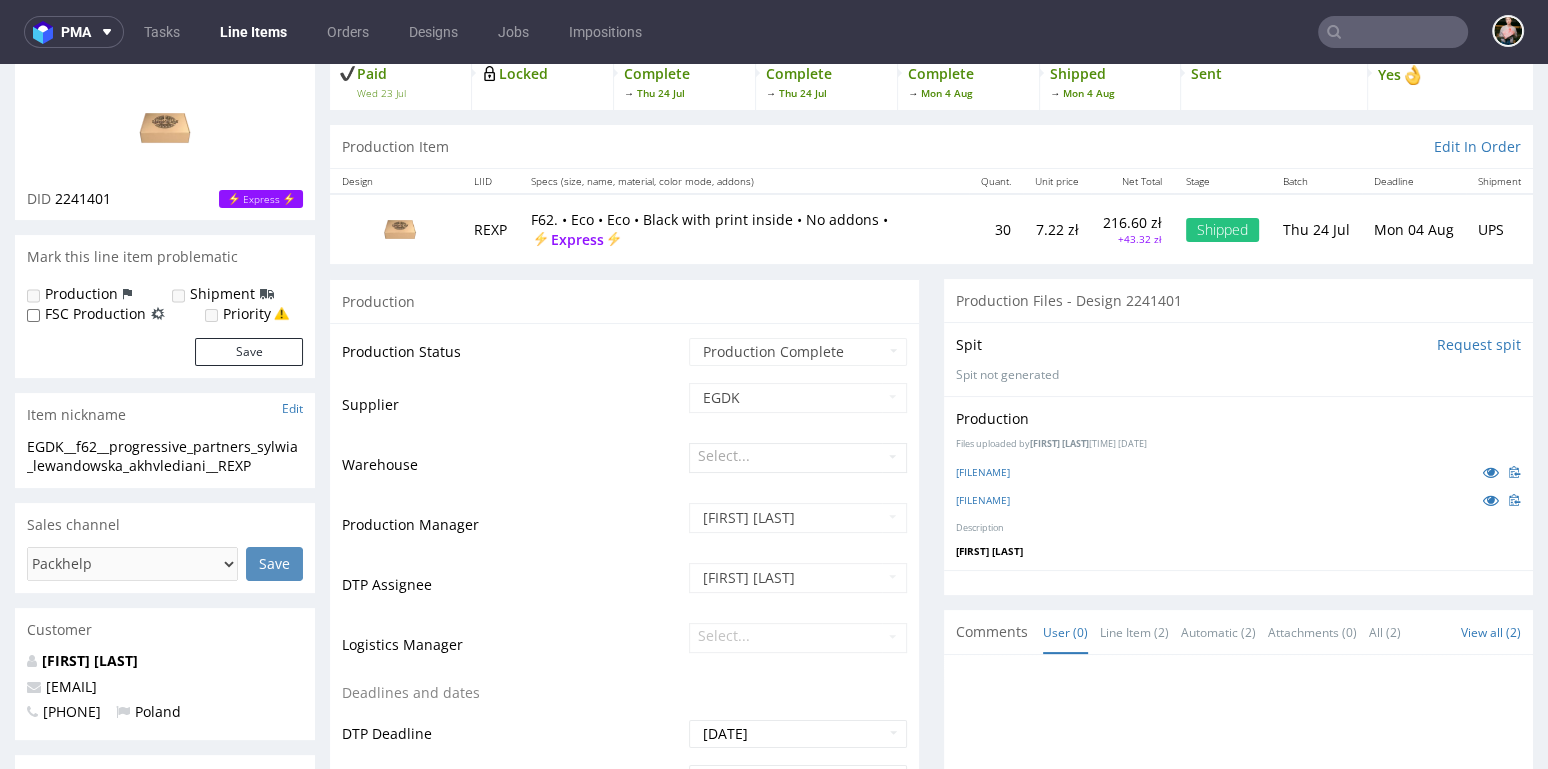 scroll, scrollTop: 0, scrollLeft: 0, axis: both 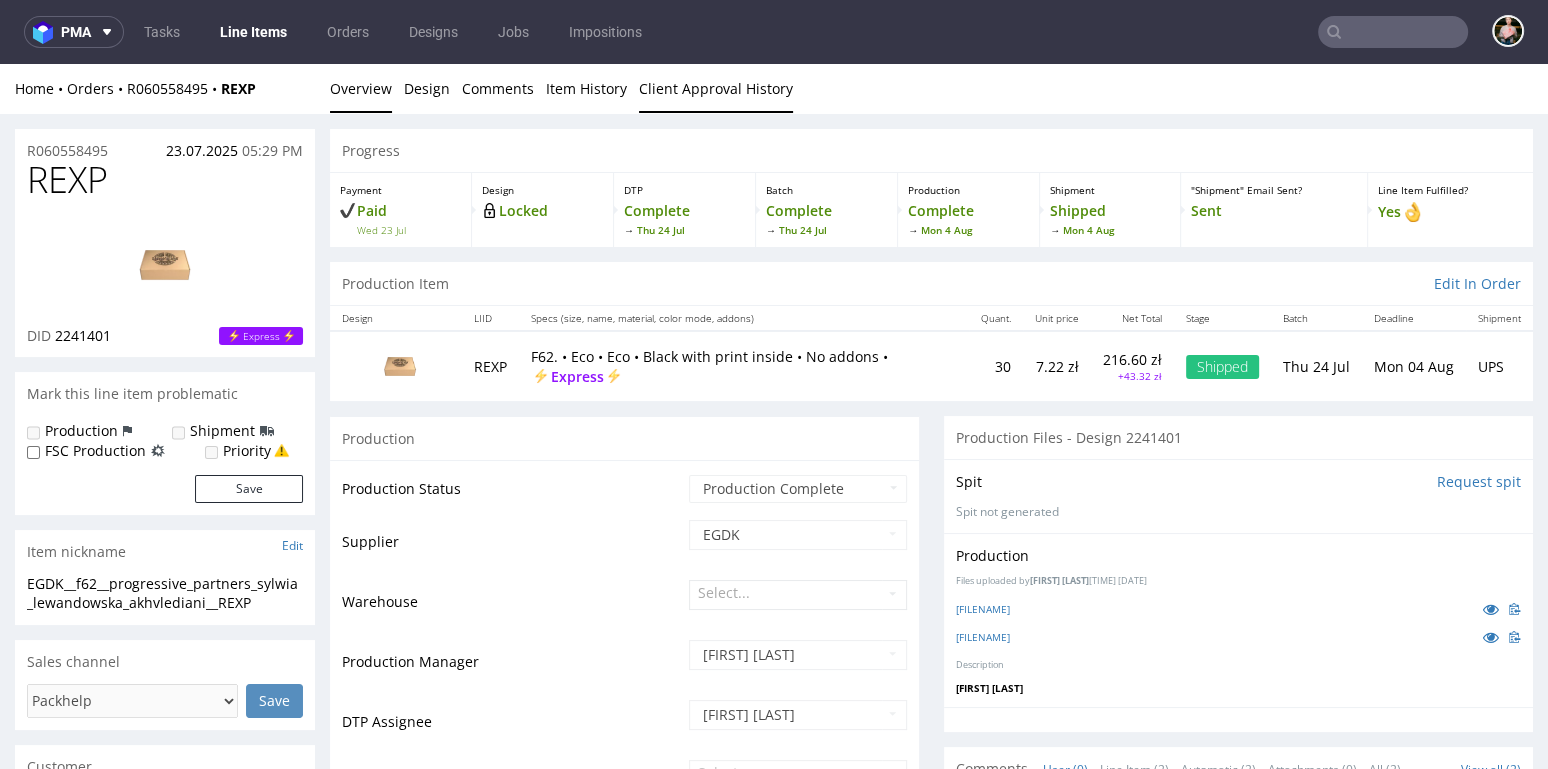 click on "Client Approval History" at bounding box center [716, 88] 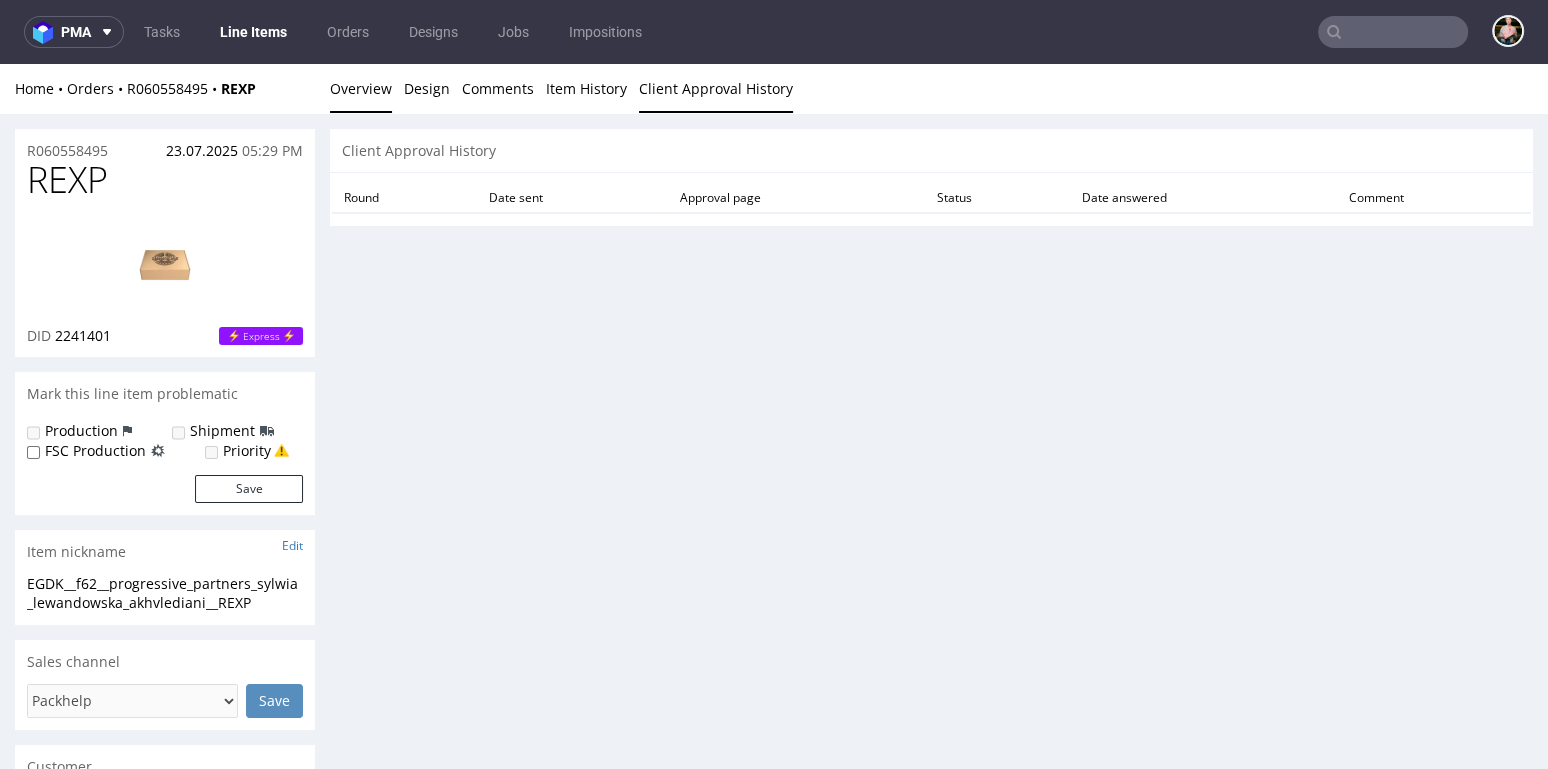 click on "Overview" at bounding box center (361, 88) 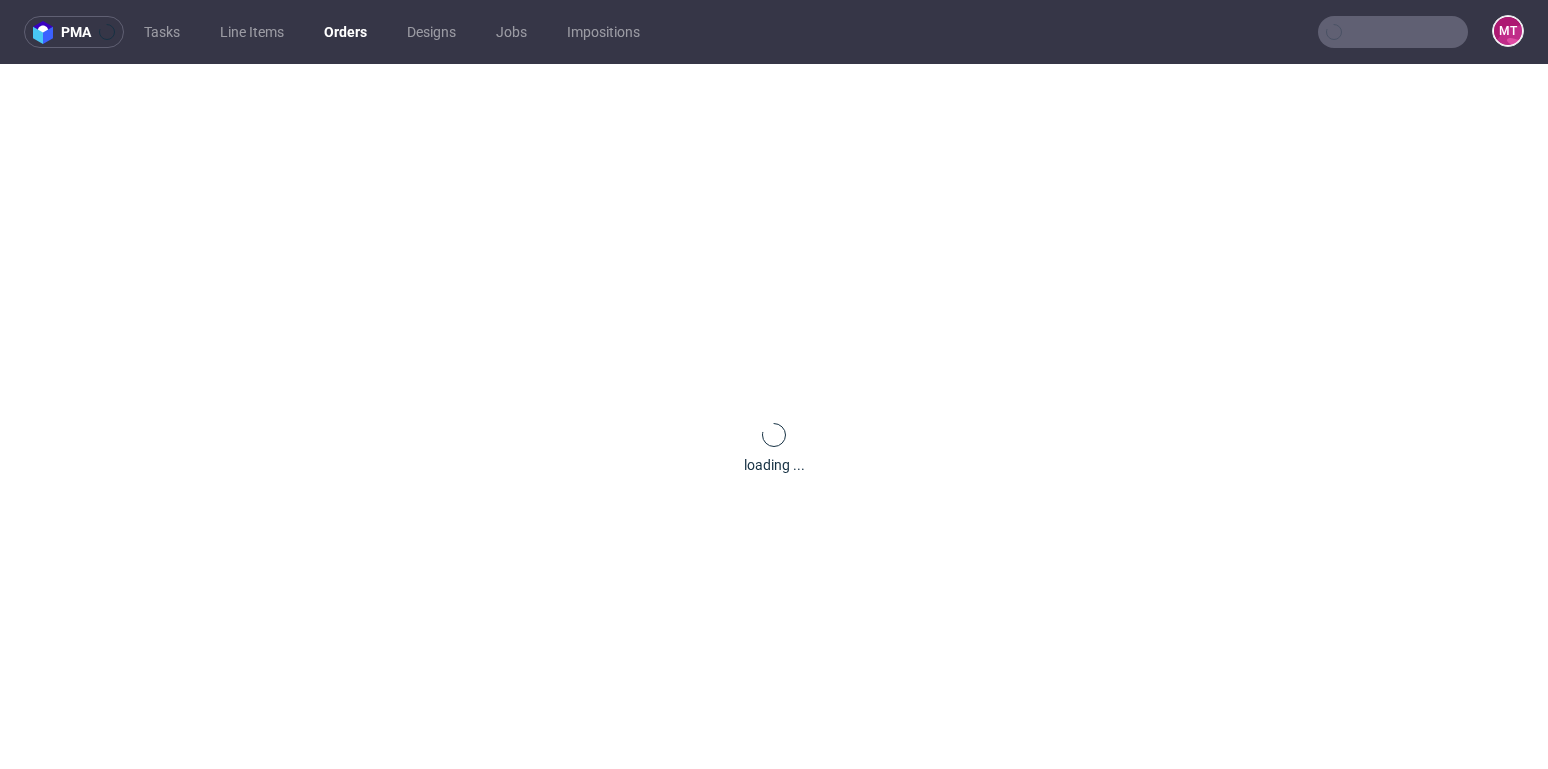 scroll, scrollTop: 0, scrollLeft: 0, axis: both 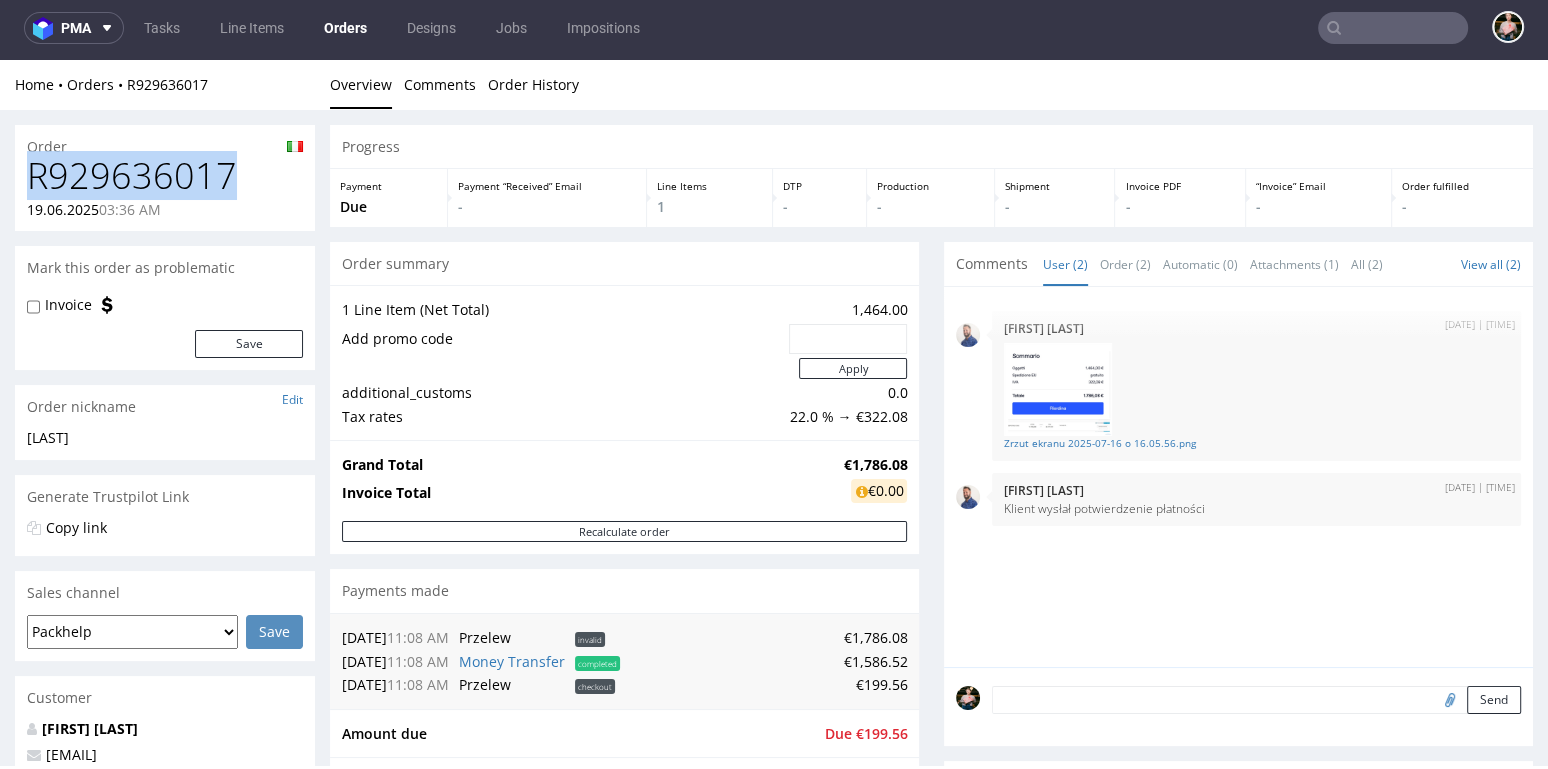 drag, startPoint x: 227, startPoint y: 176, endPoint x: 25, endPoint y: 175, distance: 202.00247 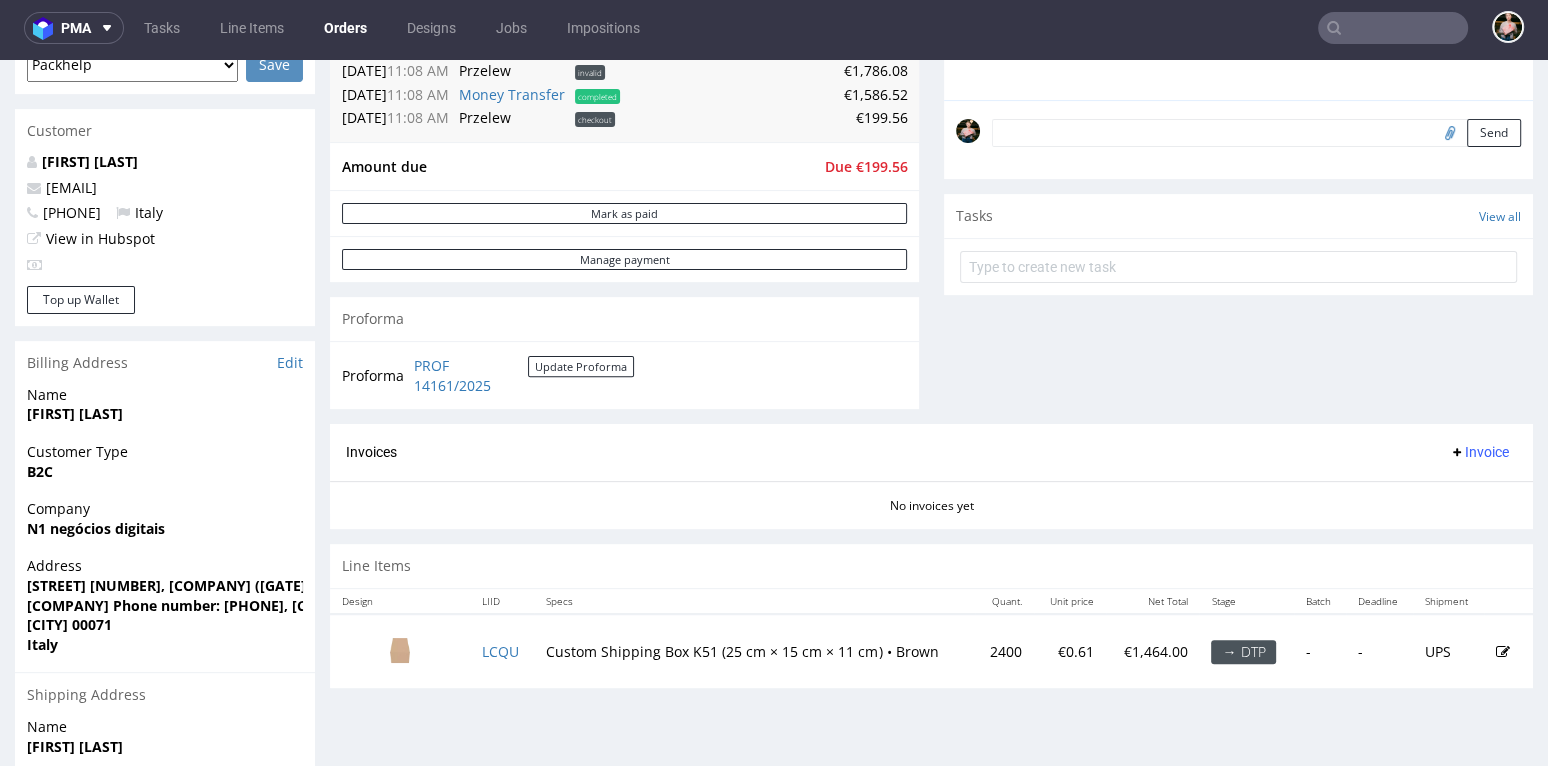 scroll, scrollTop: 547, scrollLeft: 0, axis: vertical 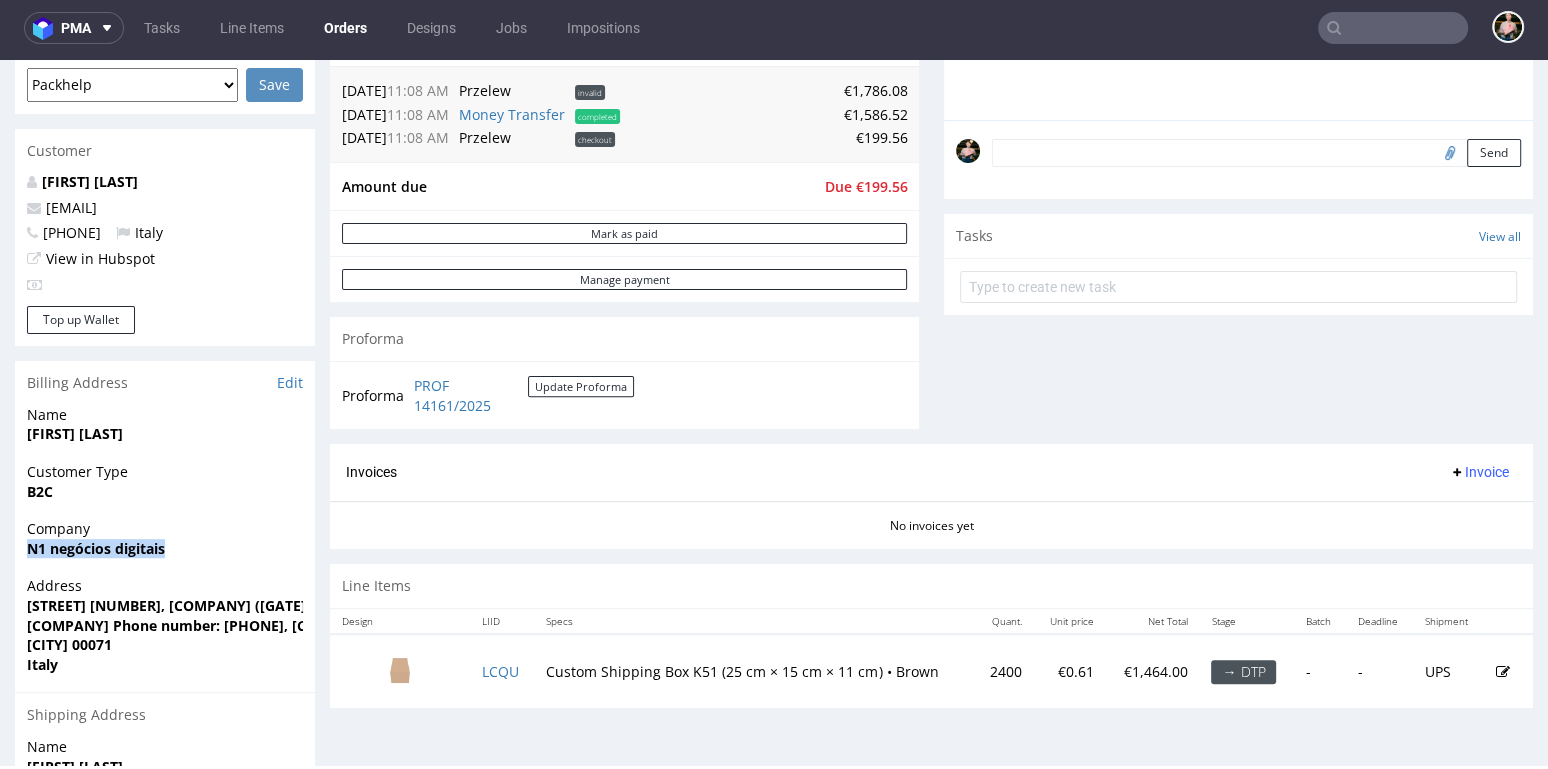drag, startPoint x: 171, startPoint y: 550, endPoint x: 10, endPoint y: 548, distance: 161.01242 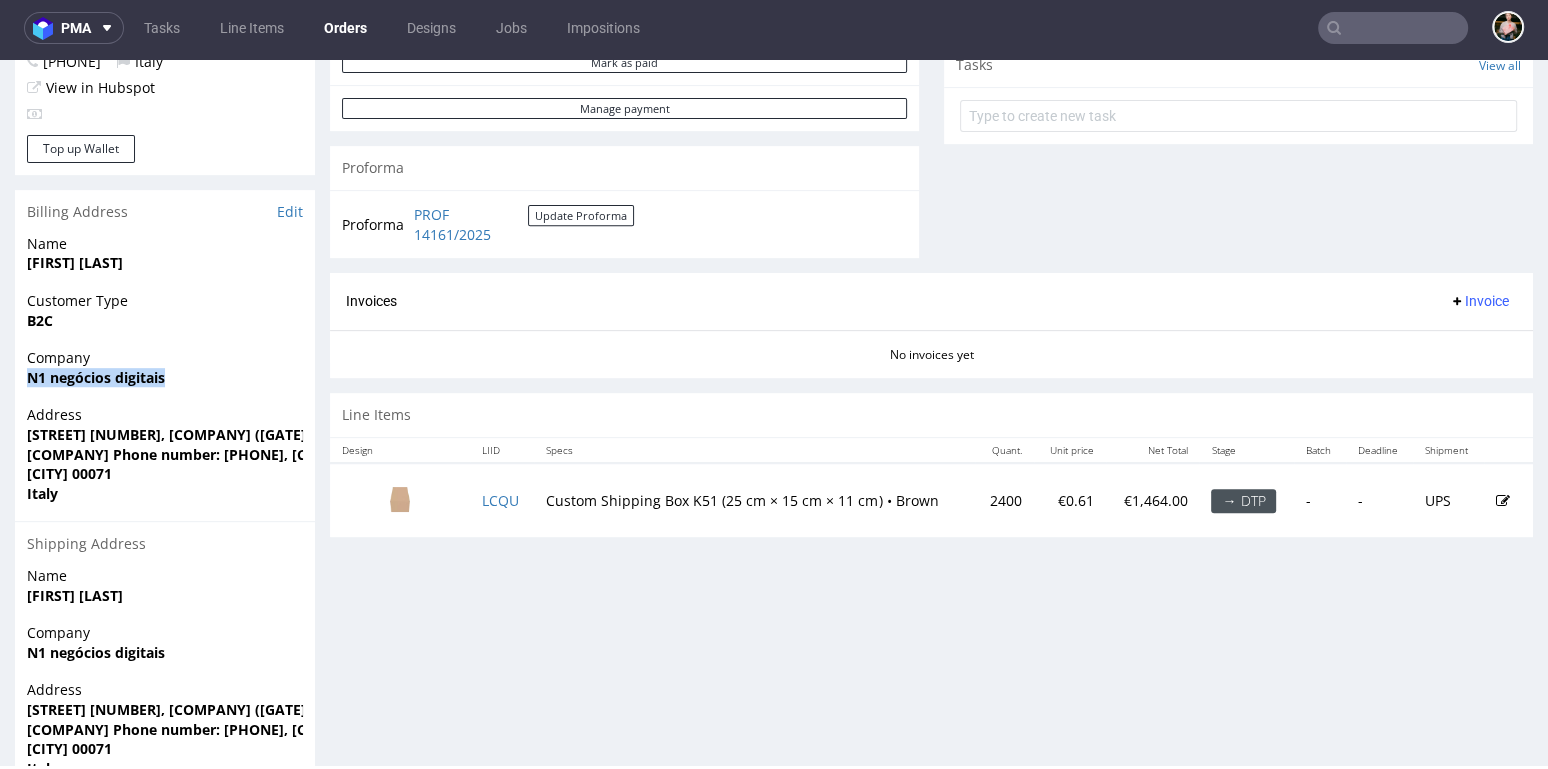 scroll, scrollTop: 717, scrollLeft: 0, axis: vertical 